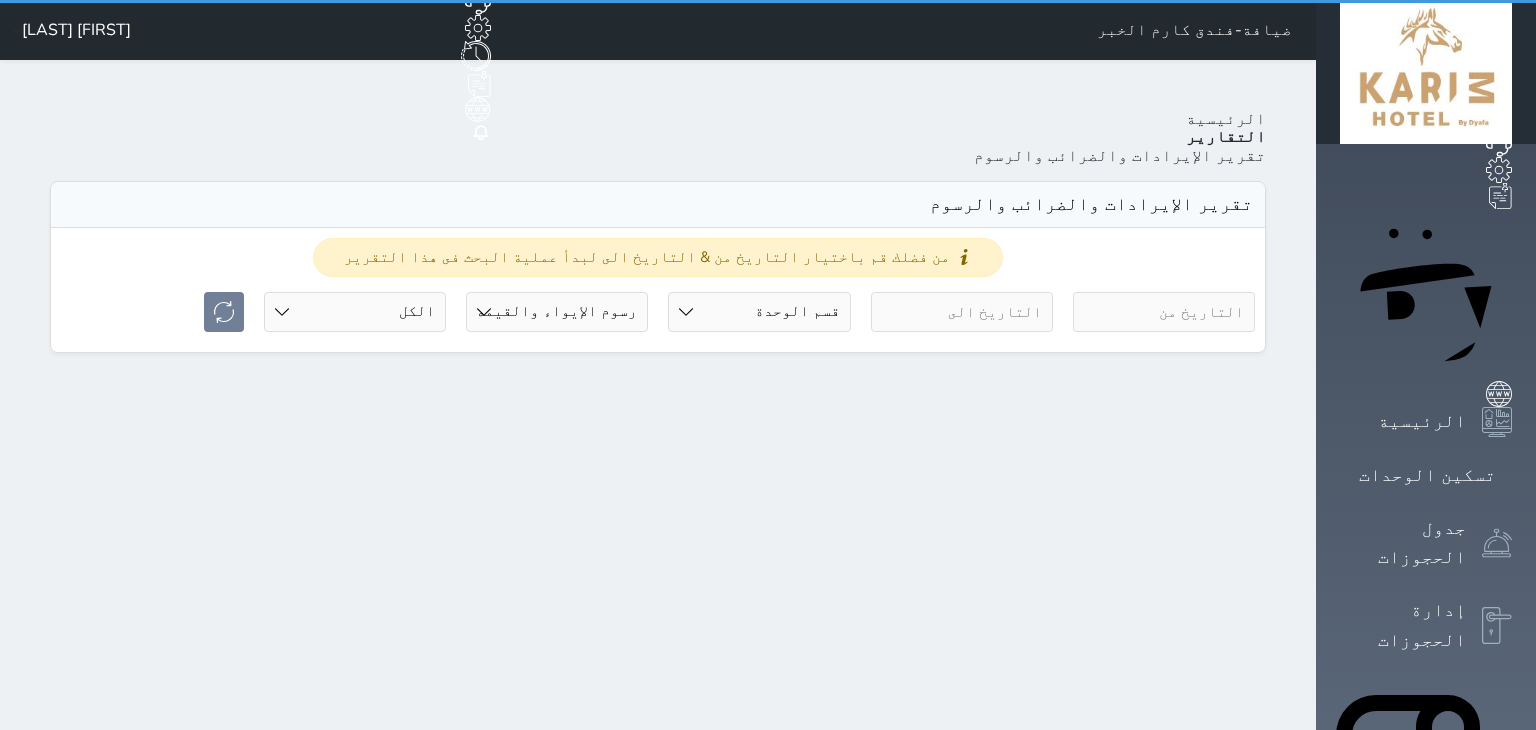select on "full" 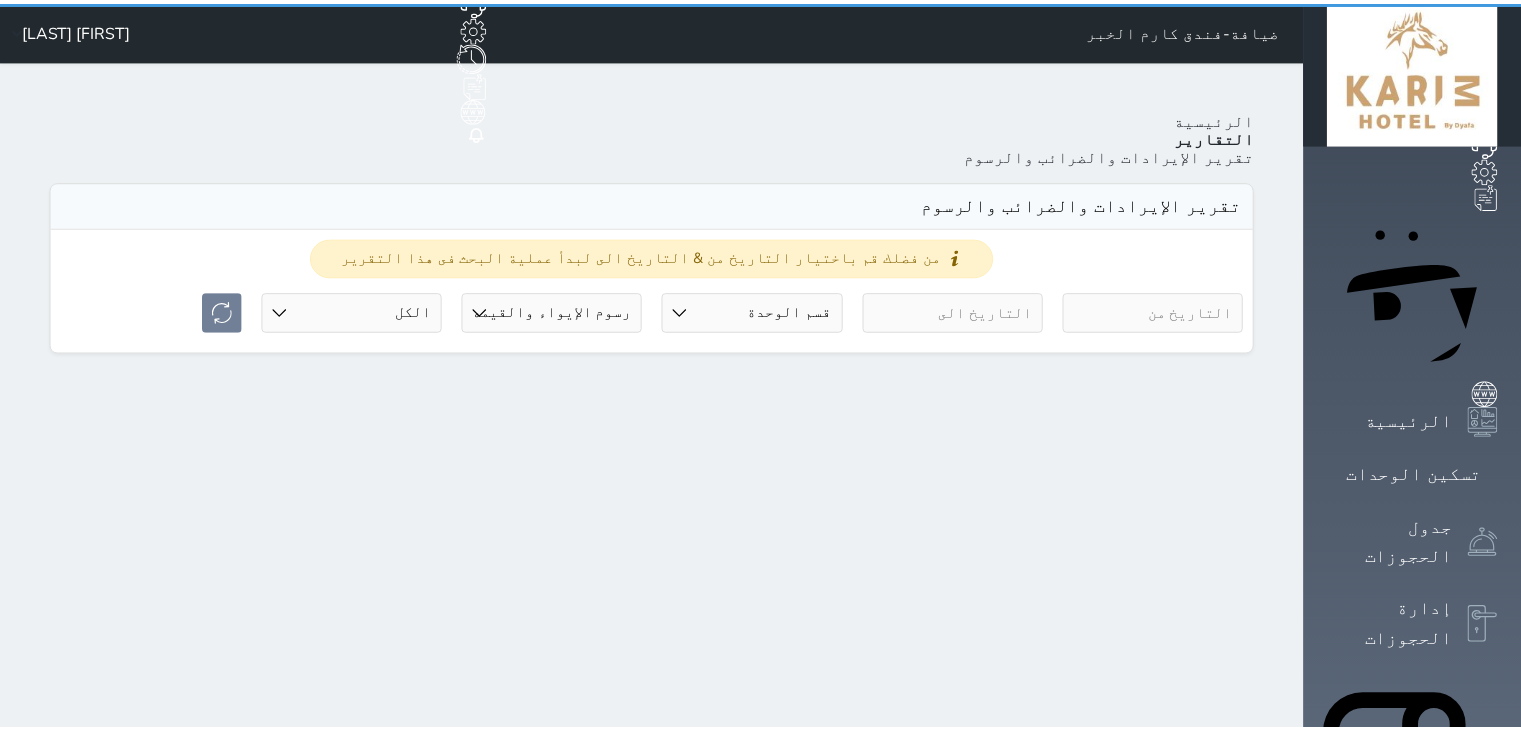 scroll, scrollTop: 0, scrollLeft: 0, axis: both 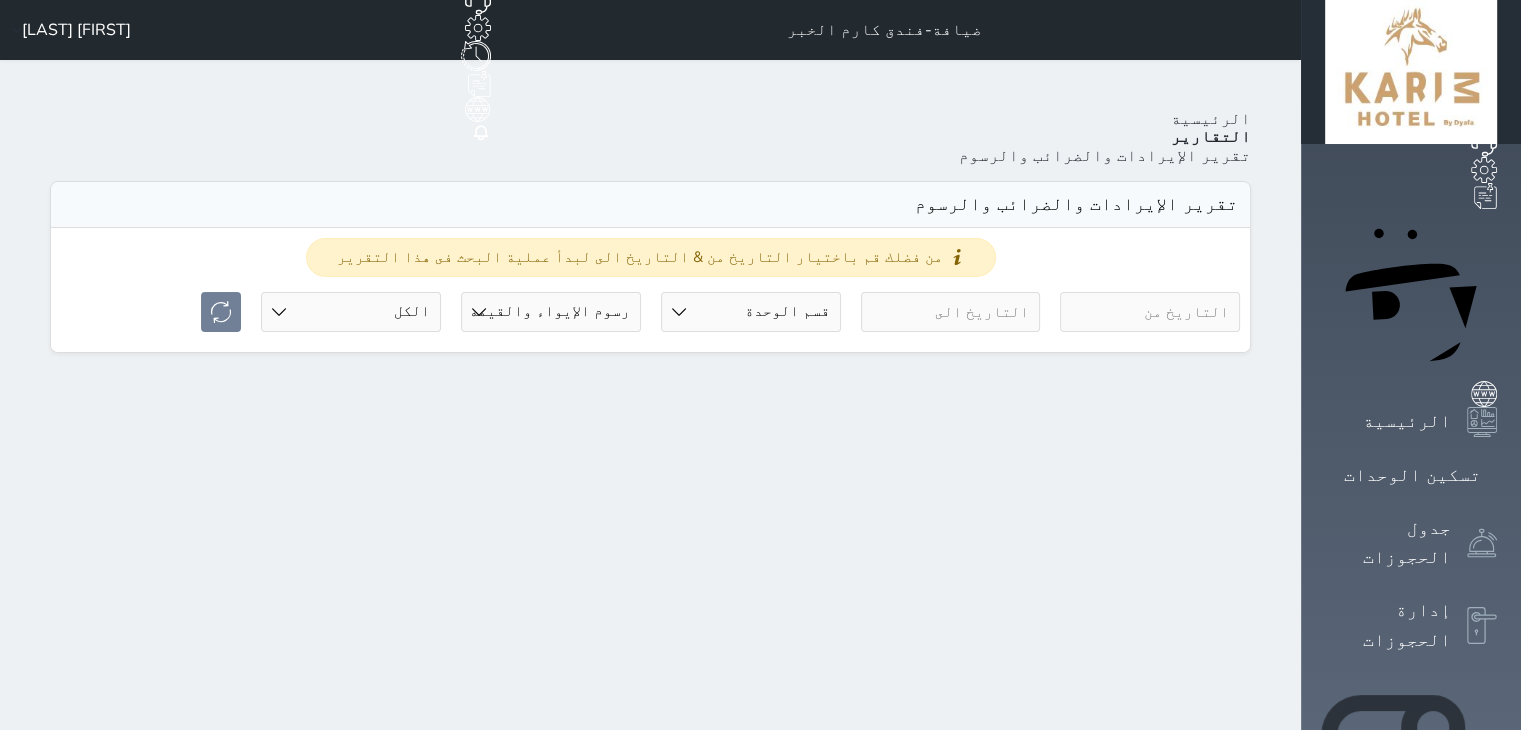 click on "POS" at bounding box center [951, 934] 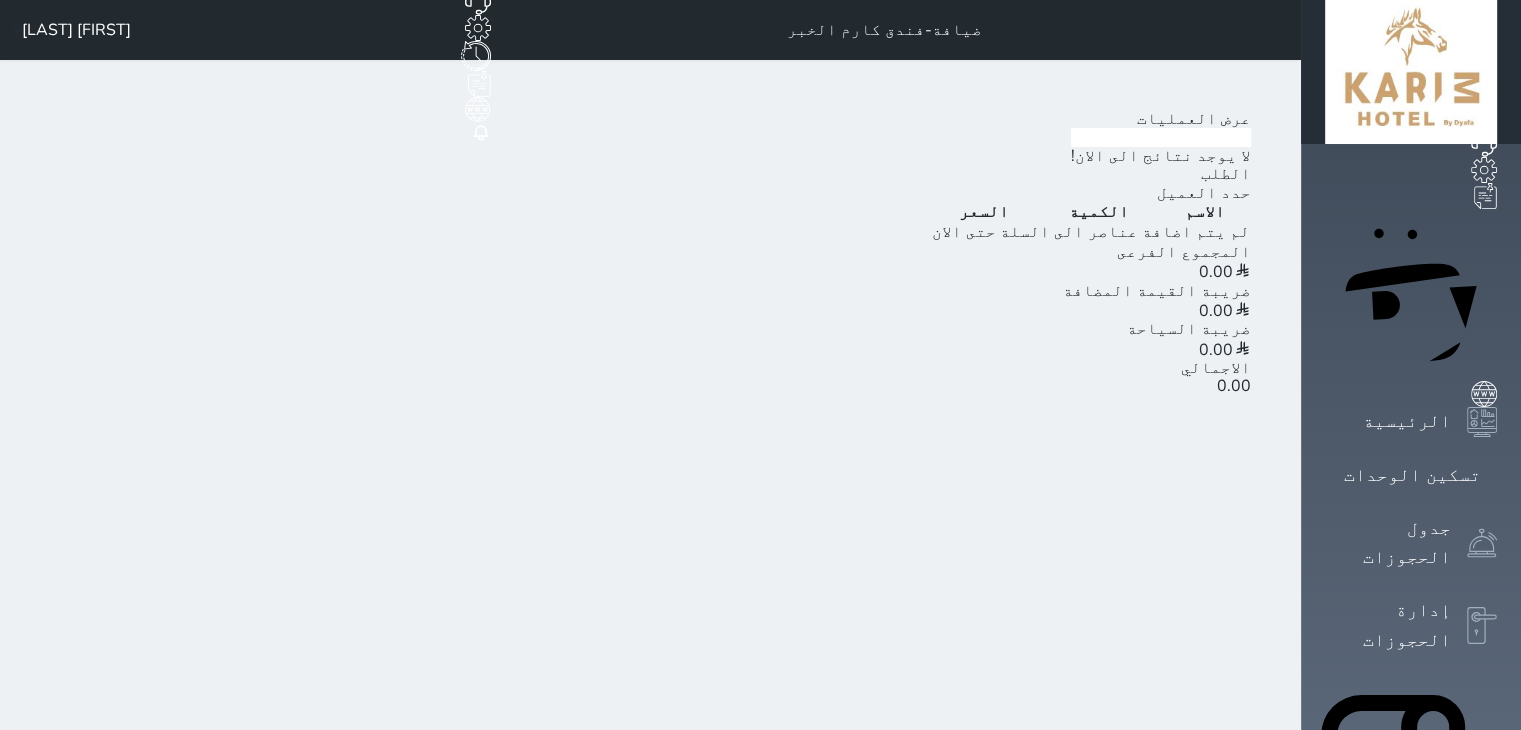 click on "عرض العمليات" at bounding box center (1194, 119) 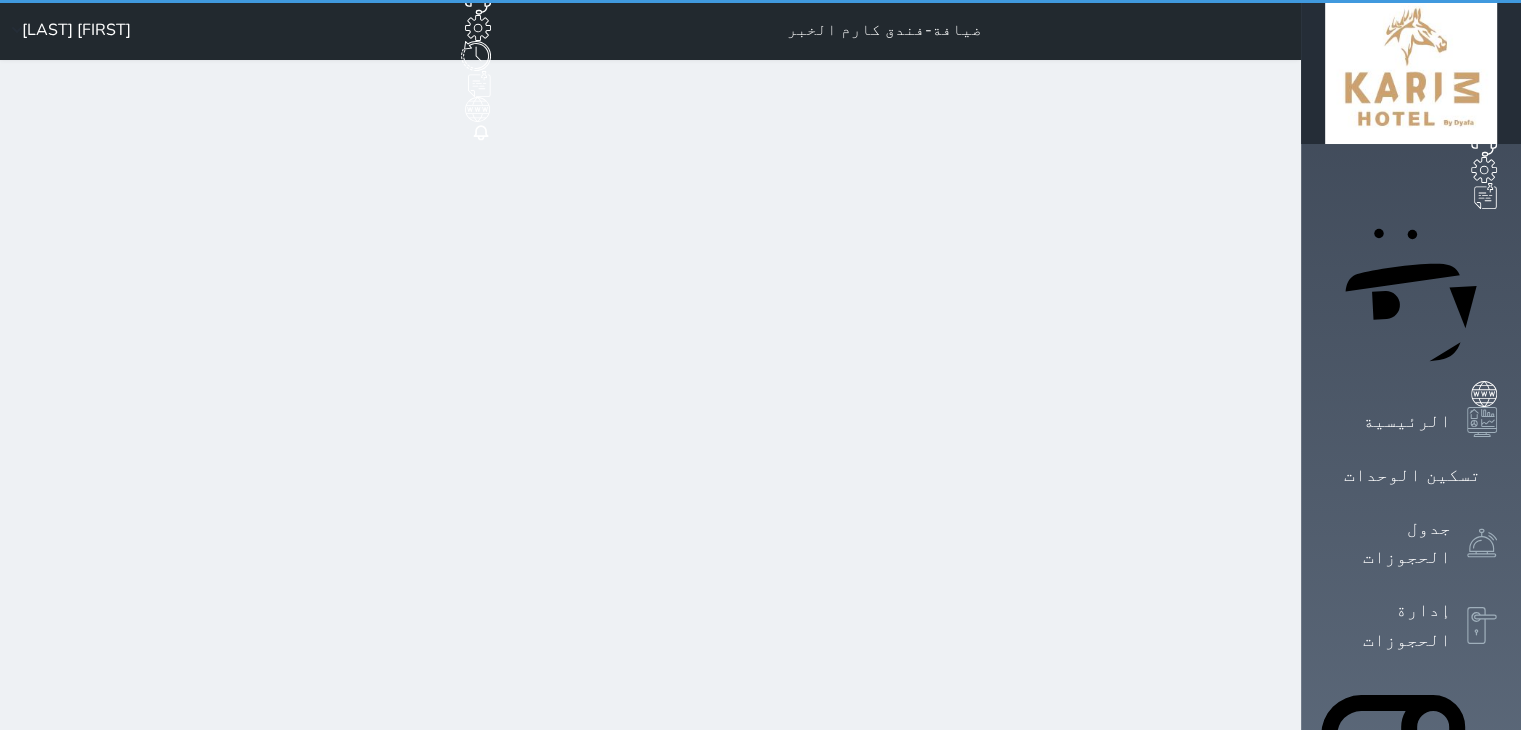 select on "invoice" 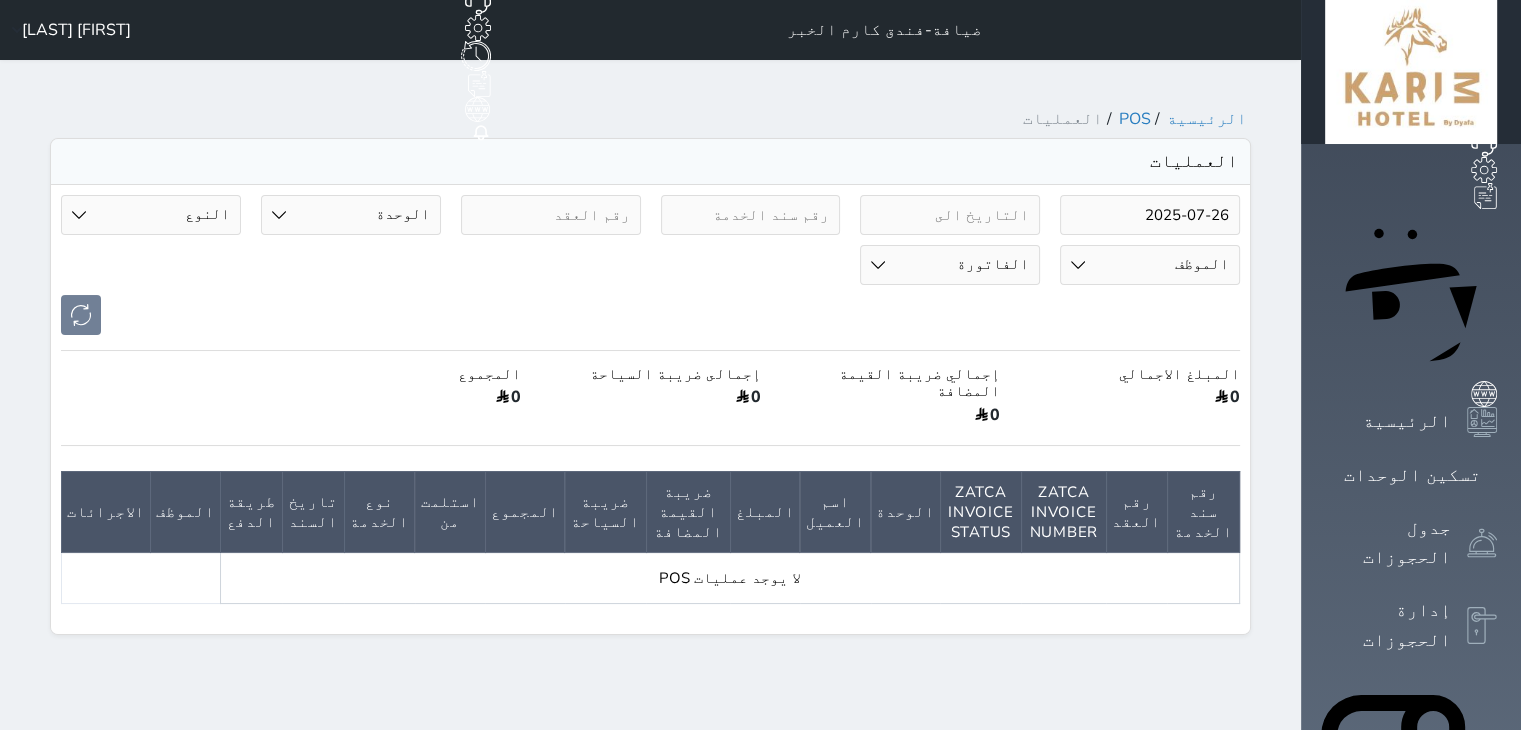 scroll, scrollTop: 0, scrollLeft: 0, axis: both 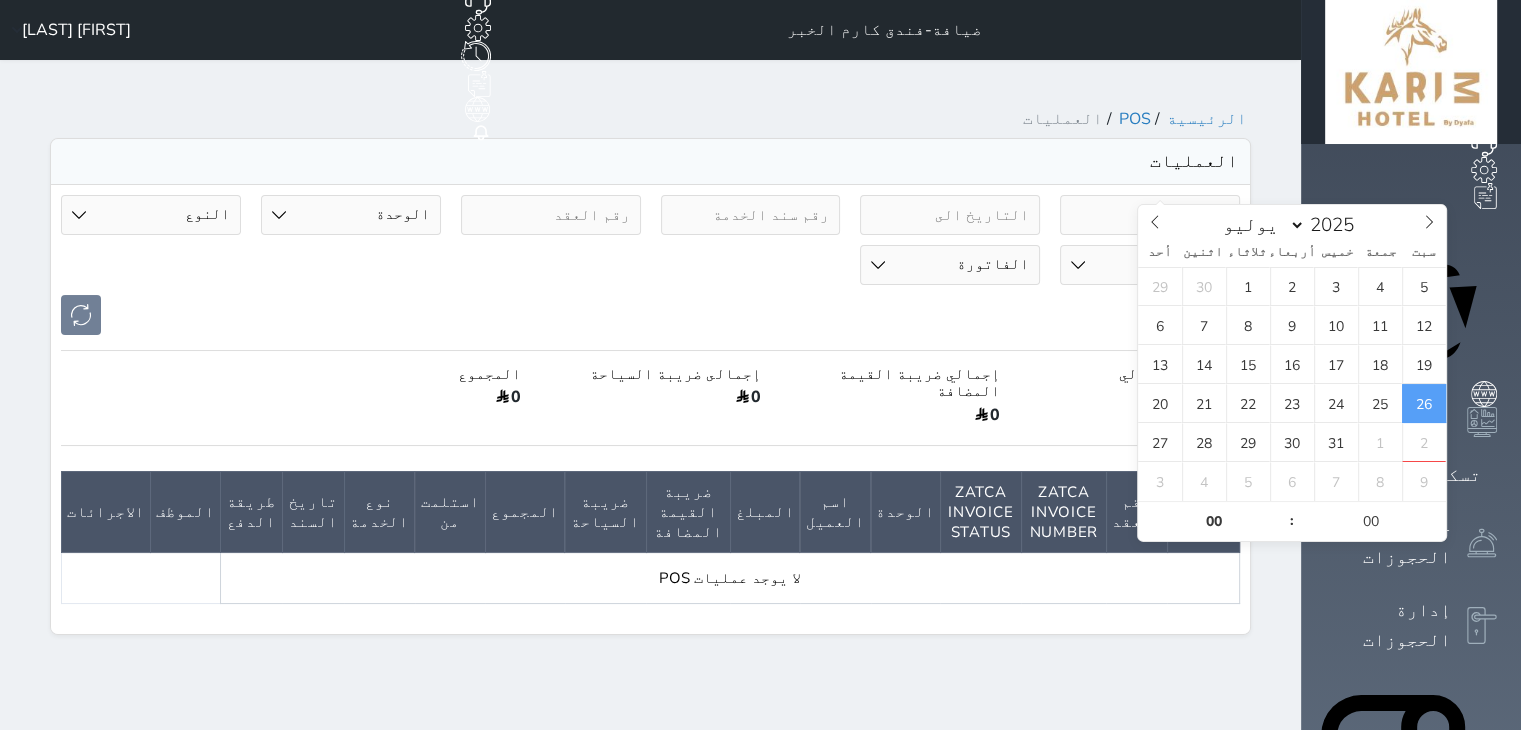 click on "2025-07-26" at bounding box center [1150, 215] 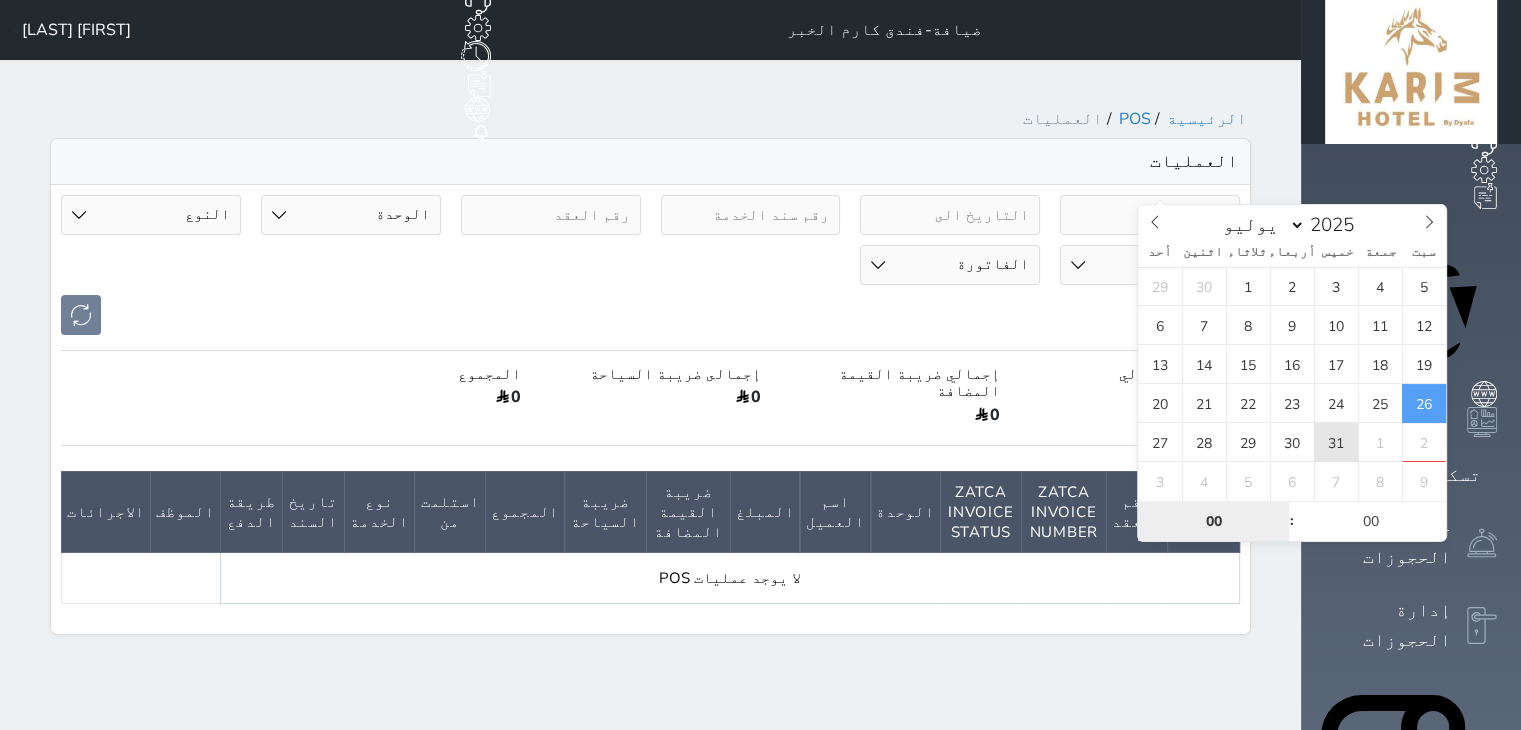 type on "2025-07-31 00:00" 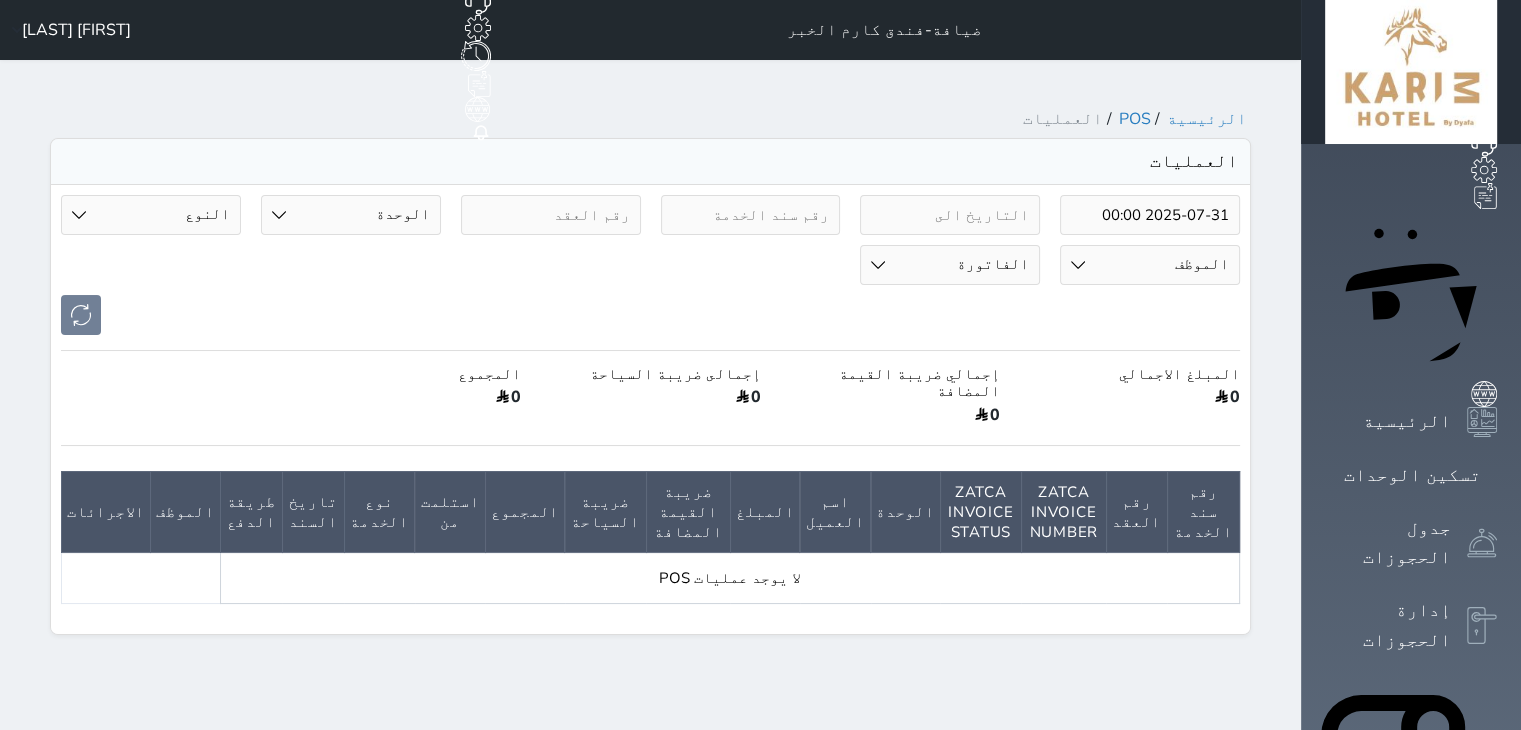 click at bounding box center [650, 315] 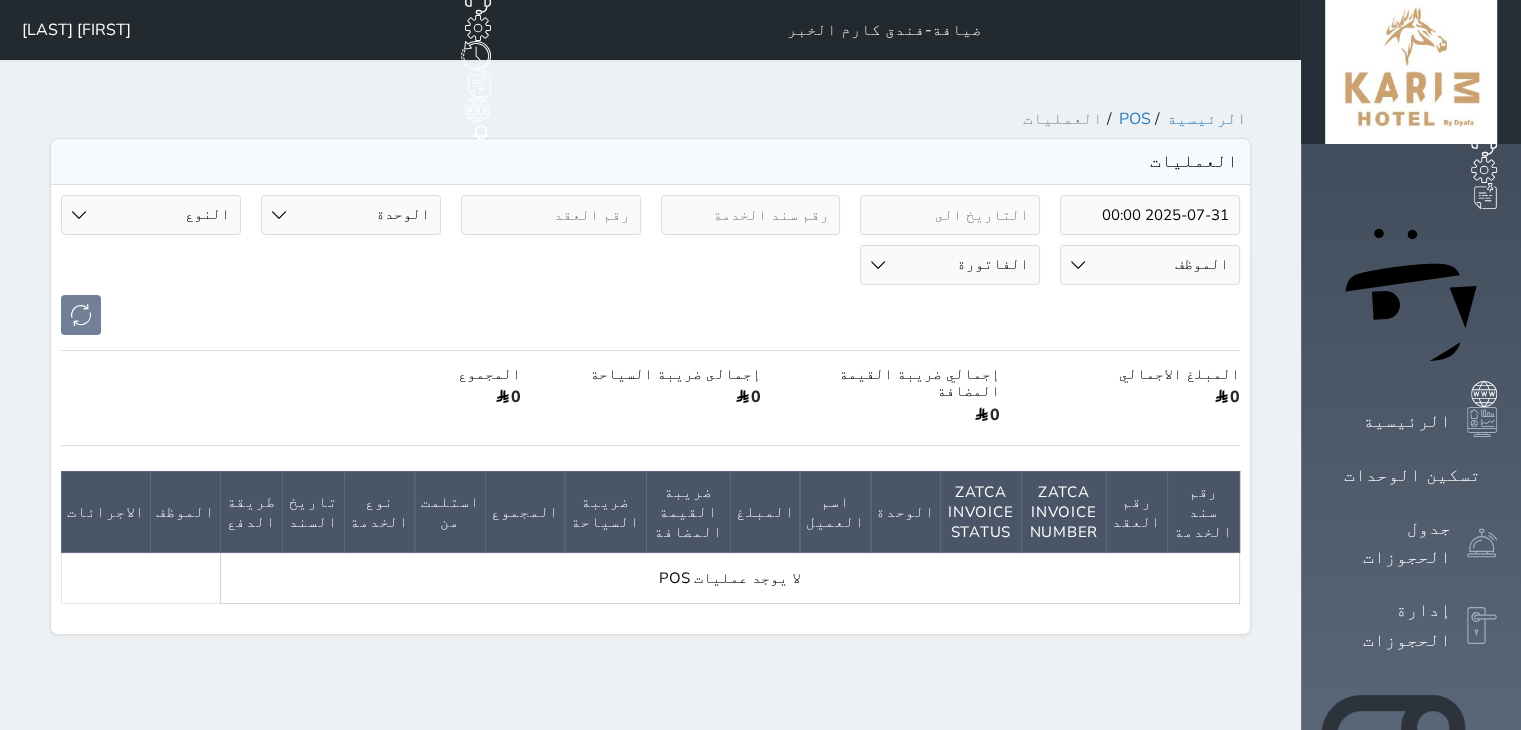 click 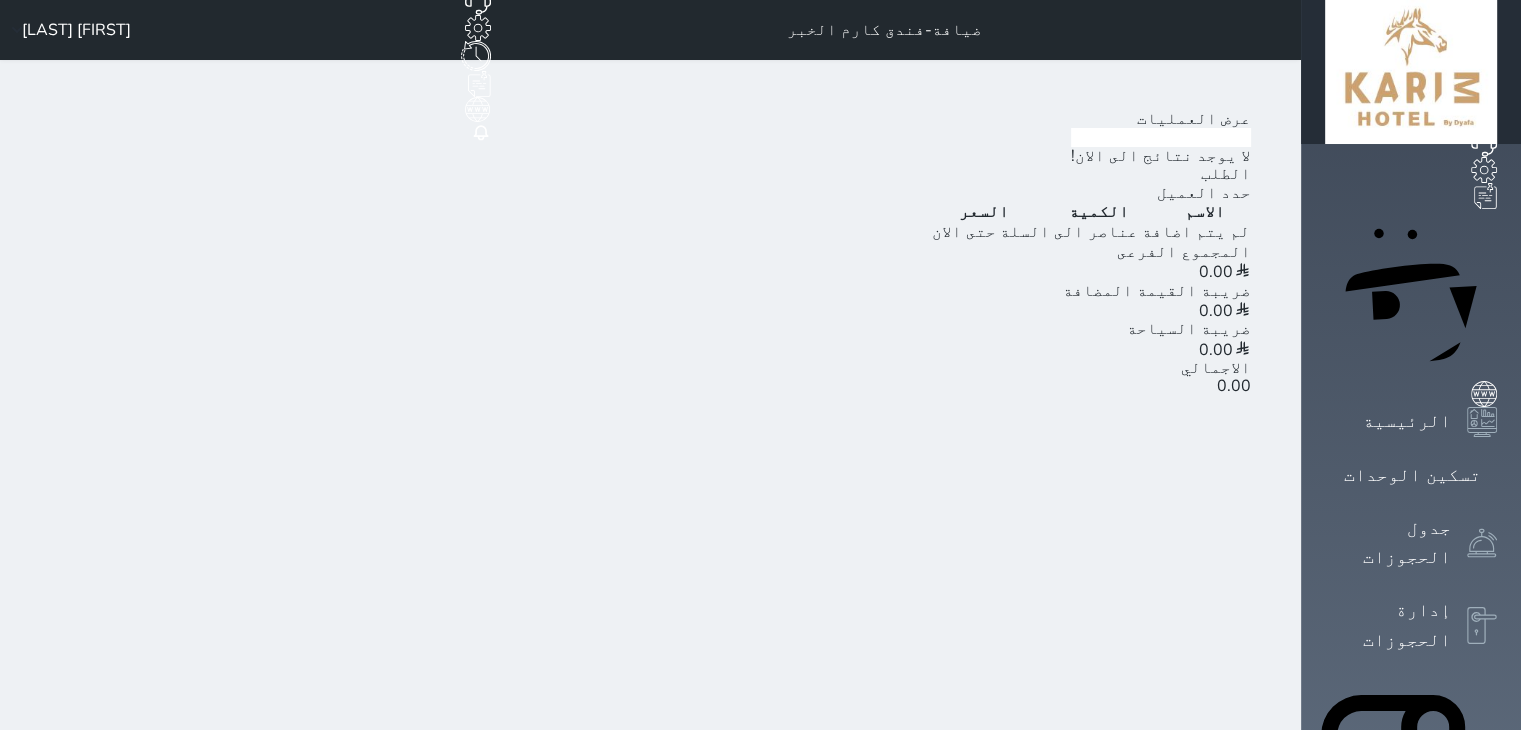 click on "عرض العمليات" at bounding box center [1194, 119] 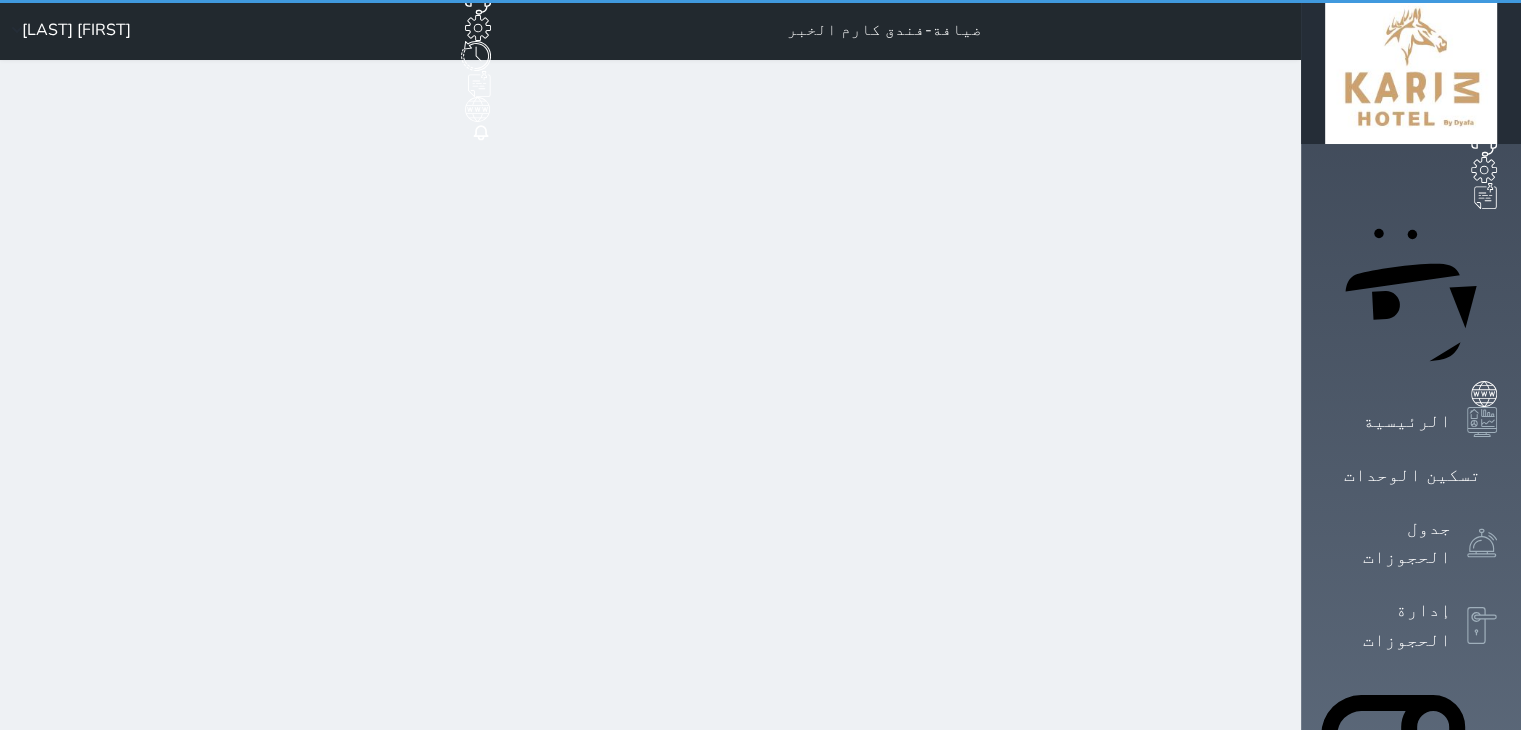 select on "6" 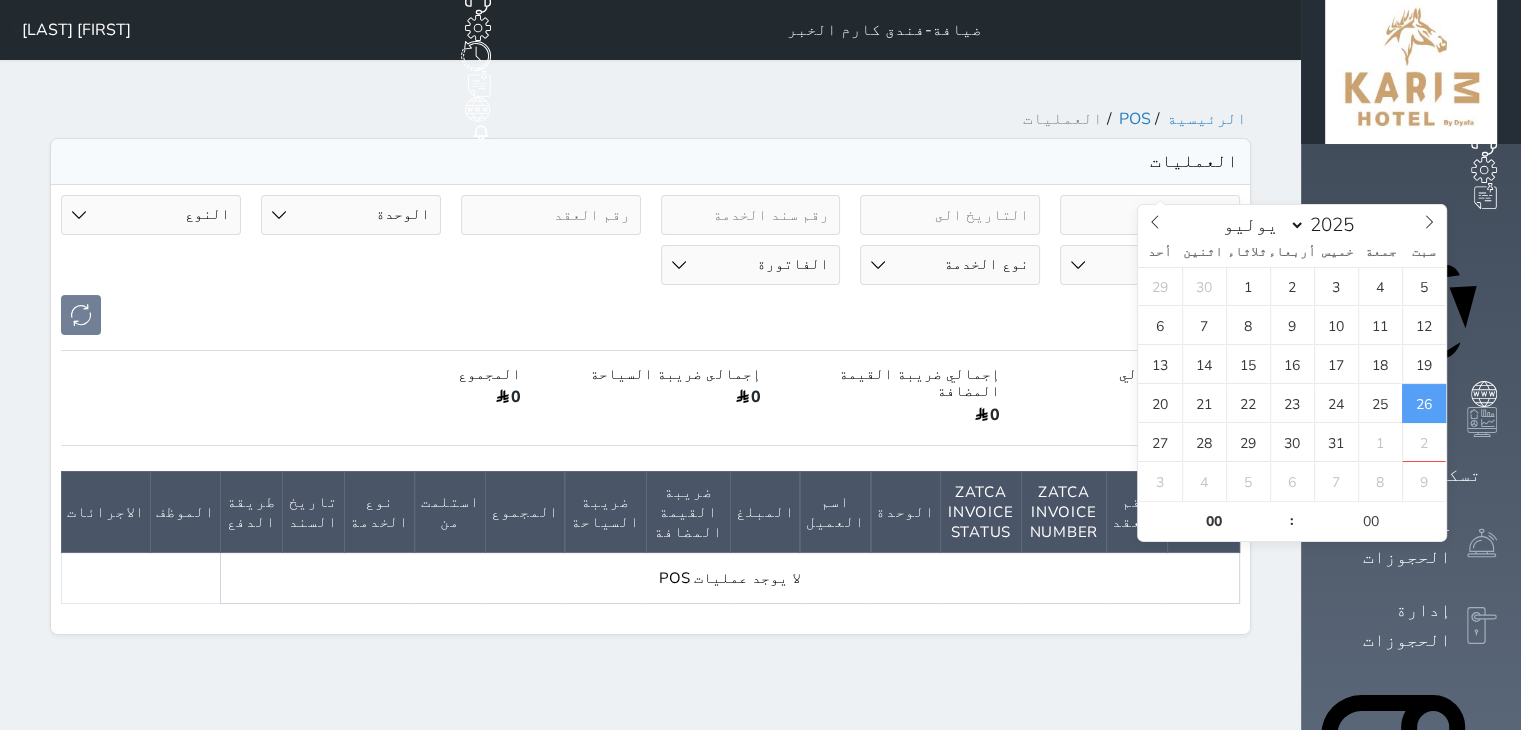 click on "2025-07-26" at bounding box center (1150, 215) 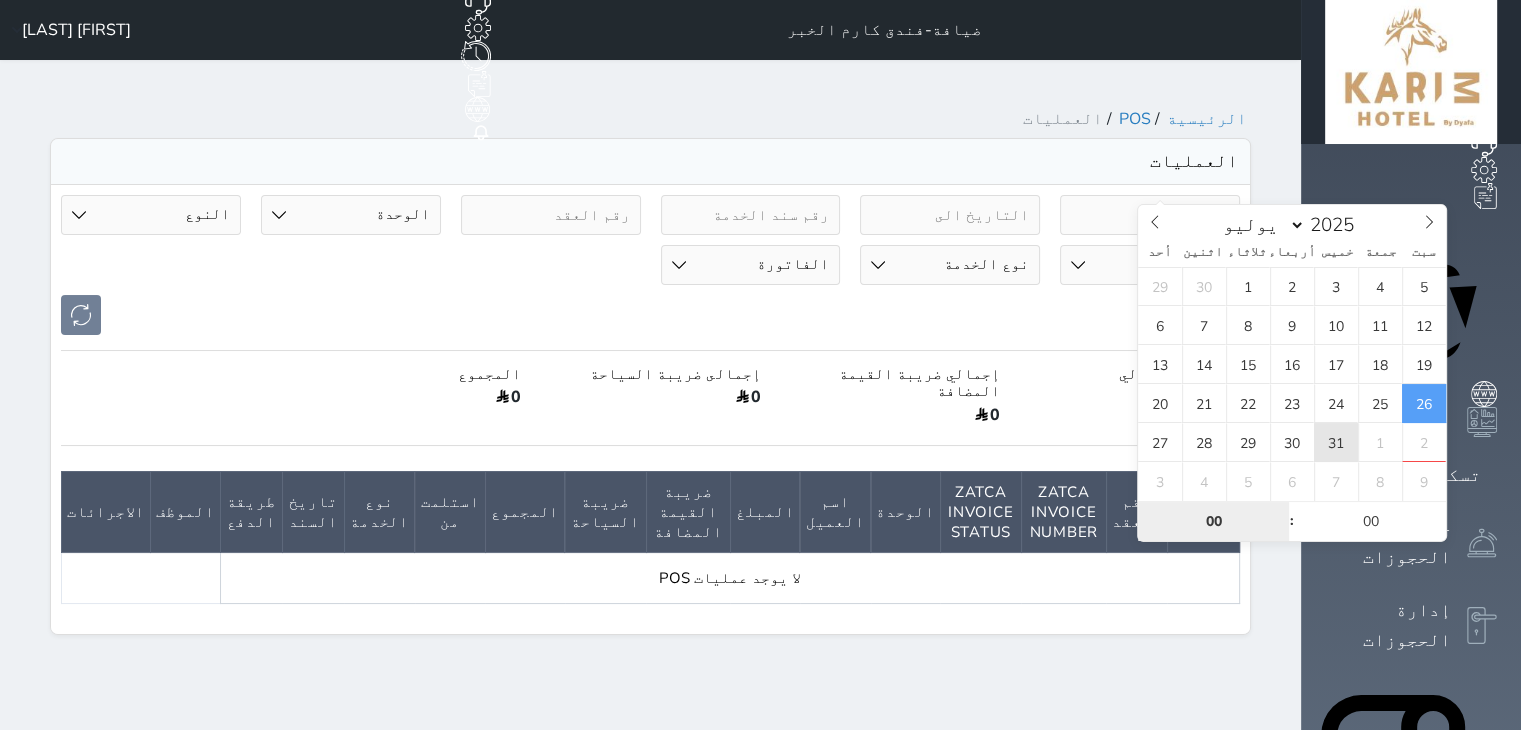 type on "2025-07-31 00:00" 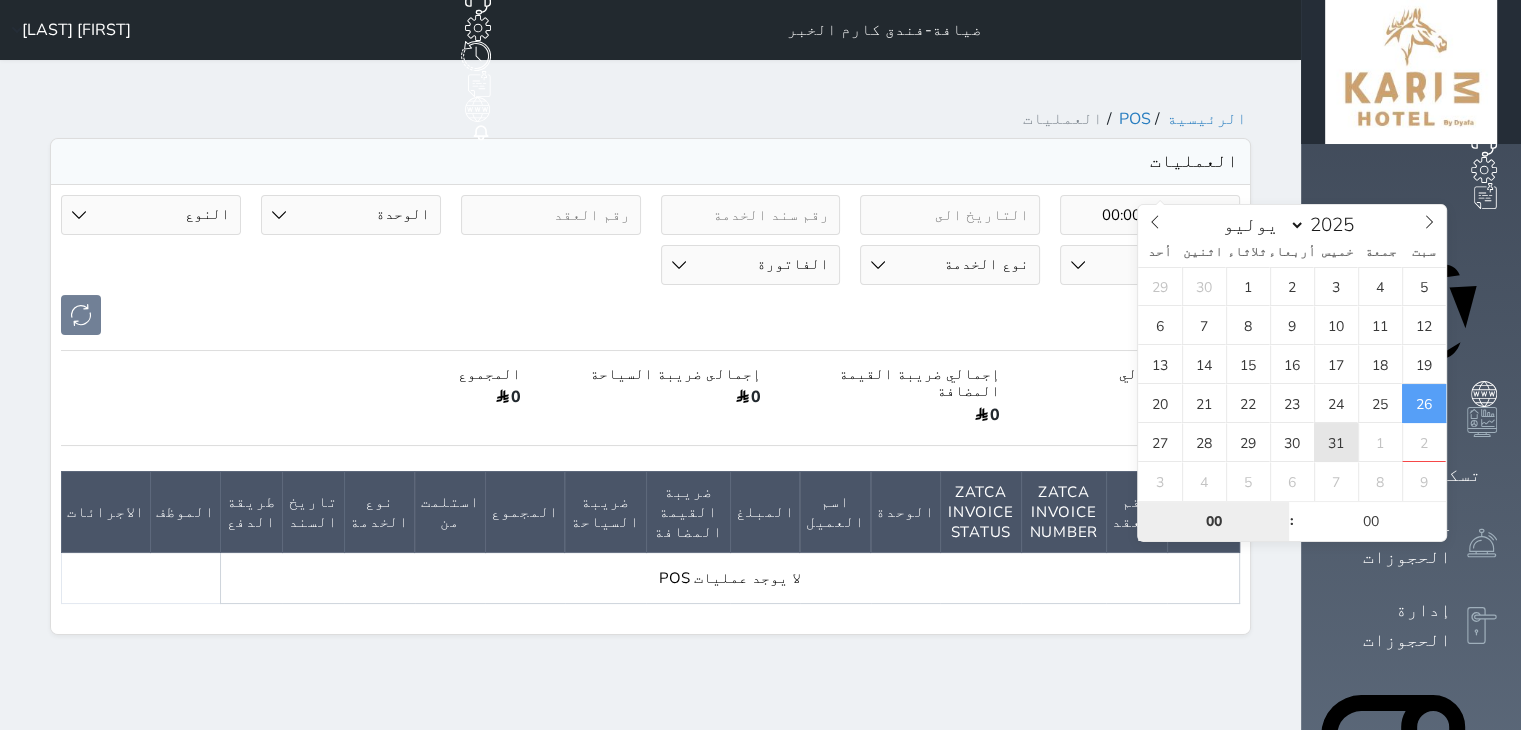 scroll, scrollTop: 0, scrollLeft: 0, axis: both 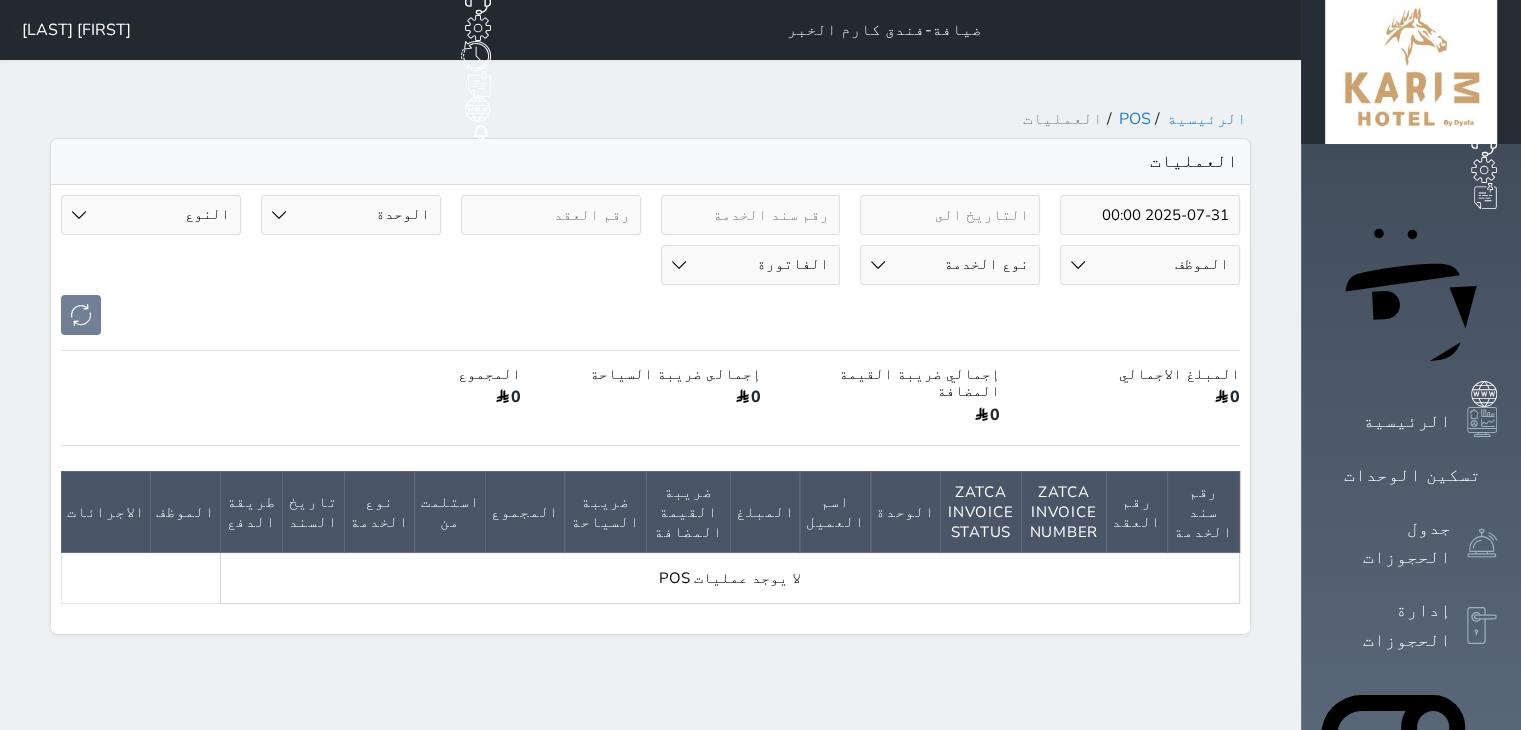 click on "2025-07-31 00:00
الوحدة
101 - غرفة قياسية مزدوجة أو توأم
102 - جناح سوبيريور
103 - غرفة ديلوكس مزدوجة أو توأم
104 - جناح سوبيريور
105 - غرفة ديلوكس مزدوجة أو توأم
106 - غرفة ديلوكس مزدوجة أو توأم
107 - جناح سوبيريور
110 - جناح سوبيريور
111 - غرفة قياسية مزدوجة أو توأم" at bounding box center [650, 409] 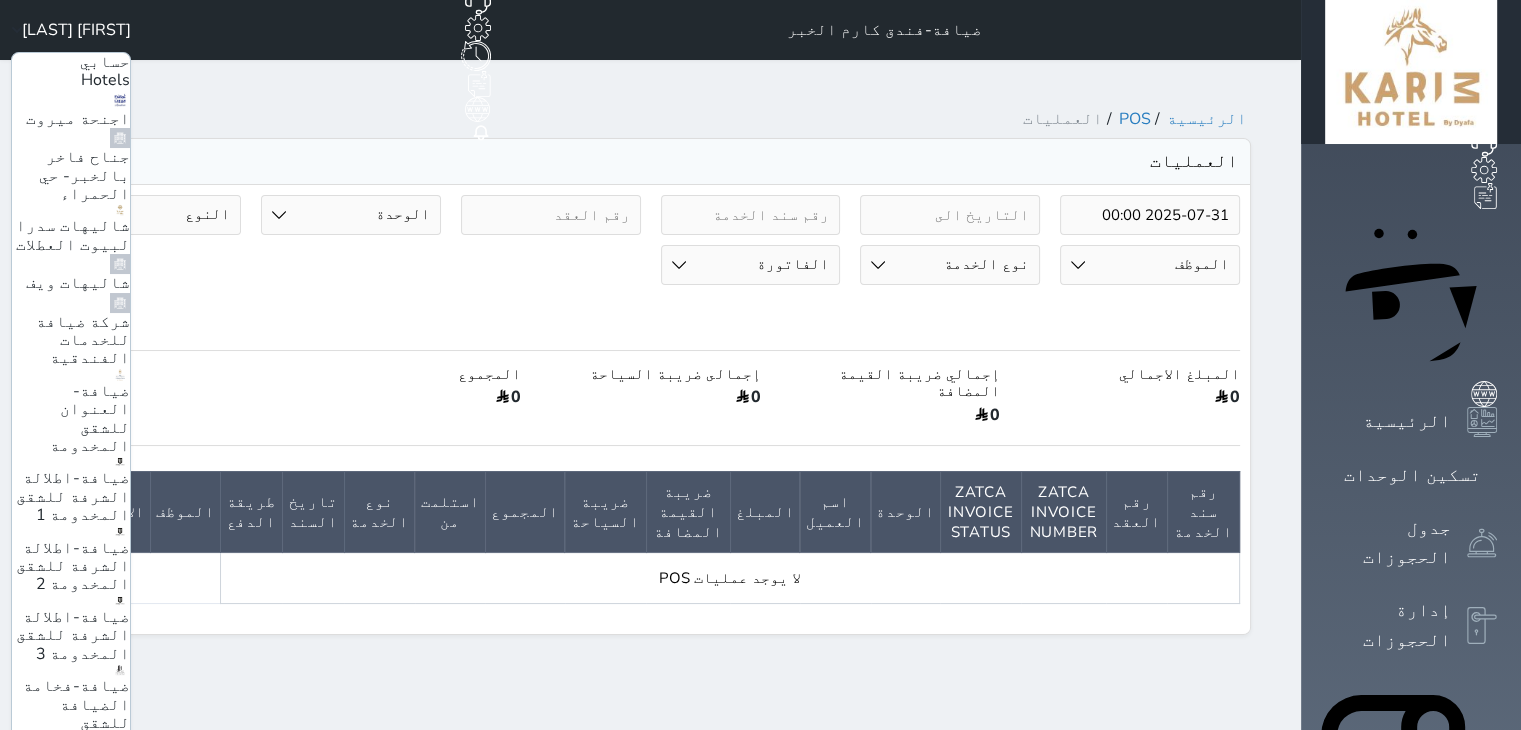 click on "ضيافة- العنوان للشقق المخدومة" at bounding box center [90, 418] 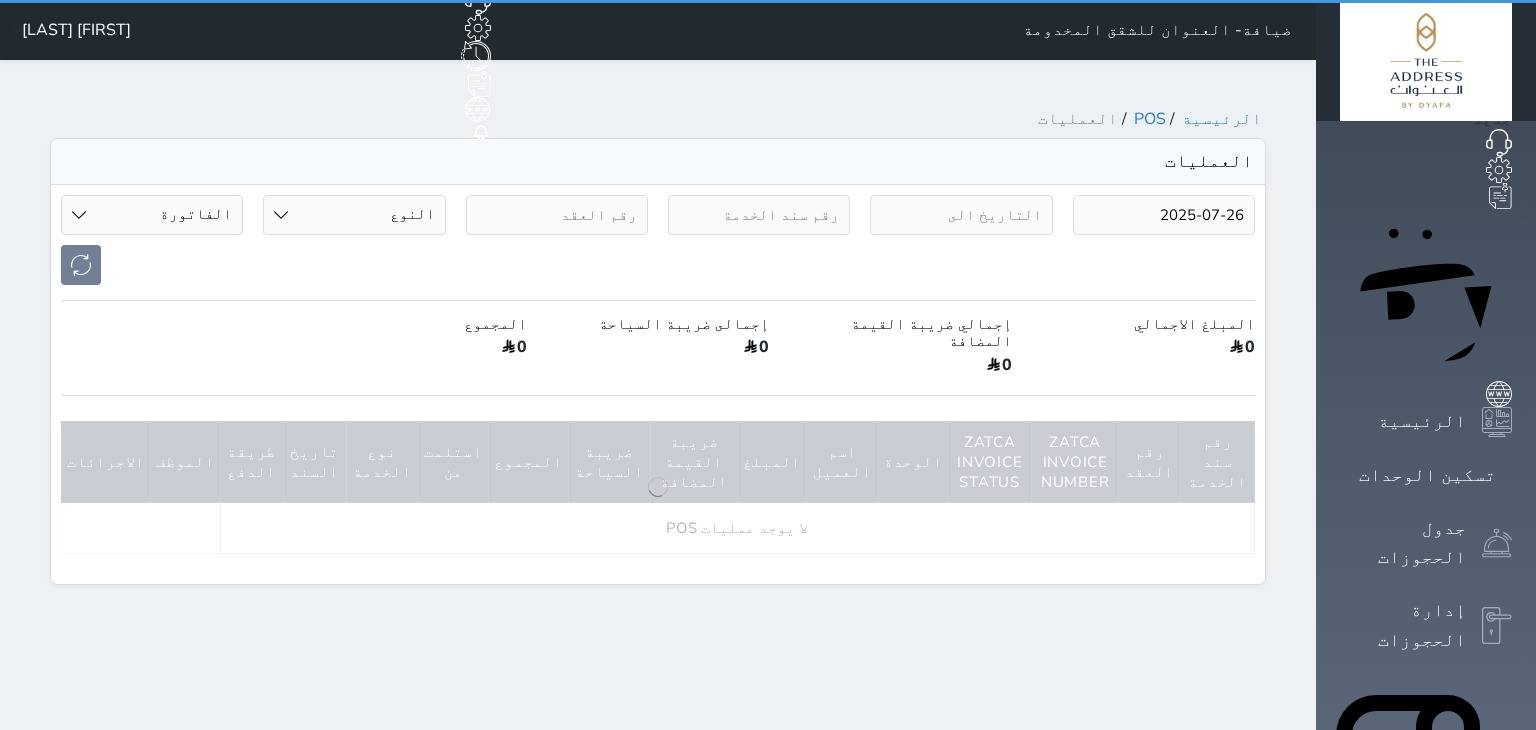 select on "invoice" 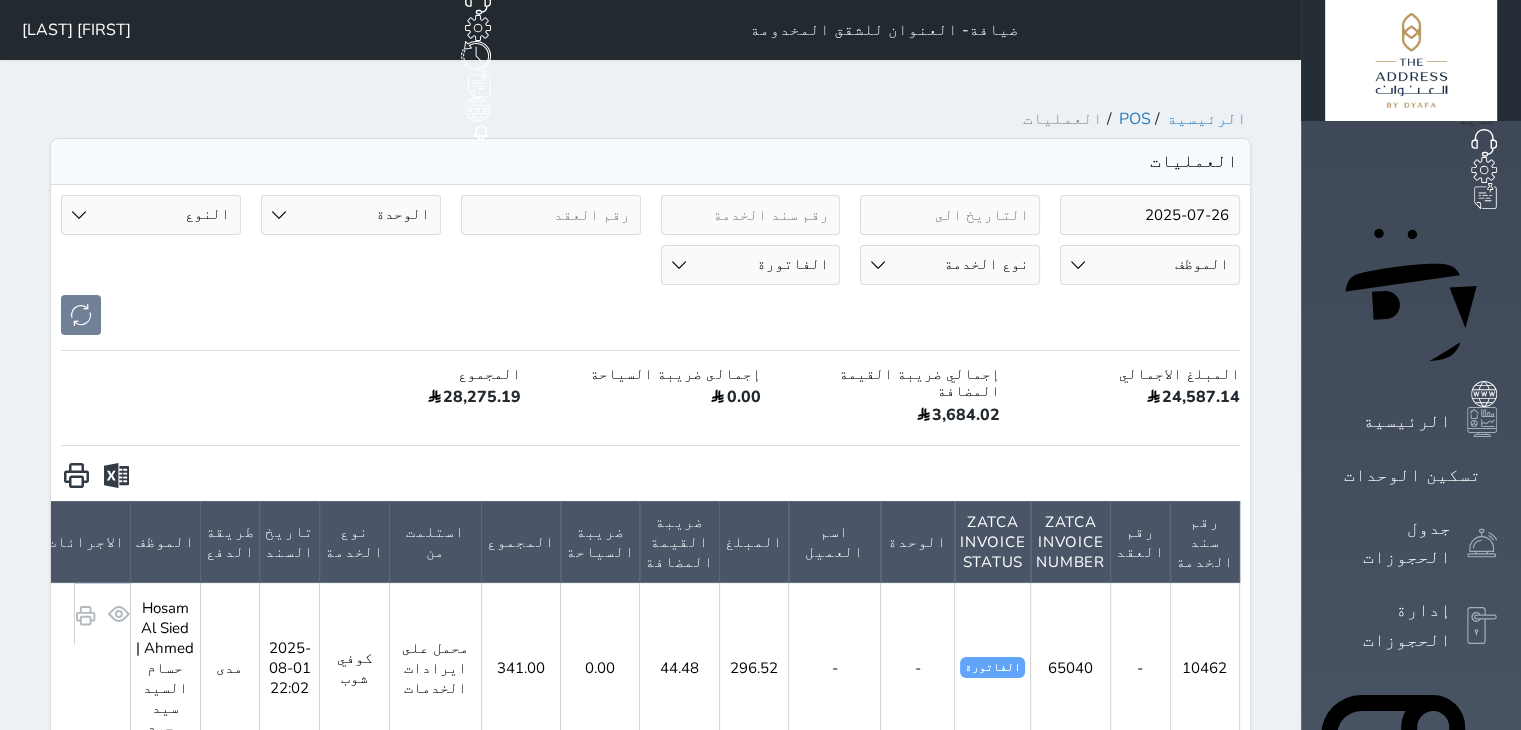 scroll, scrollTop: 0, scrollLeft: 0, axis: both 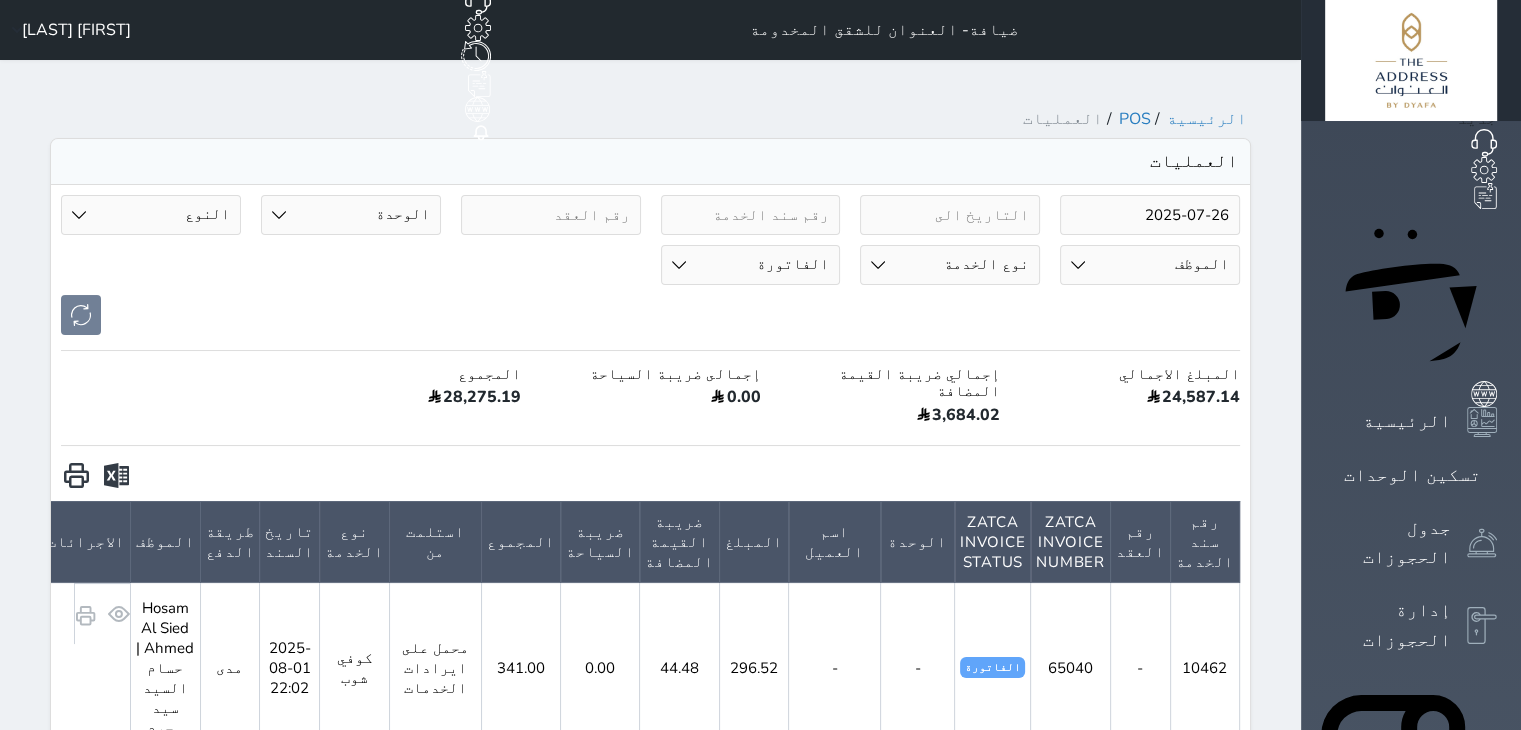 click on "Your browser does not support the audio element.
حجز جماعي جديد   حجز جديد               الرئيسية     تسكين الوحدات     جدول الحجوزات     إدارة الحجوزات     POS       الإدارة المالية     العملاء     تقييمات العملاء       الخدمات     التقارير     الإعدادات     الدعم الفني
ضيافة- العنوان للشقق المخدومة
حجز جماعي جديد   حجز جديد   مرتبط مع منصة زاتكا المرحلة الثانية   مرتبط مع شموس   مرتبط مع المنصة الوطنية للرصد السياحي               إشعار   الغرفة   النزيل   المصدر
[FIRST] [LAST]
الرئيسية POS العمليات   العمليات   2025-07-26
الوحدة" at bounding box center [760, 2094] 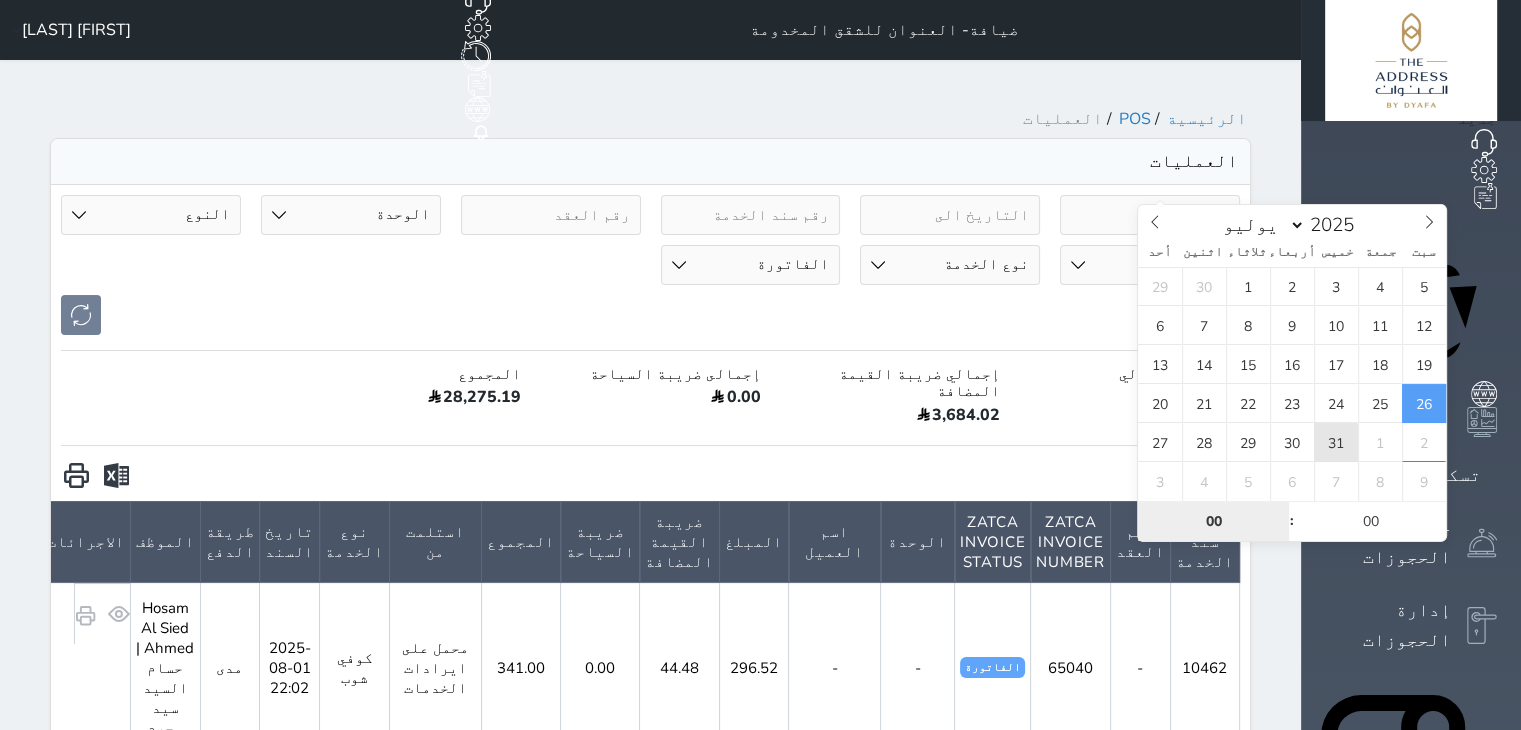 type on "2025-07-31 00:00" 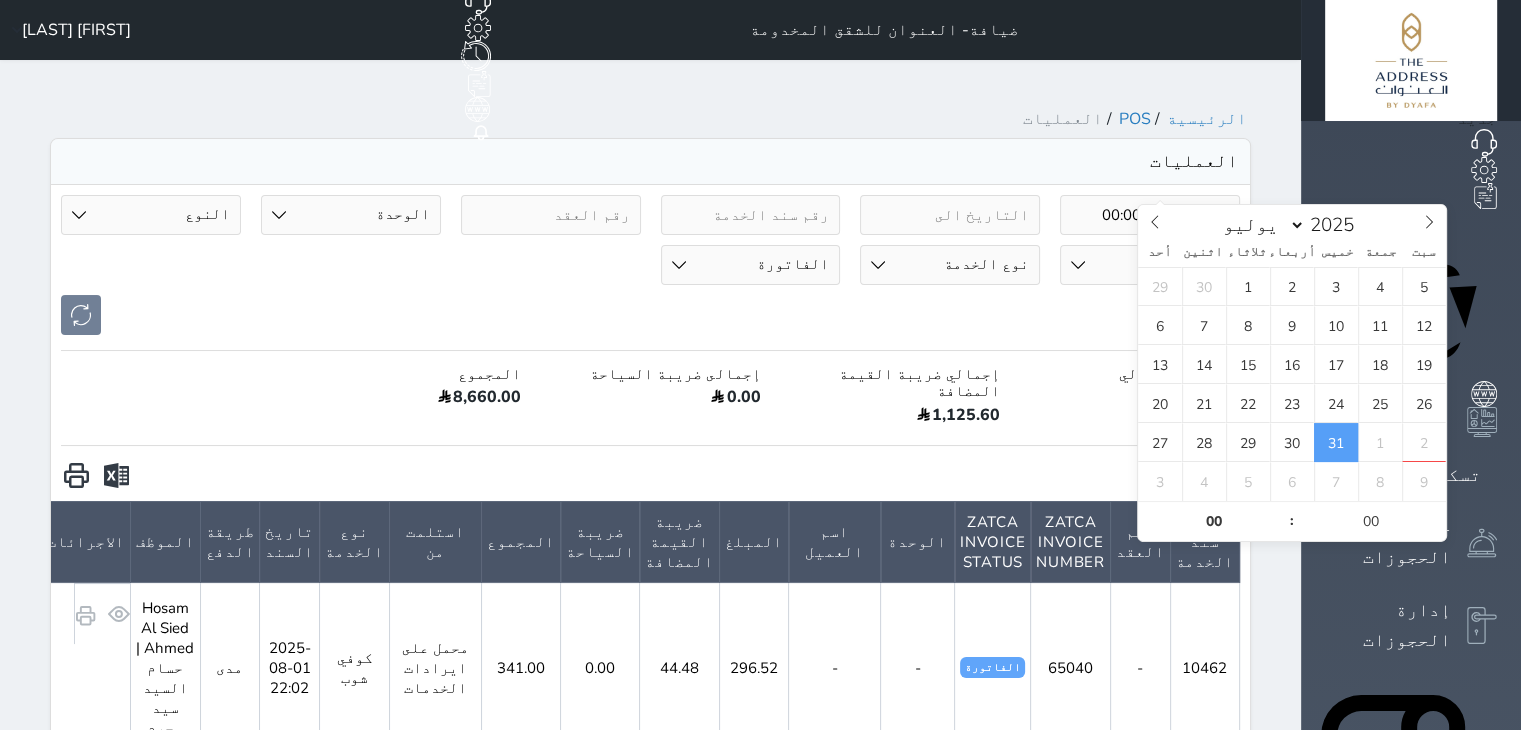 click at bounding box center [101, 476] 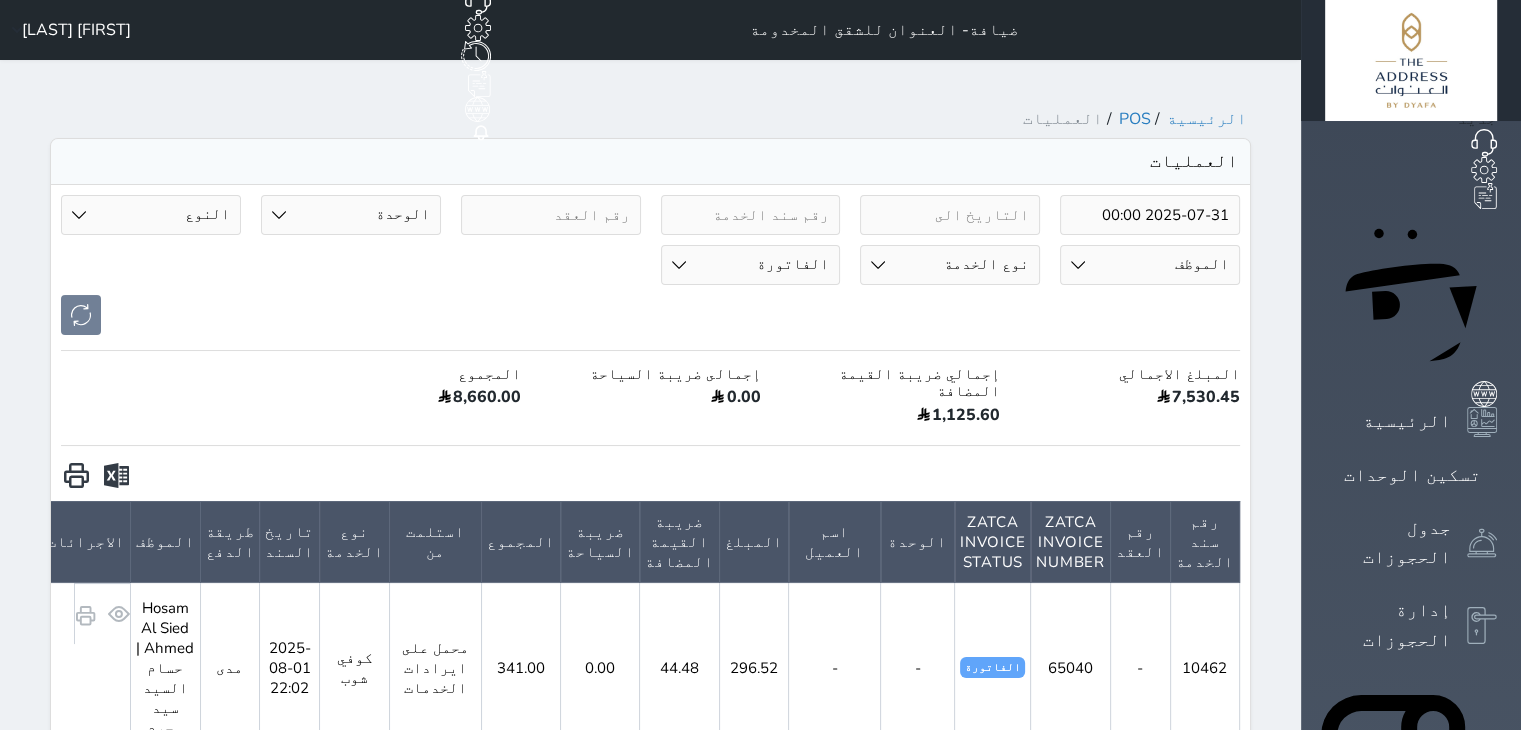 click at bounding box center [116, 476] 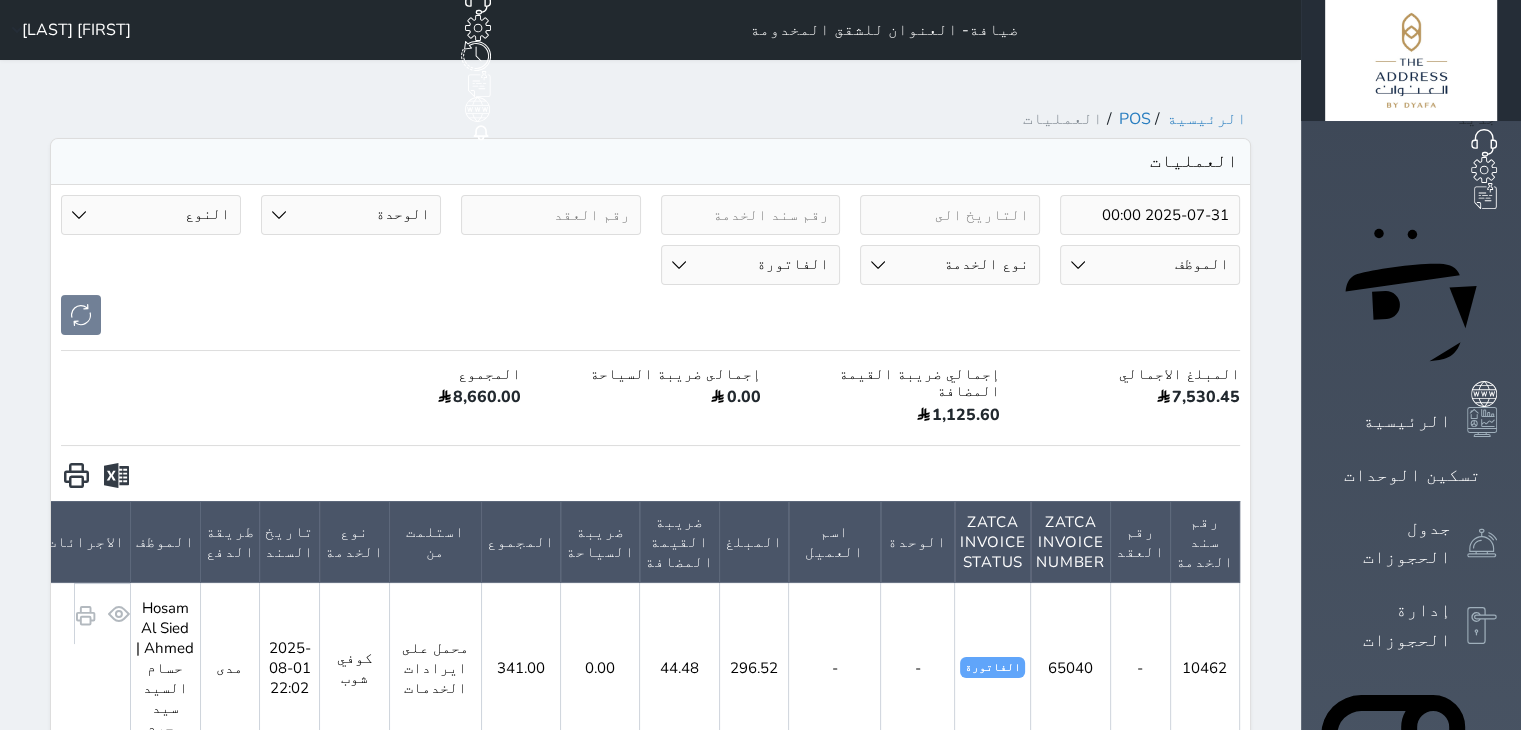 click on "[FIRST] [LAST]" at bounding box center (76, 30) 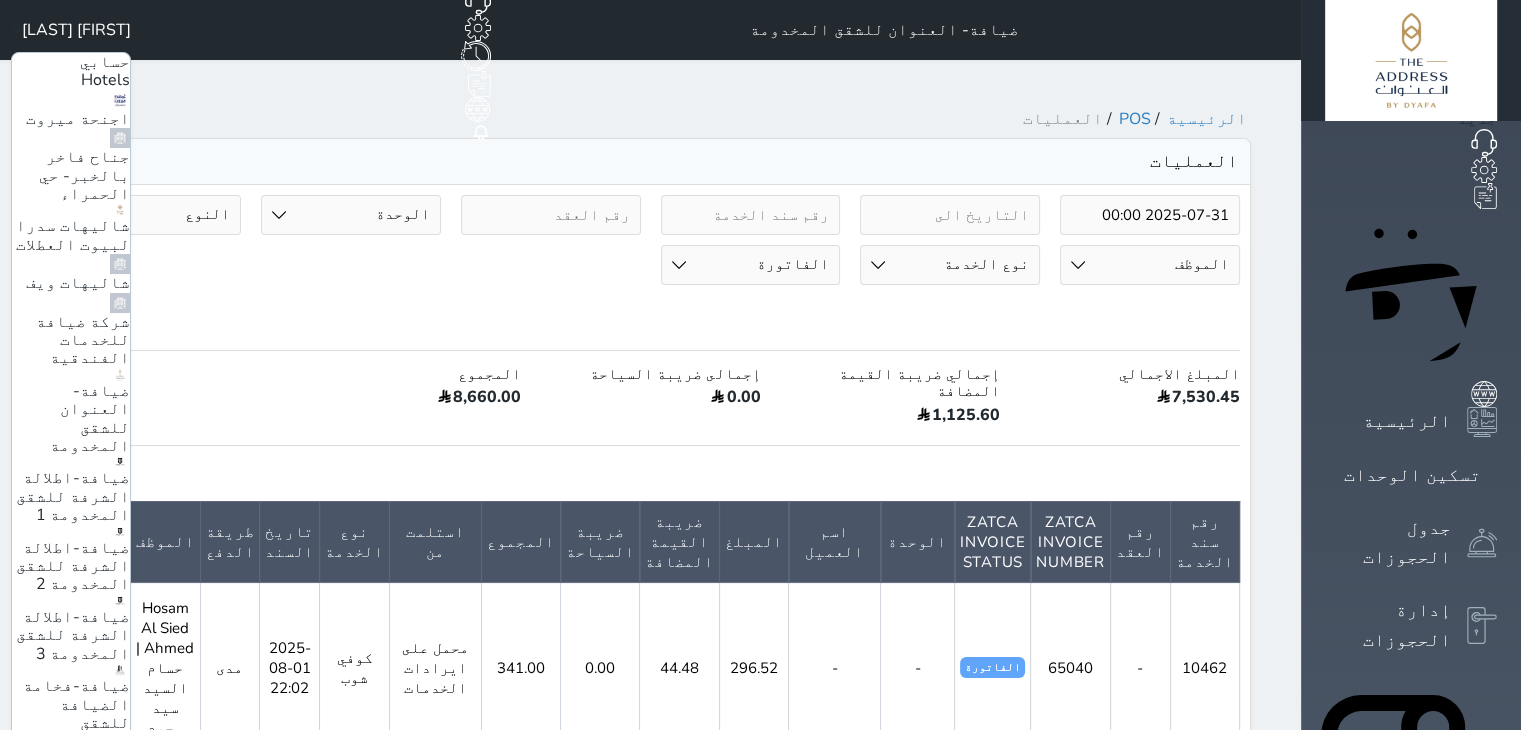 click on "اجنحة ميروت" at bounding box center [78, 119] 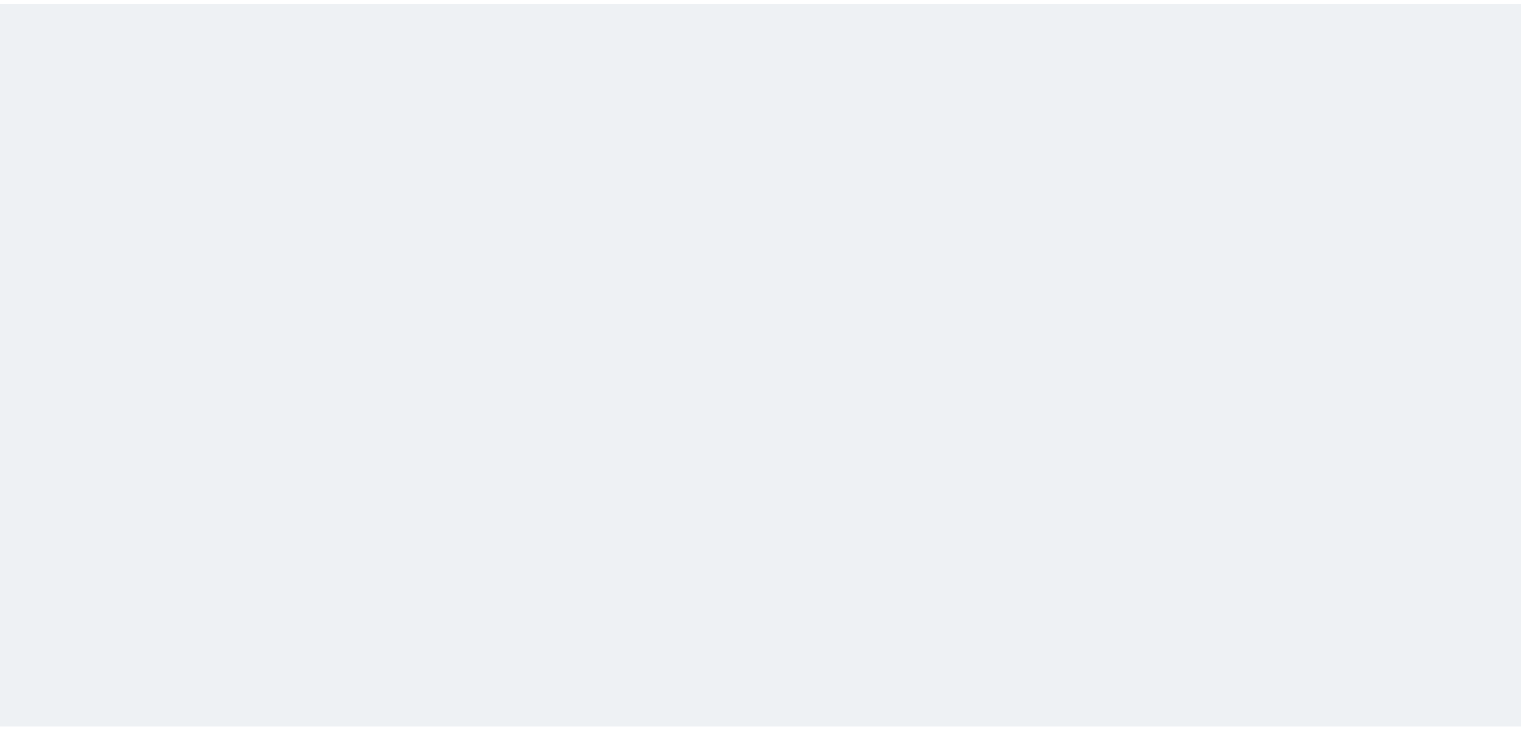scroll, scrollTop: 0, scrollLeft: 0, axis: both 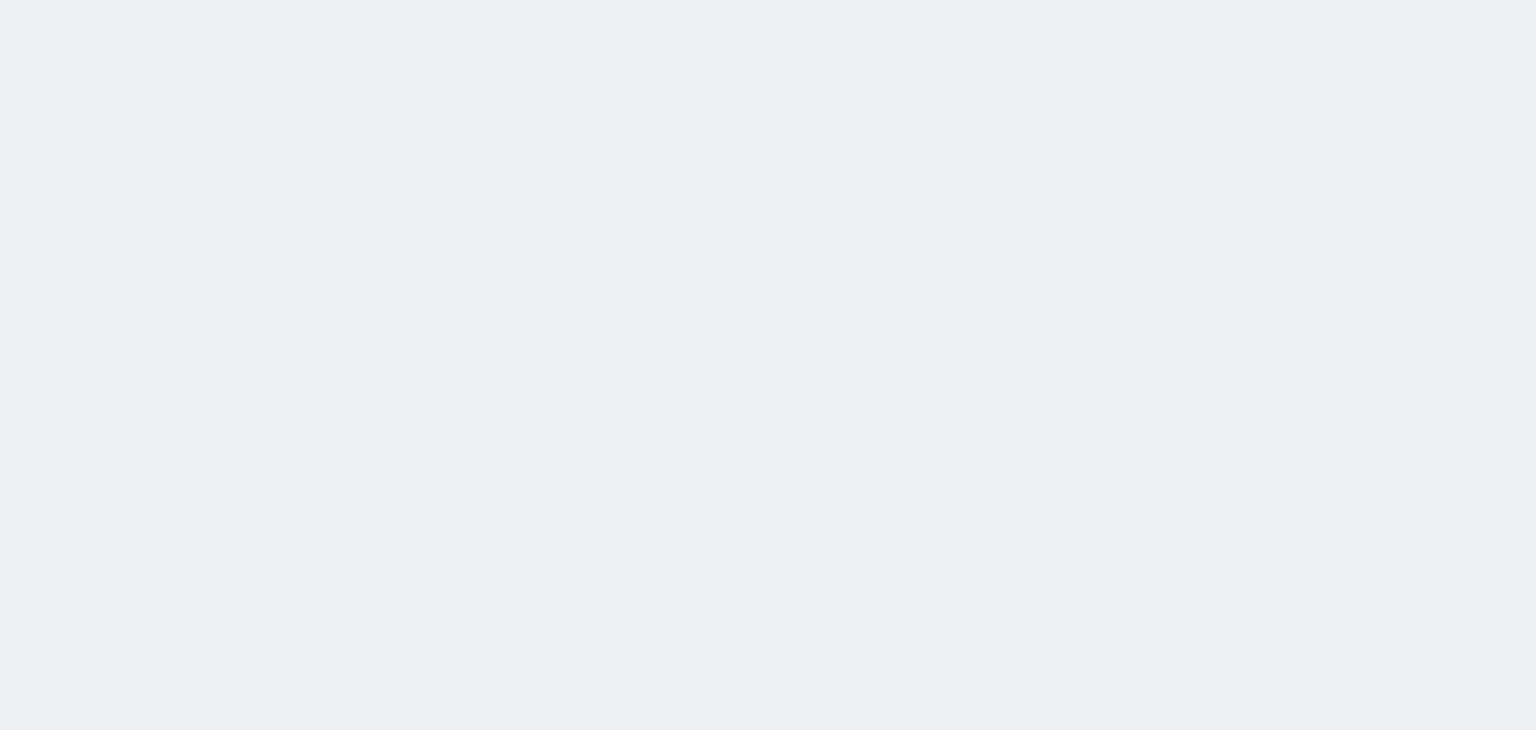 select on "invoice" 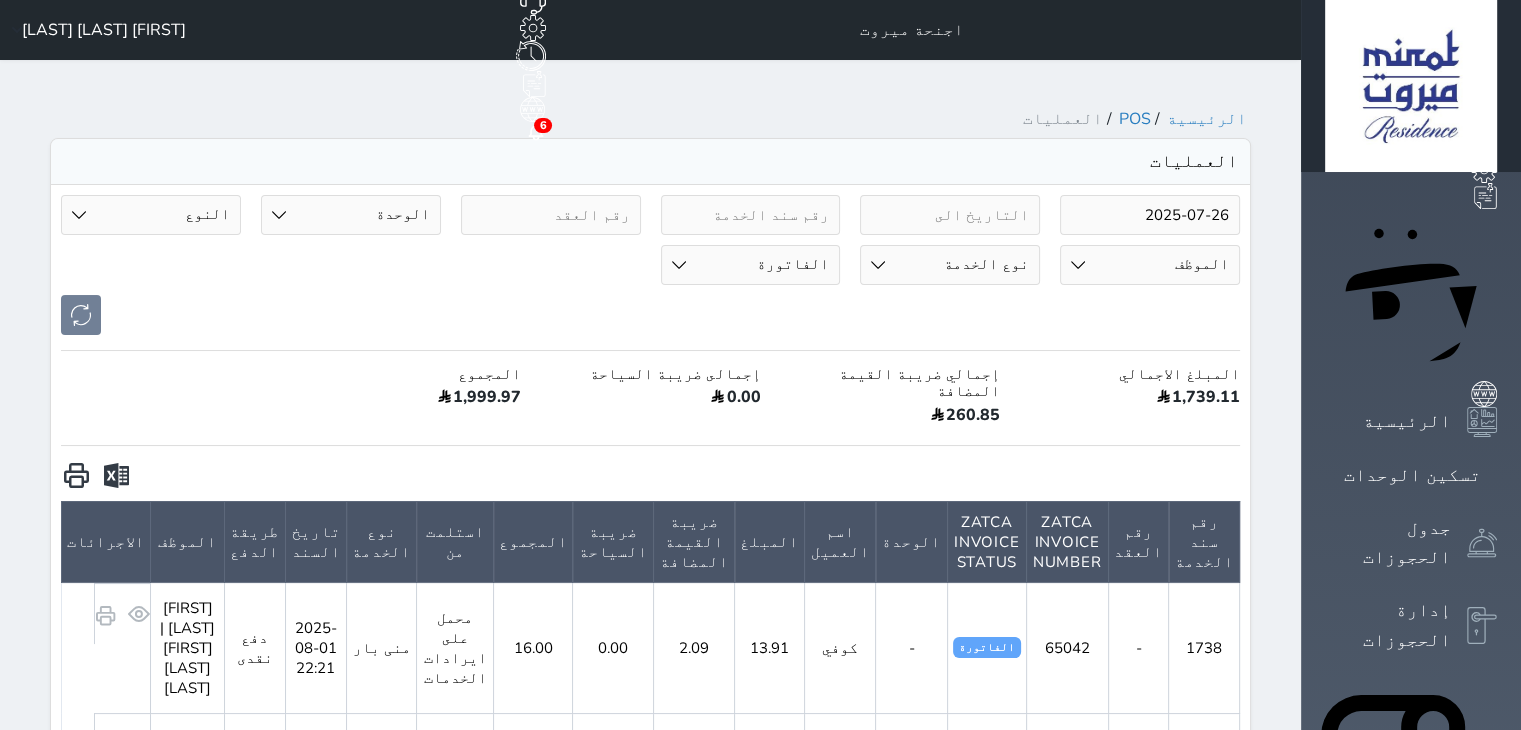 scroll, scrollTop: 0, scrollLeft: 0, axis: both 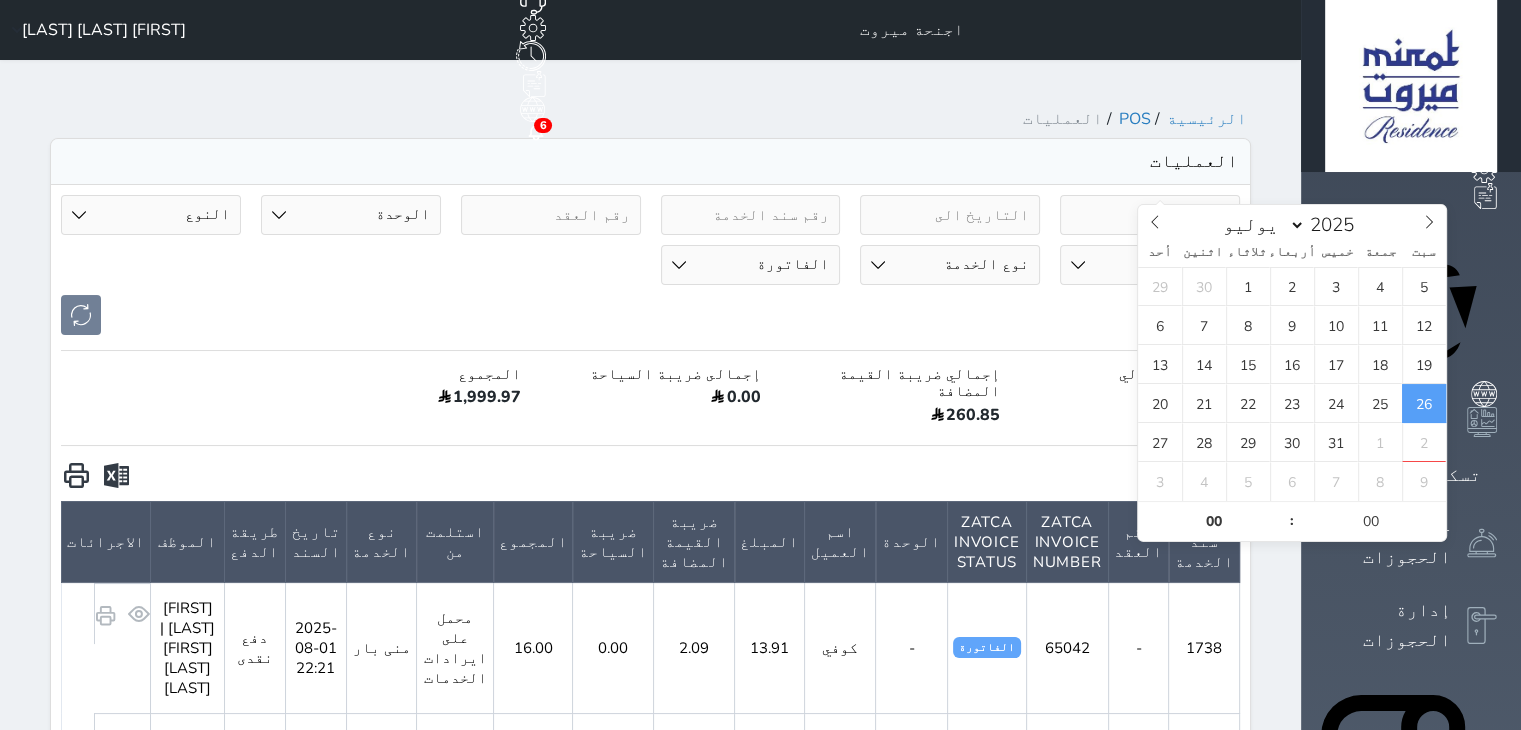 click on "2025-07-26" at bounding box center (1150, 215) 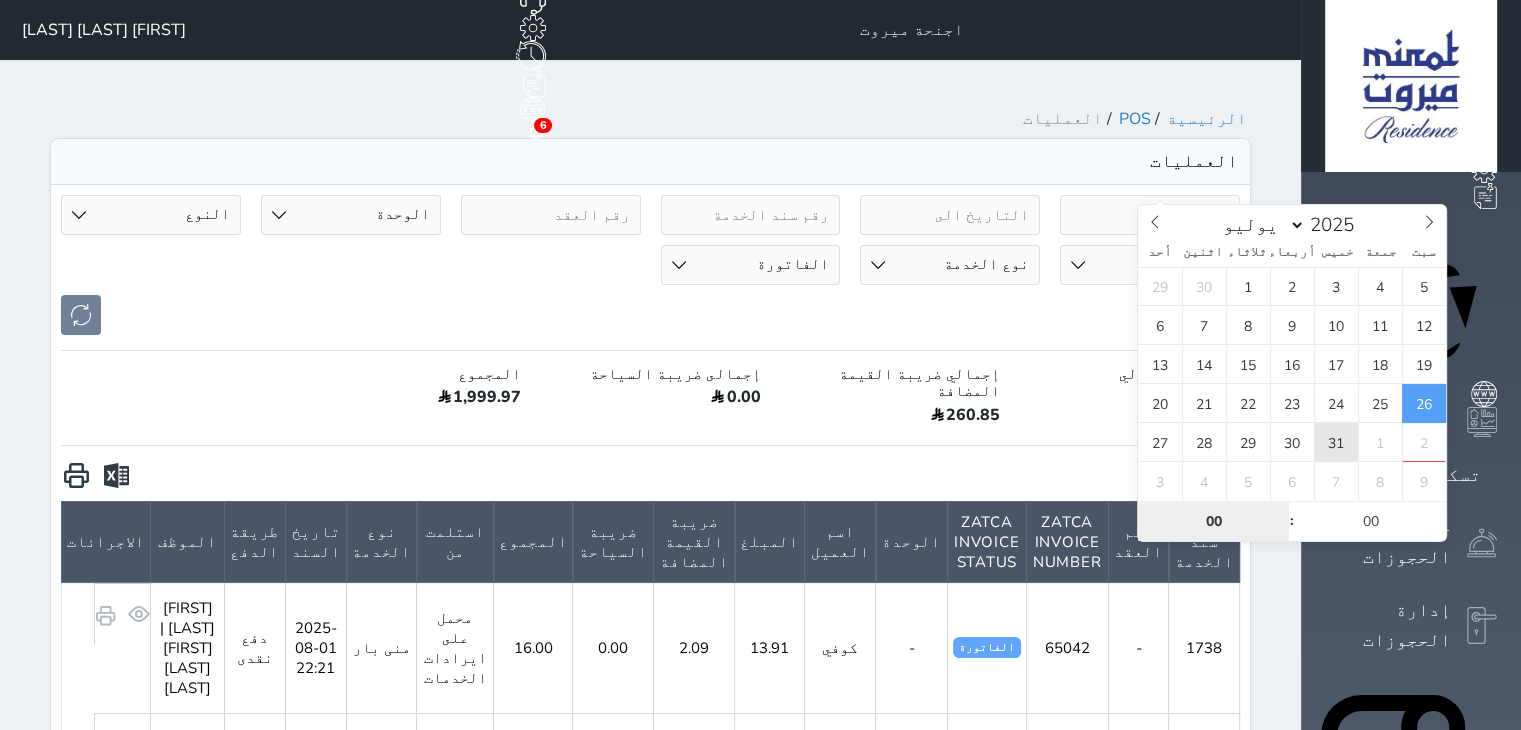 type on "2025-07-31 00:00" 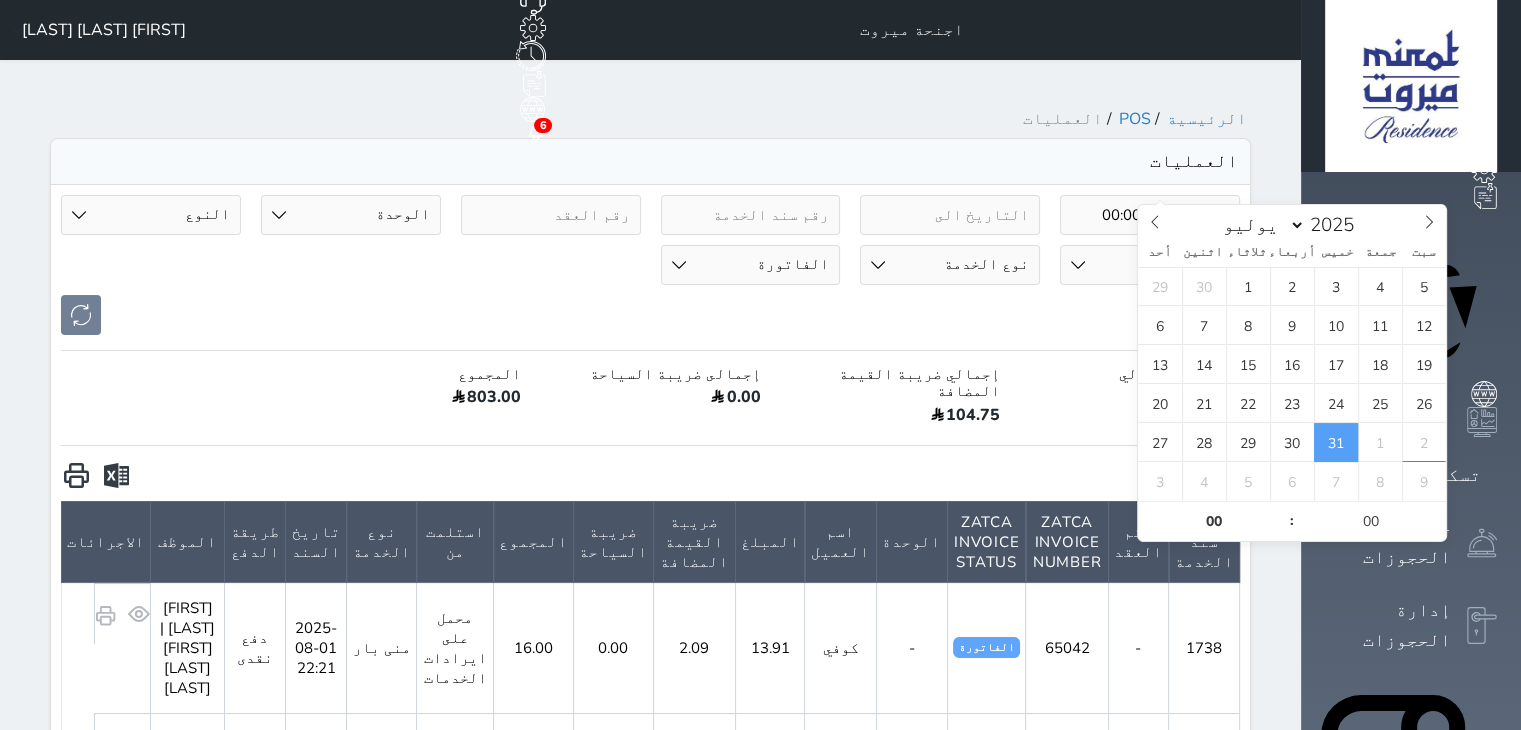 click at bounding box center [116, 476] 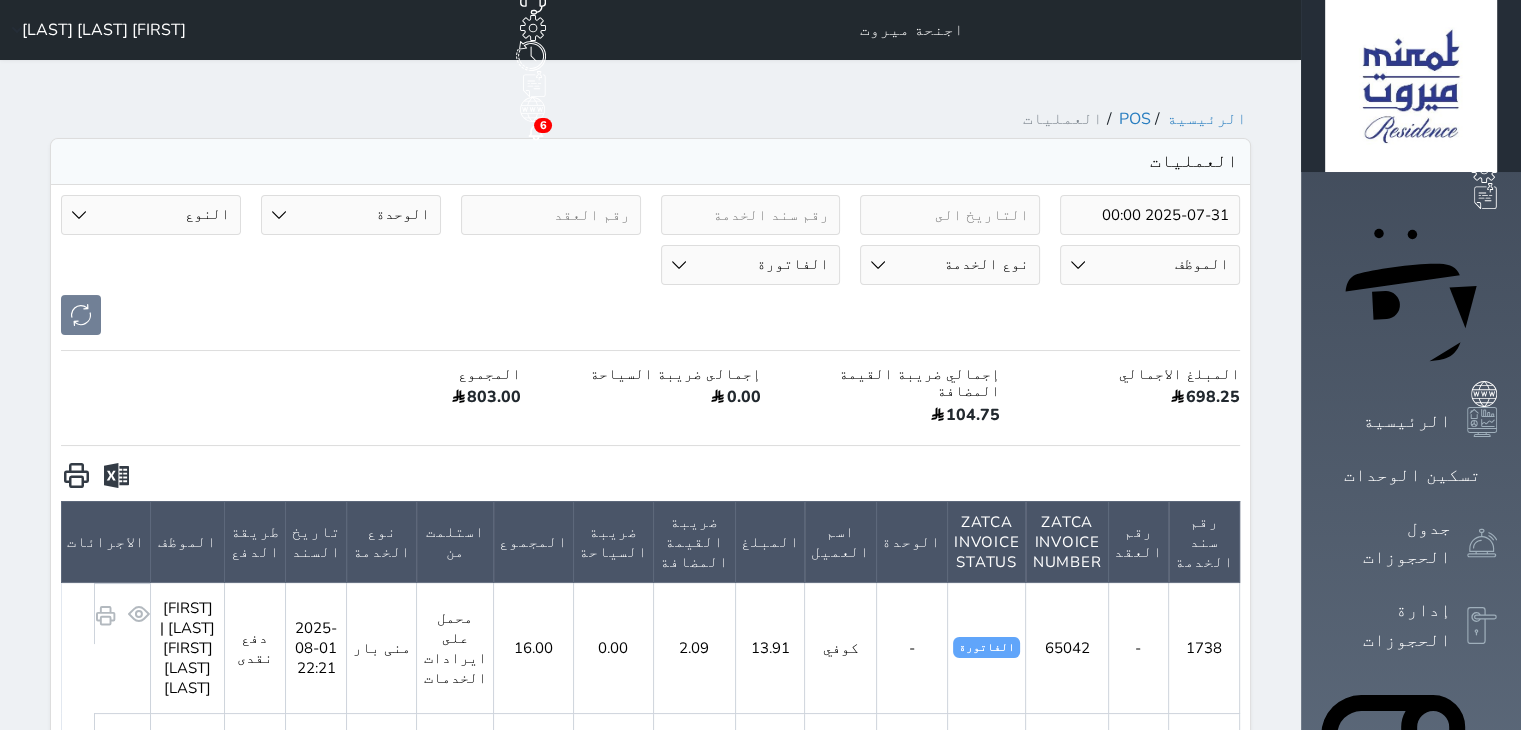 drag, startPoint x: 80, startPoint y: 29, endPoint x: 81, endPoint y: 45, distance: 16.03122 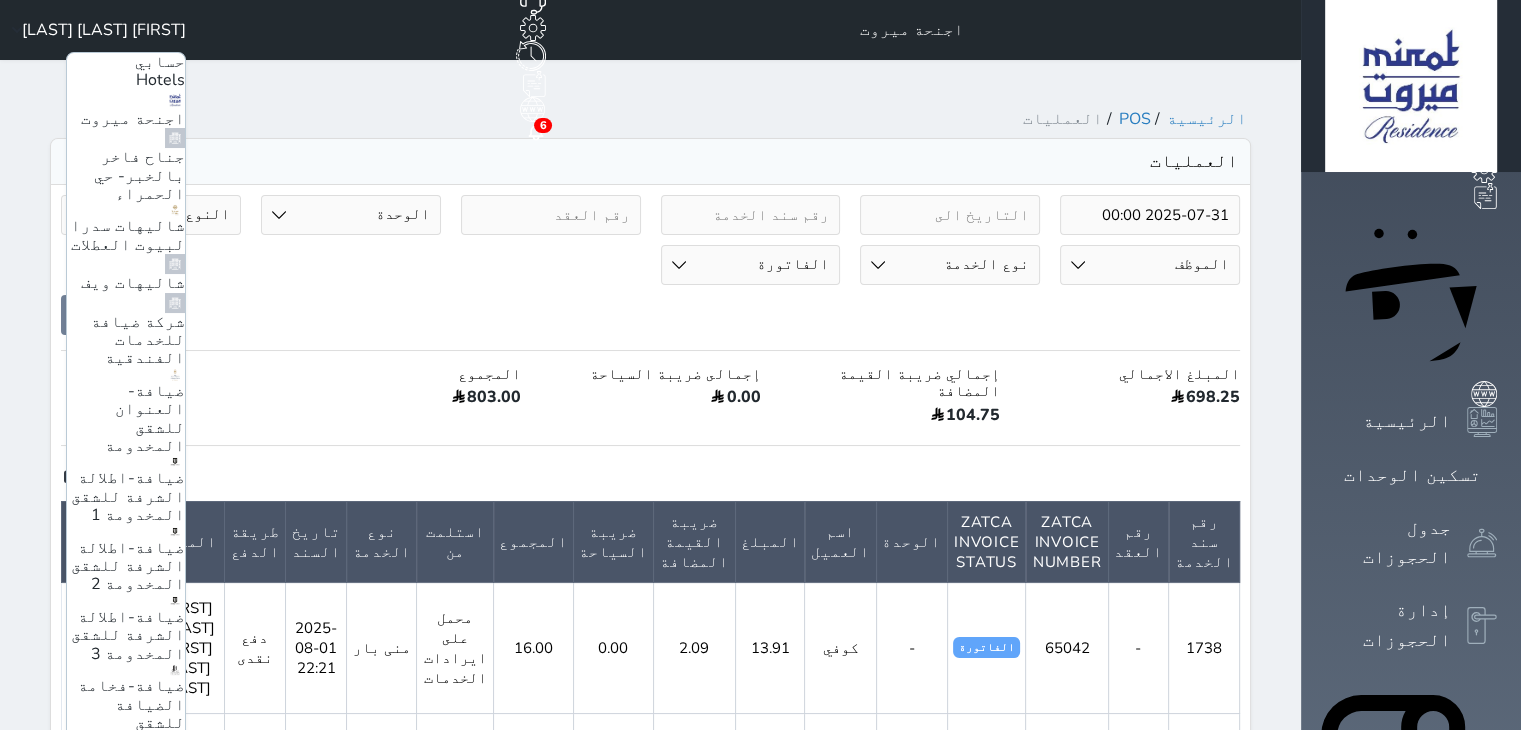 click on "ضيافة-فندق كارم الخبر" at bounding box center [136, 836] 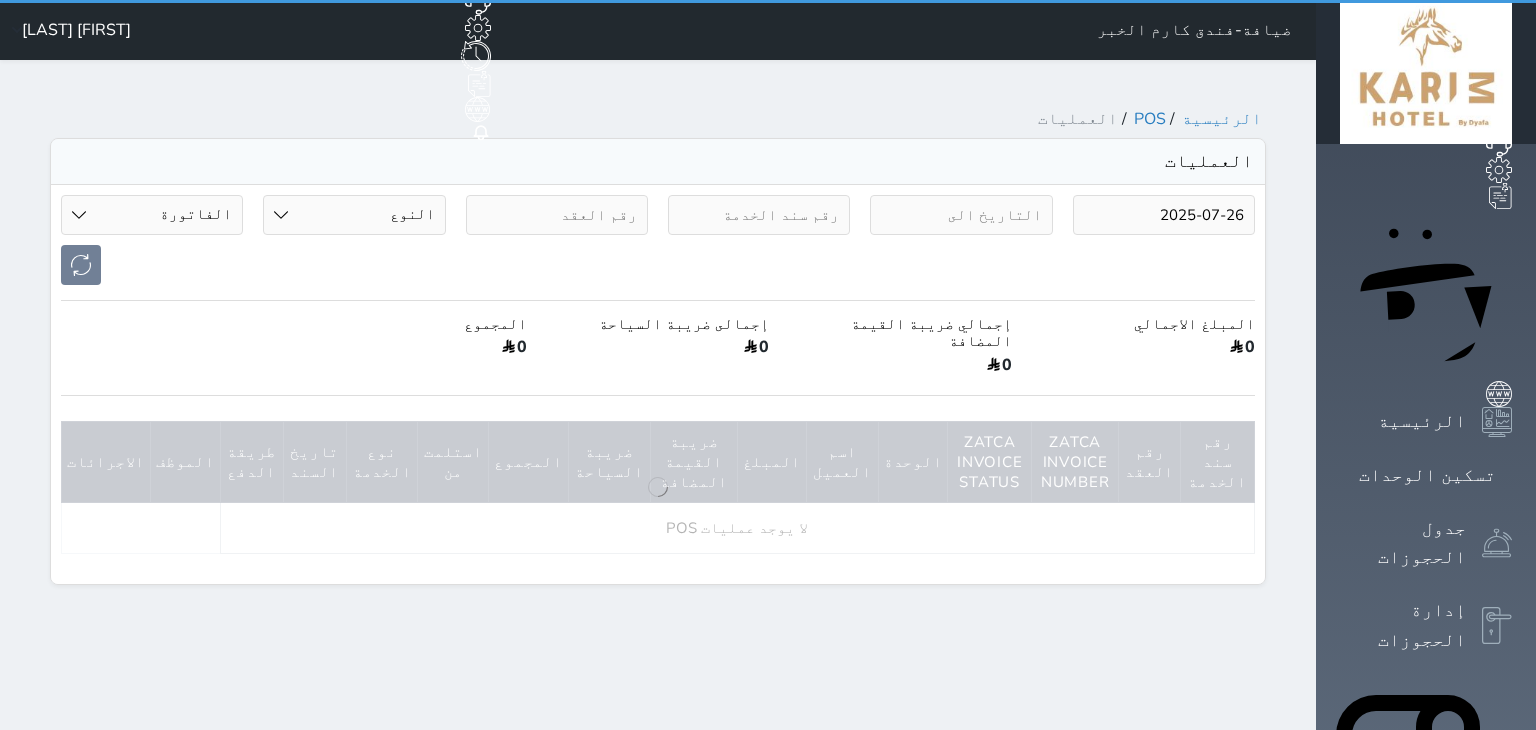 select on "invoice" 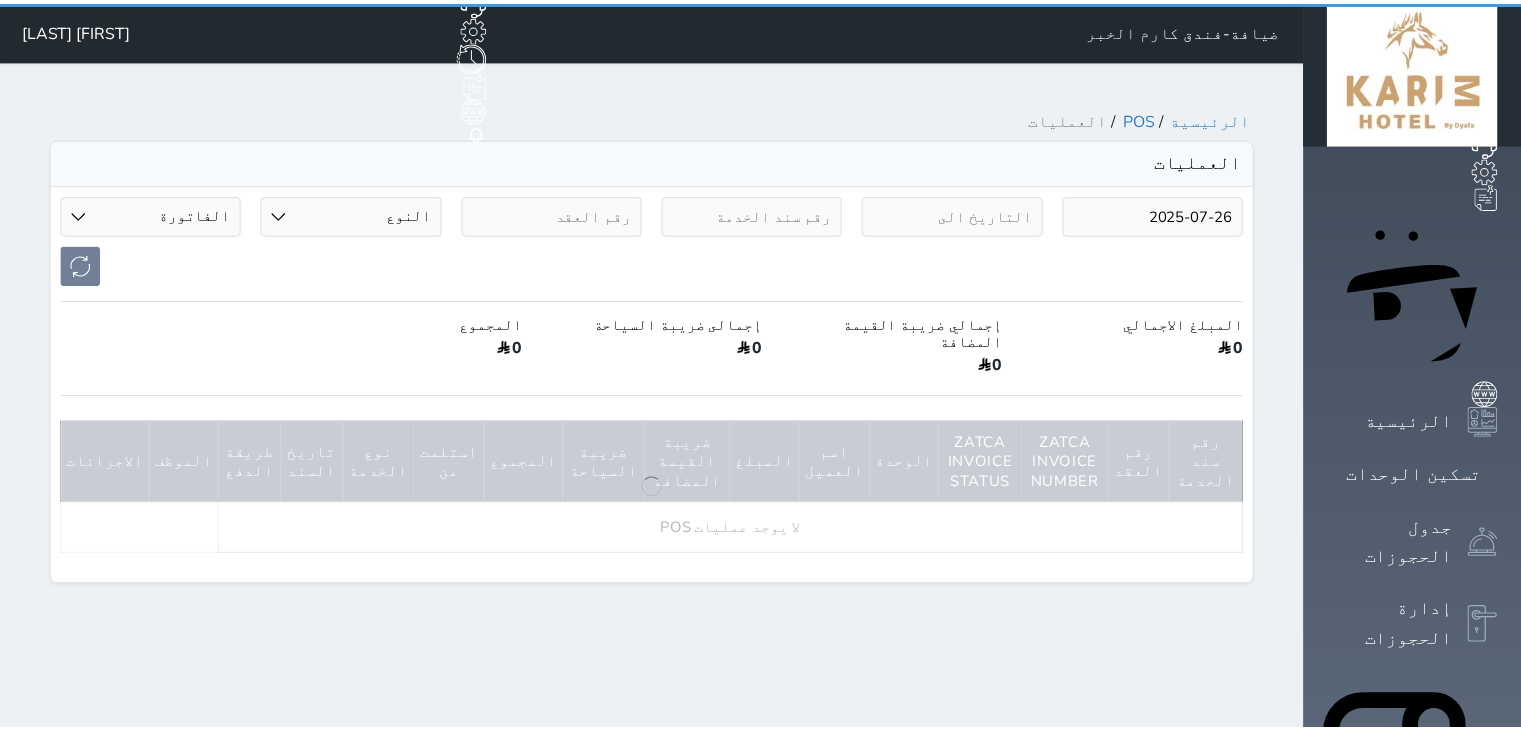 scroll, scrollTop: 0, scrollLeft: 0, axis: both 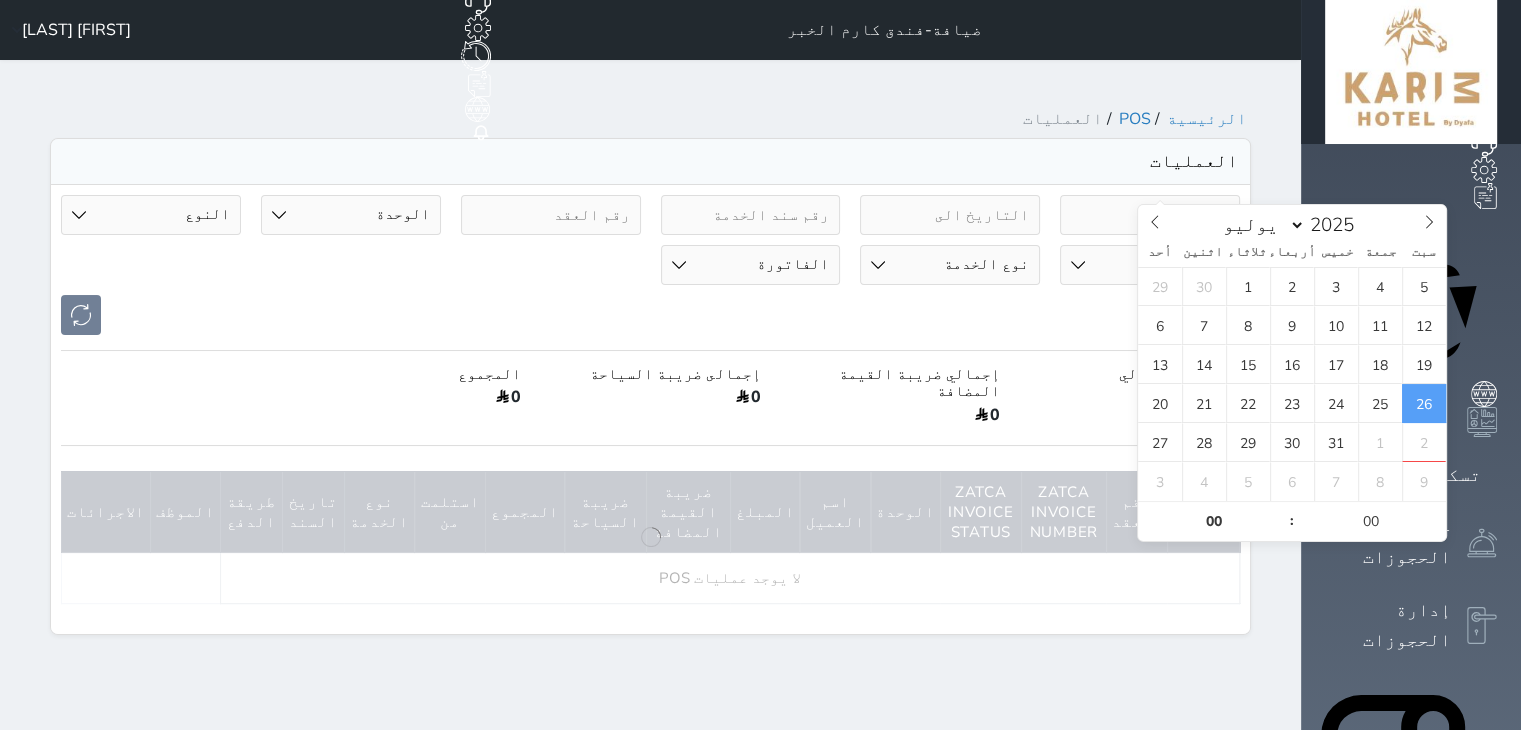 click on "2025-07-26" at bounding box center [1150, 215] 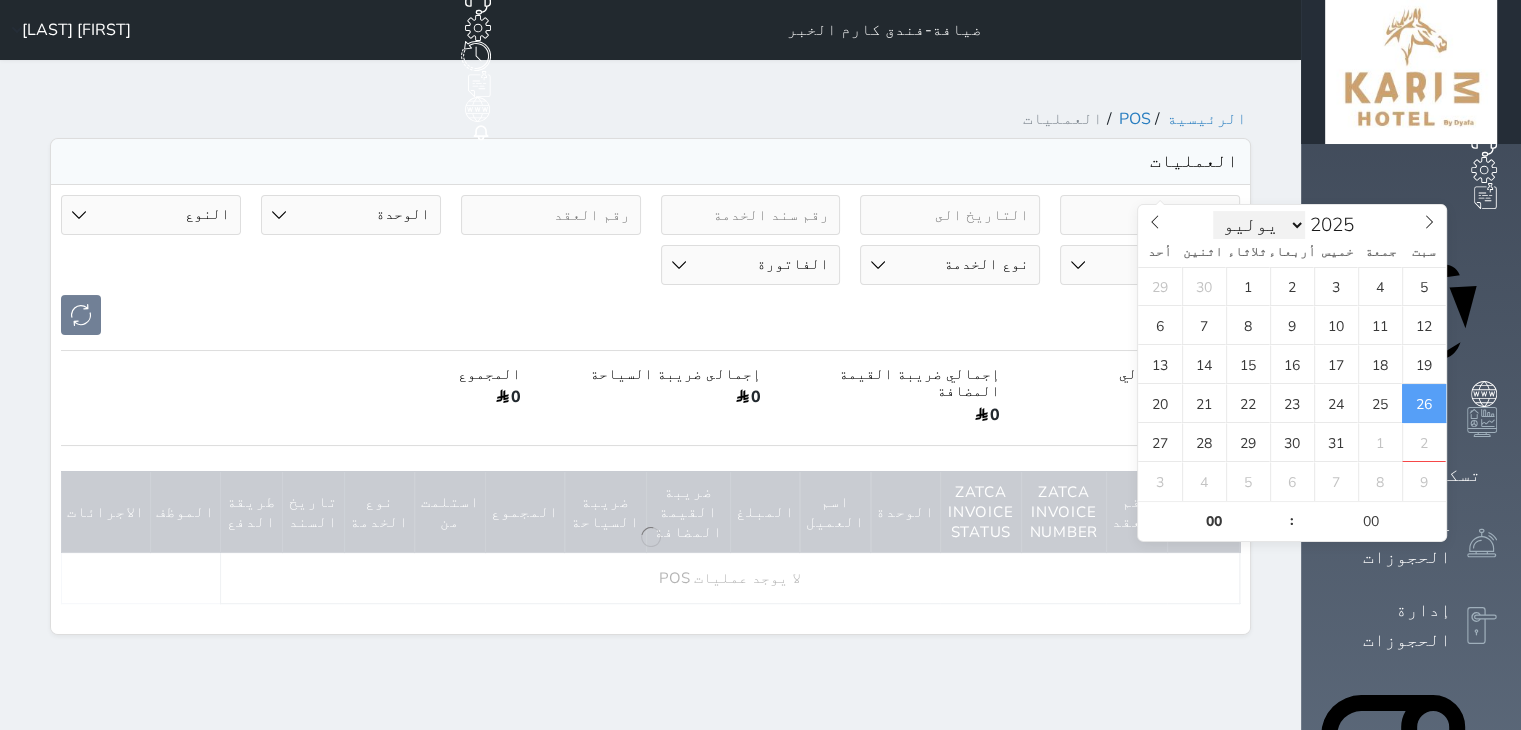 click on "يناير فبراير مارس أبريل مايو يونيو يوليو أغسطس سبتمبر أكتوبر نوفمبر ديسمبر" at bounding box center [1259, 225] 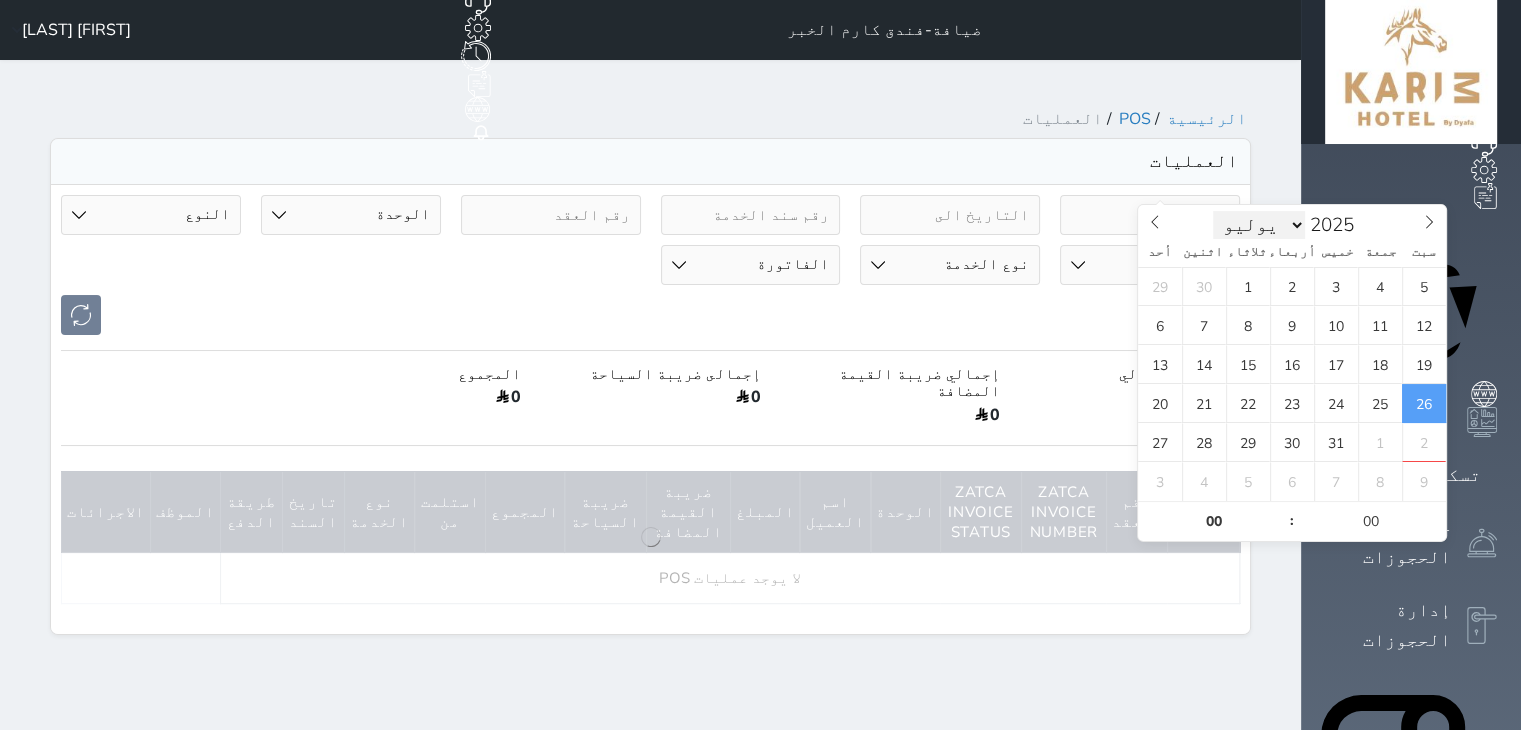 click on "يناير فبراير مارس أبريل مايو يونيو يوليو أغسطس سبتمبر أكتوبر نوفمبر ديسمبر" at bounding box center [1259, 225] 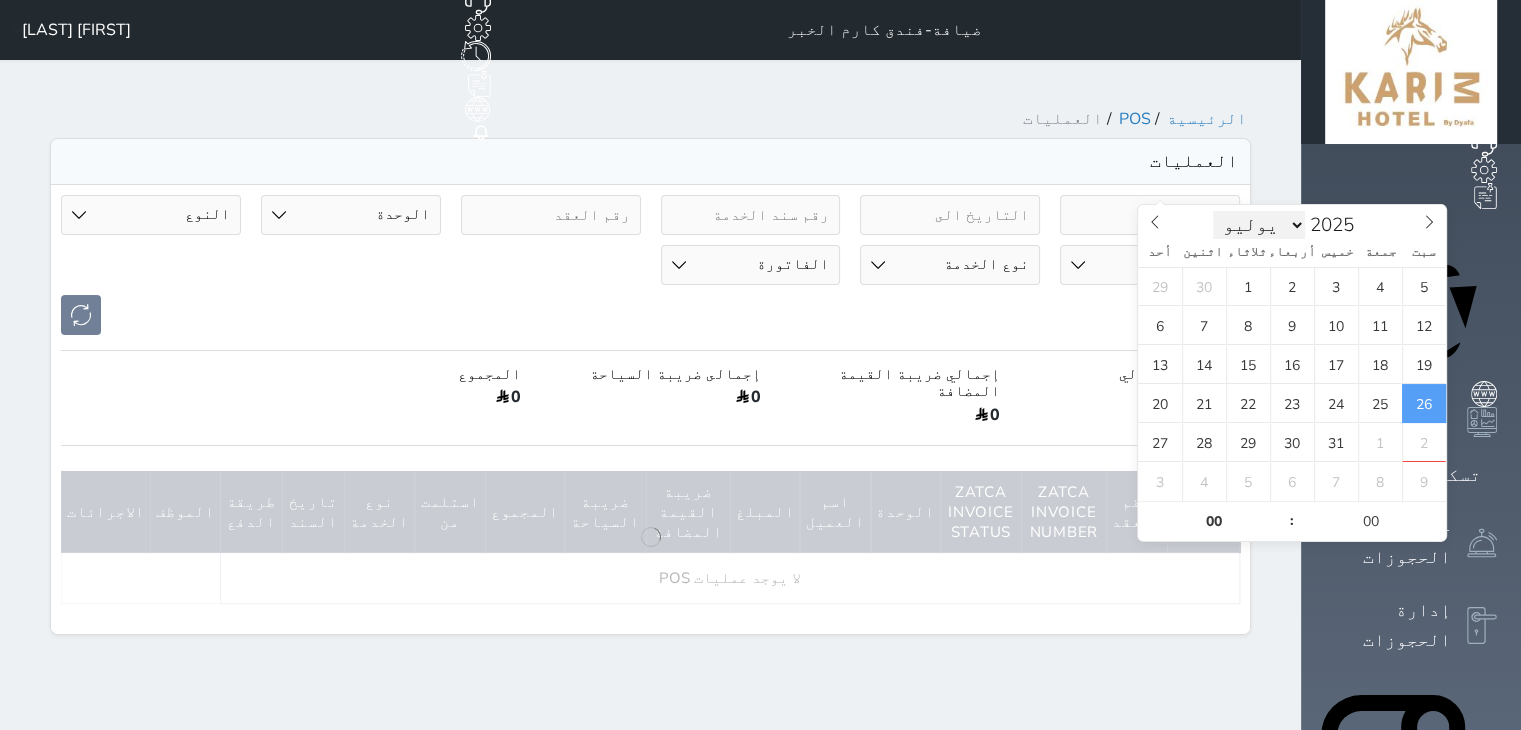 scroll, scrollTop: 0, scrollLeft: 0, axis: both 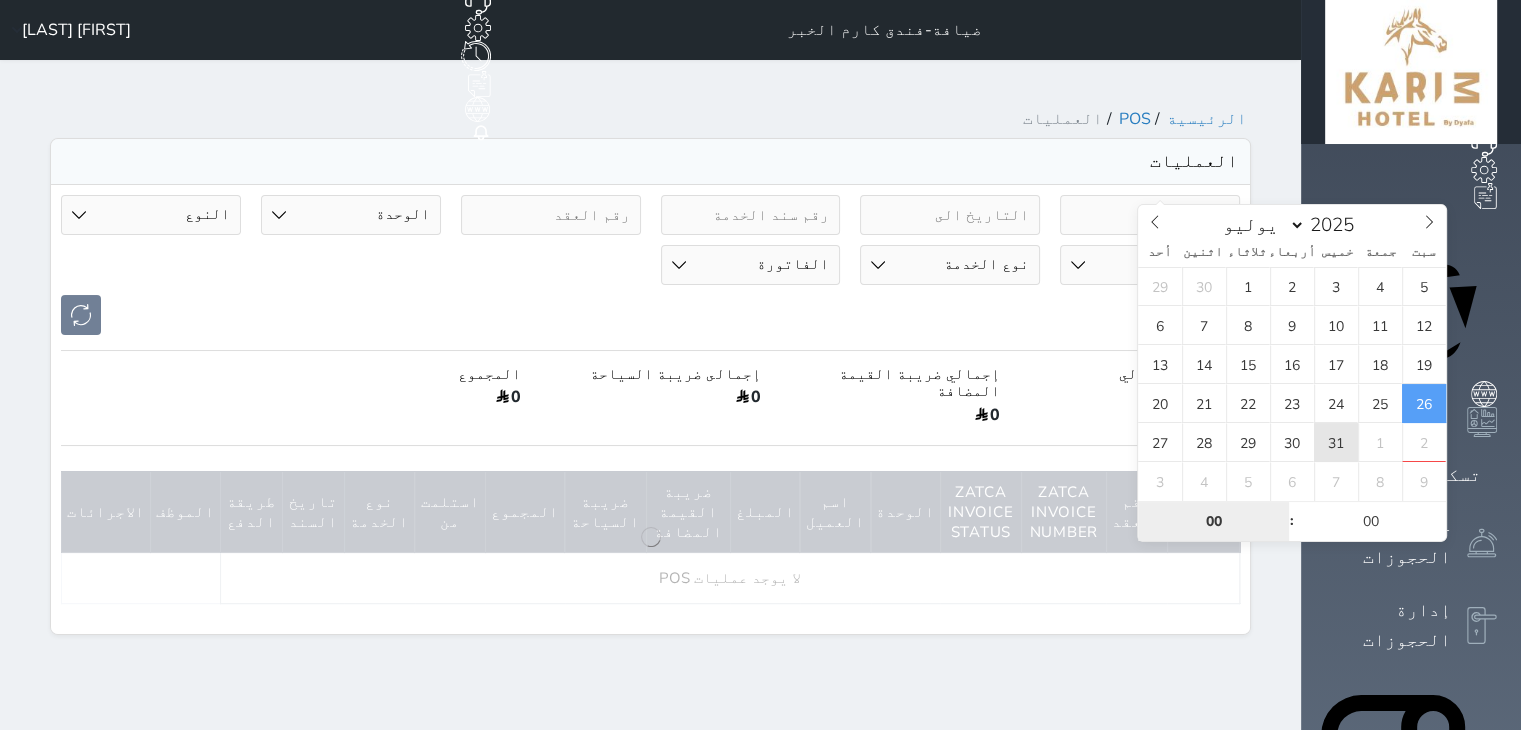 type on "2025-07-31 00:00" 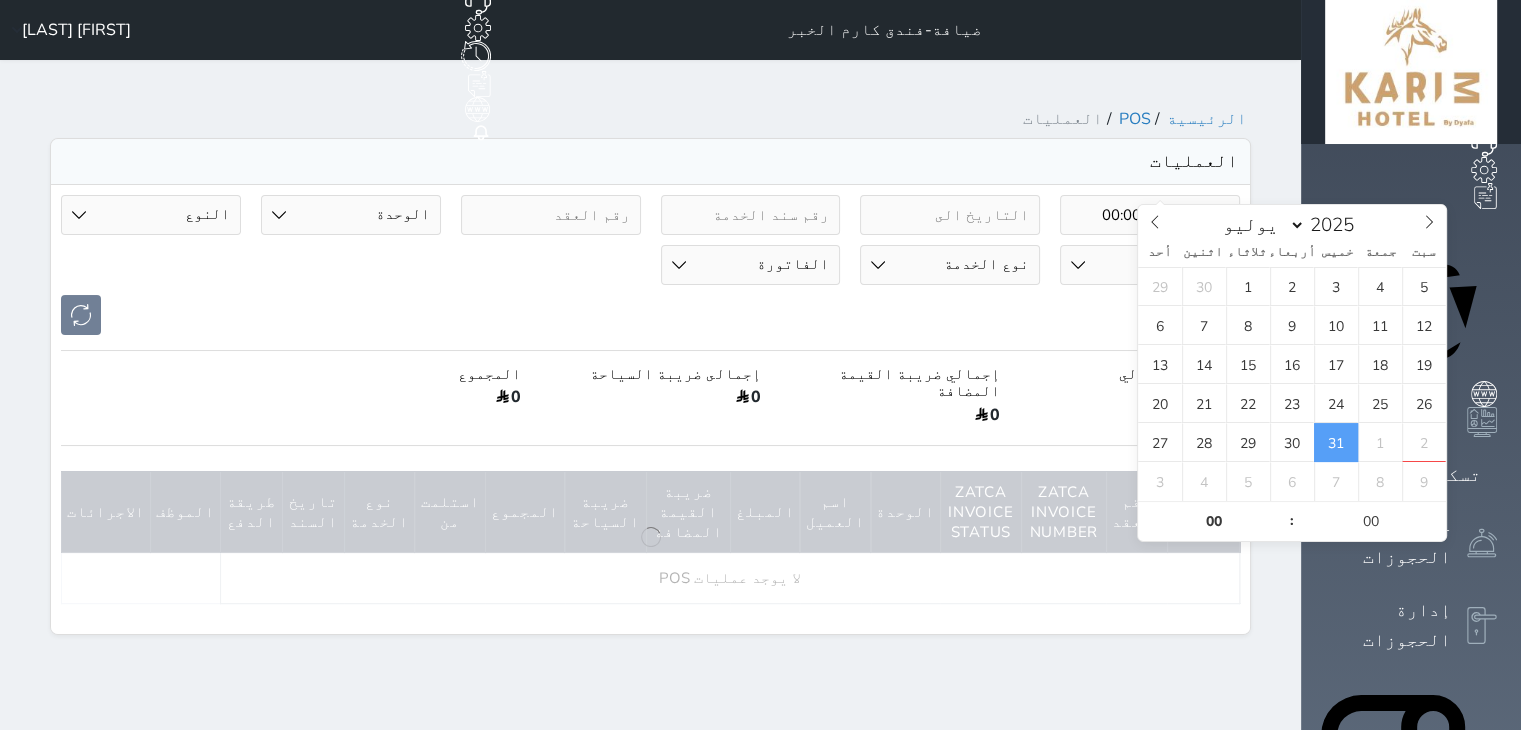 click at bounding box center (650, 537) 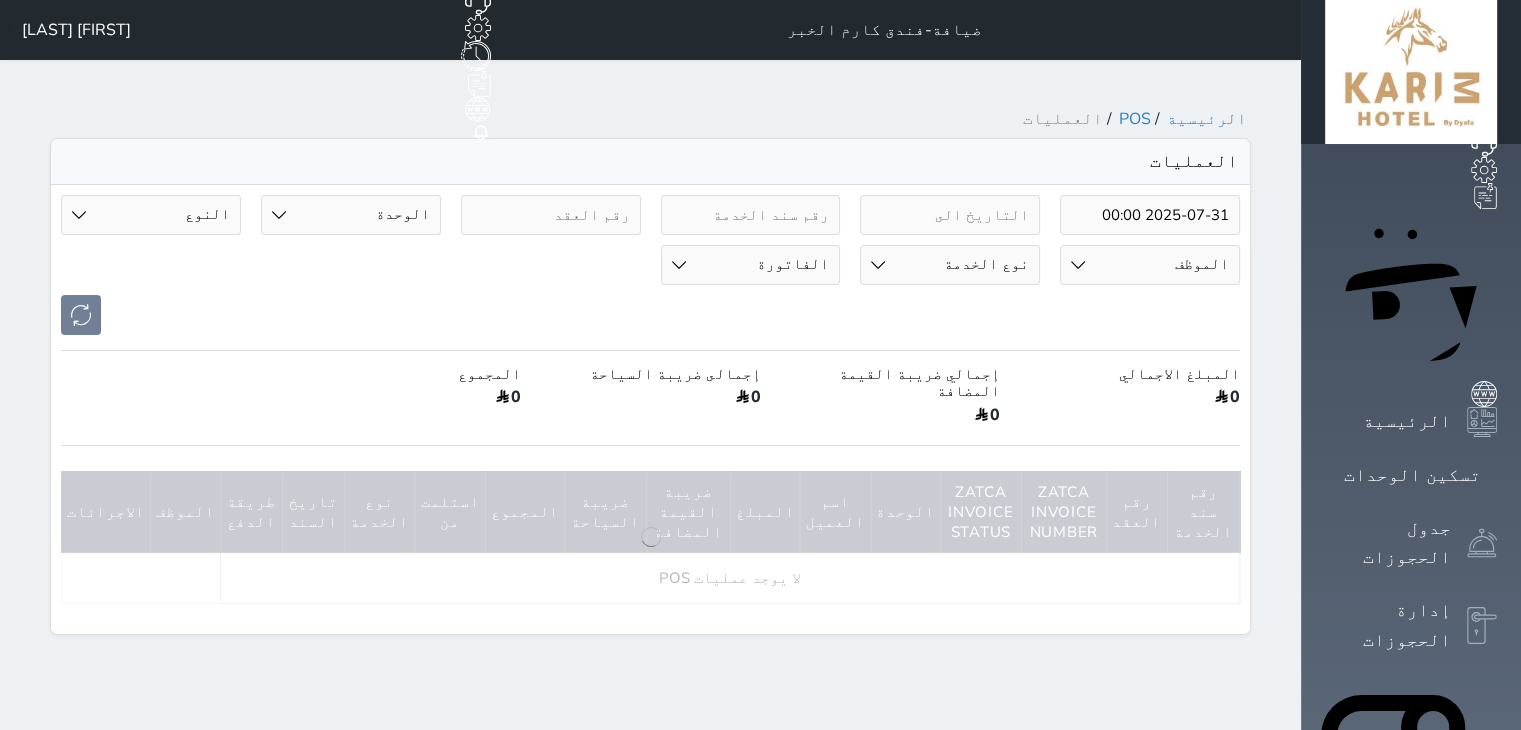 click on "[FIRST] [LAST] [LAST]" at bounding box center (76, 30) 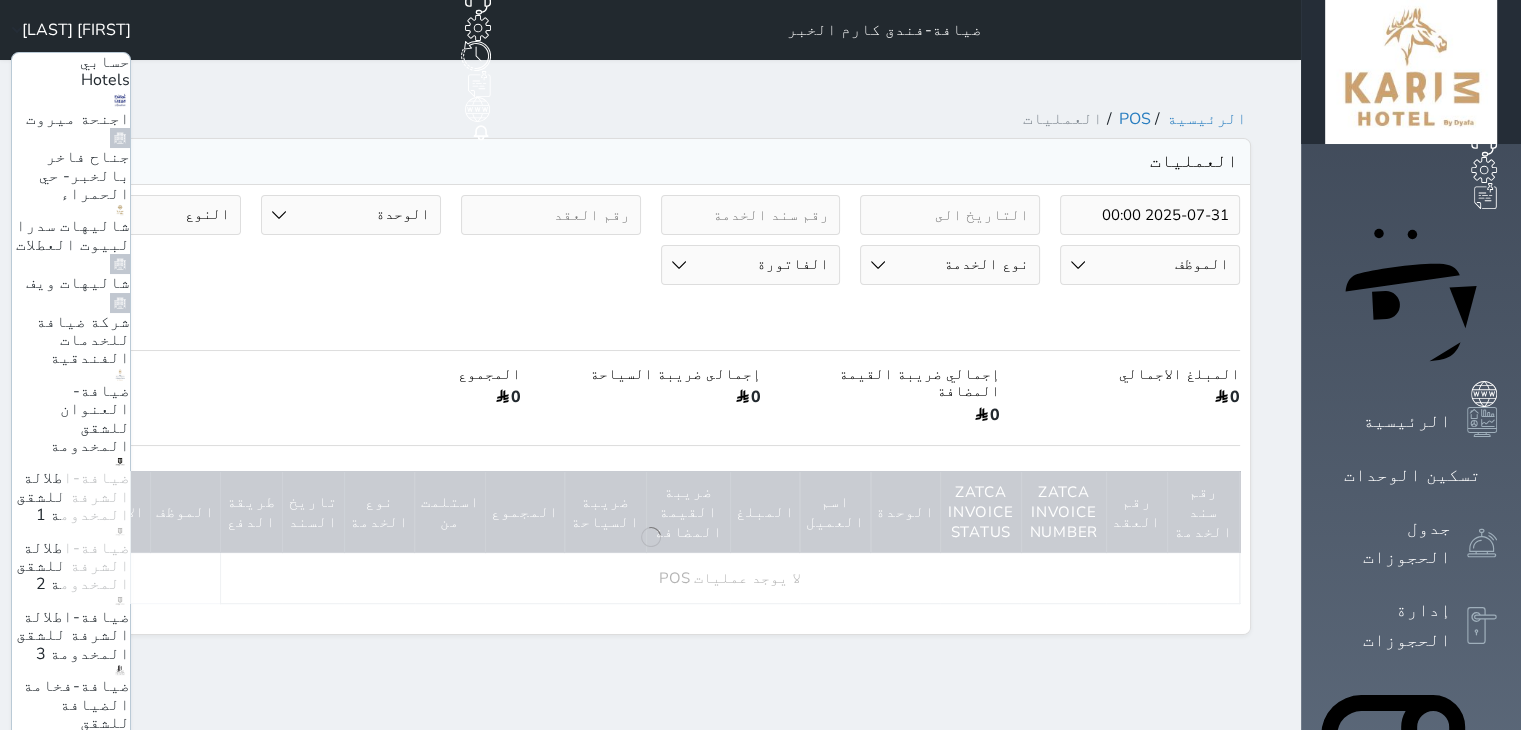 click on "ضيافة-فندق كارم الخبر" at bounding box center [81, 836] 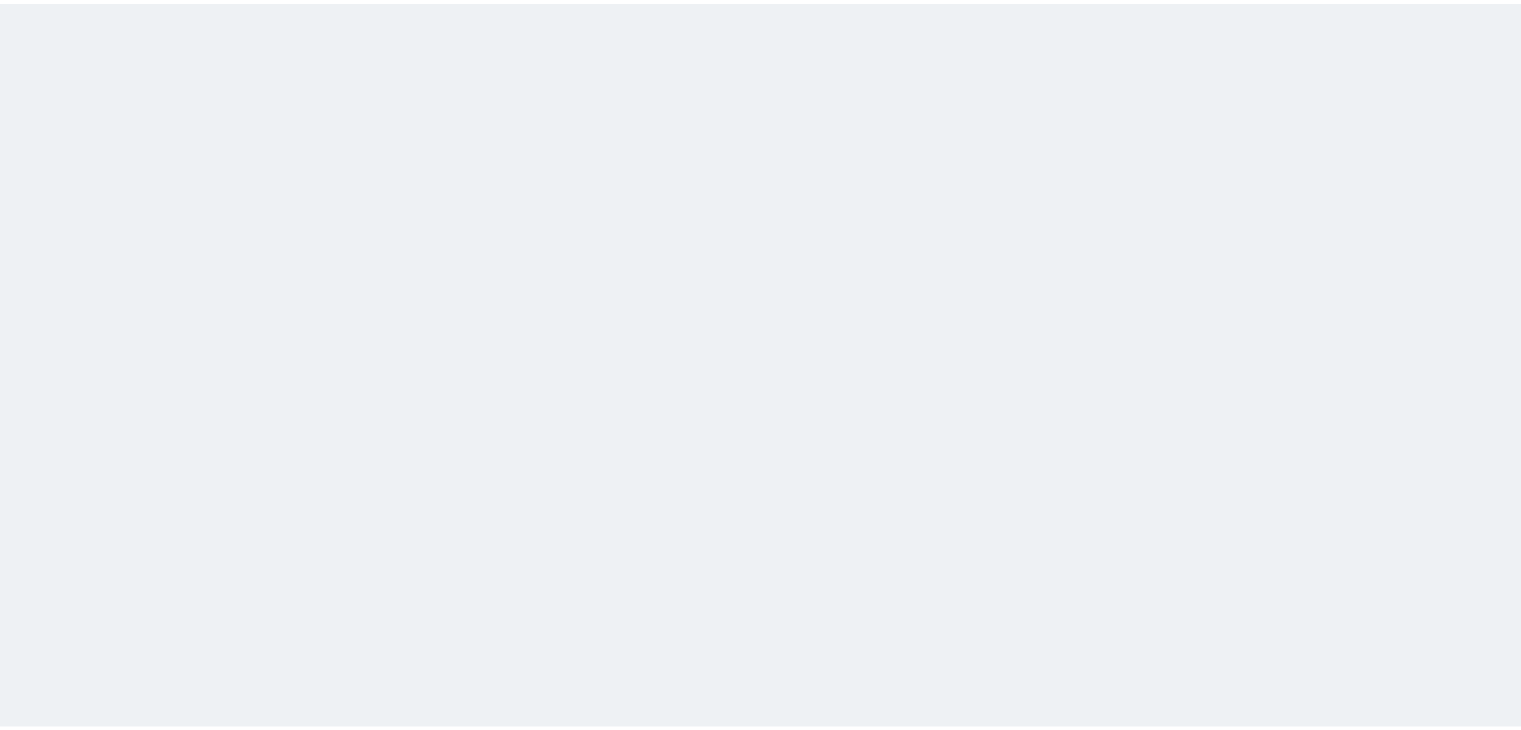 scroll, scrollTop: 0, scrollLeft: 0, axis: both 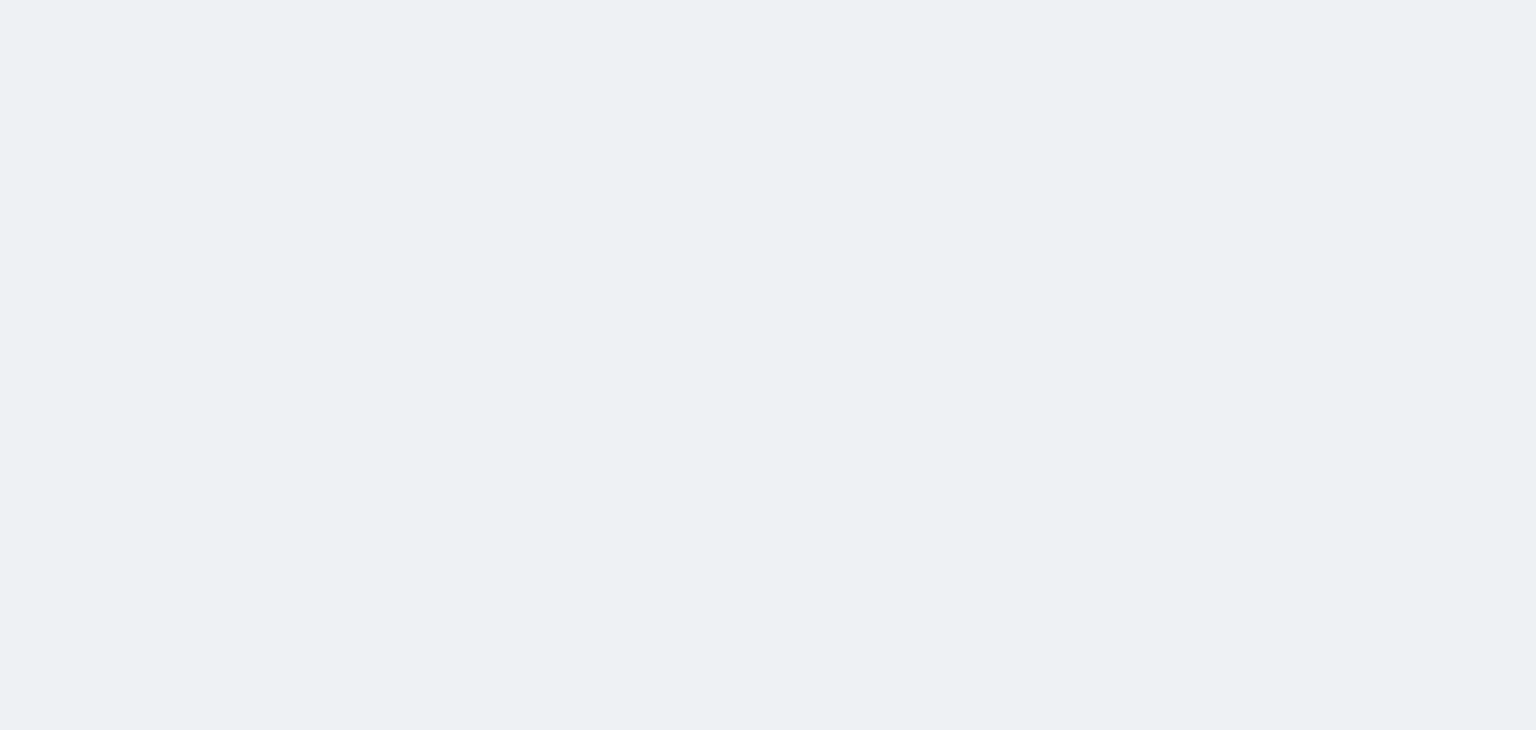 select on "invoice" 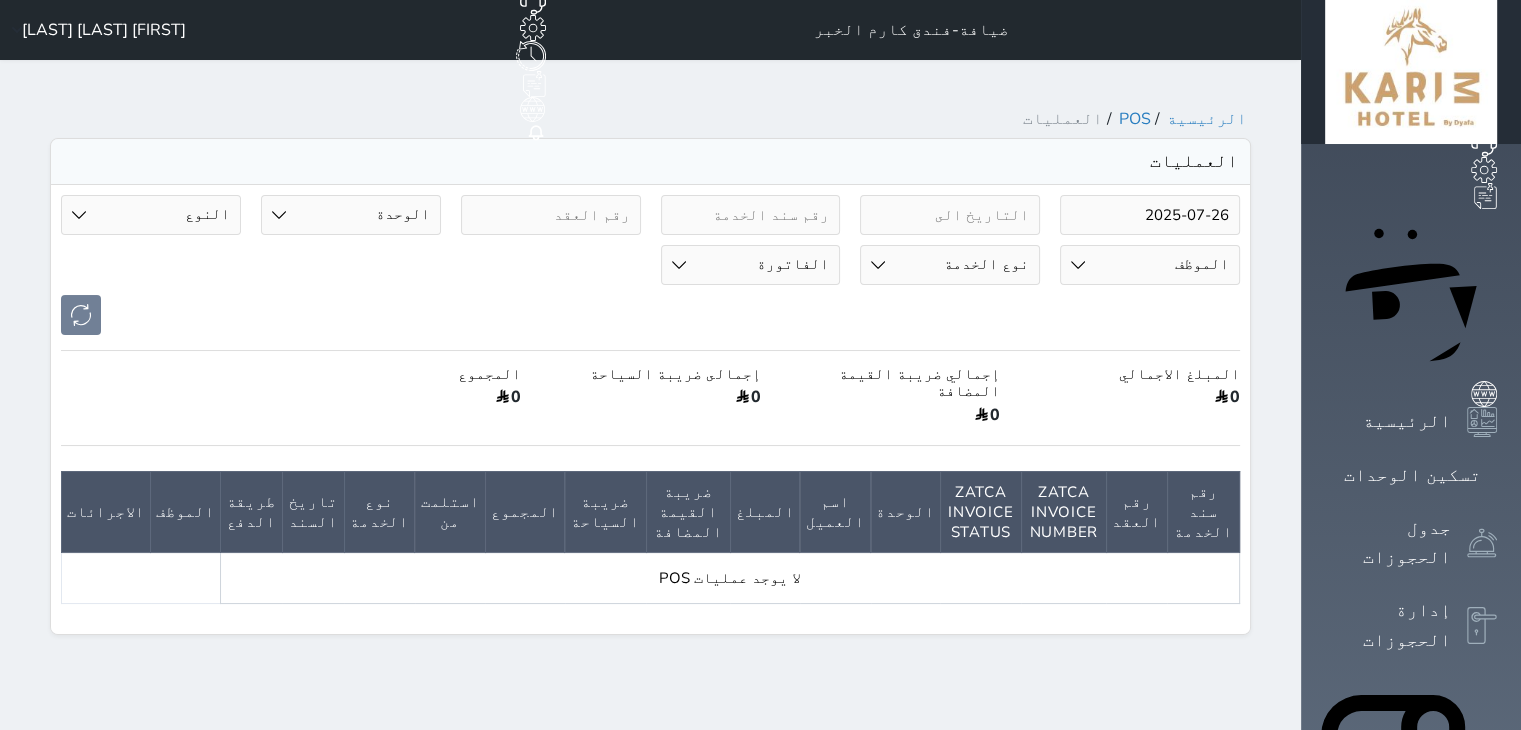 scroll, scrollTop: 0, scrollLeft: 0, axis: both 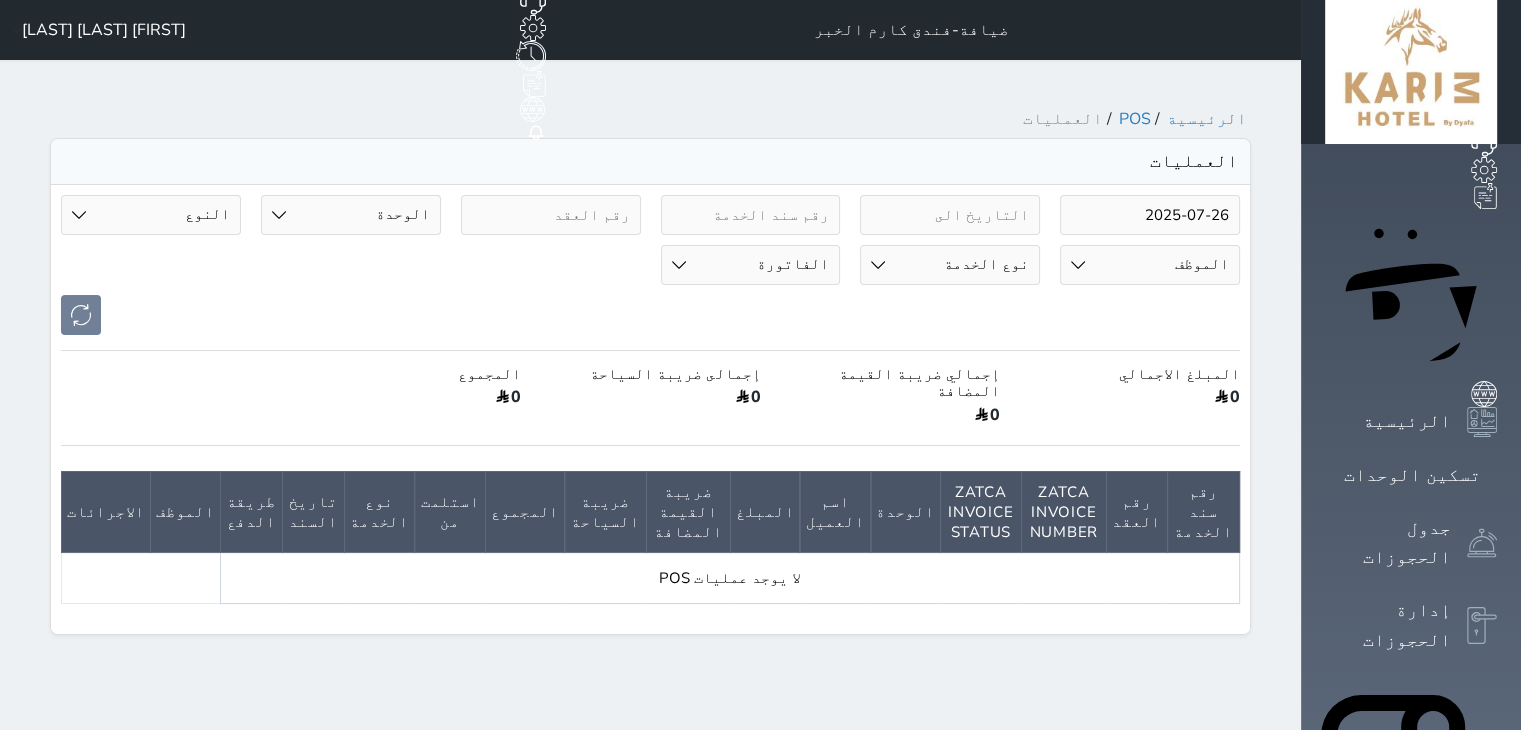 click on "الرئيسية POS العمليات   العمليات   2025-07-26
الوحدة
101 - غرفة قياسية مزدوجة أو توأم
102 - جناح سوبيريور
103 - غرفة ديلوكس مزدوجة أو توأم
104 - جناح سوبيريور
105 - غرفة ديلوكس مزدوجة أو توأم
106 - غرفة ديلوكس مزدوجة أو توأم
107 - جناح سوبيريور
110 - جناح سوبيريور
112 - جناح سوبيريور" at bounding box center (650, 372) 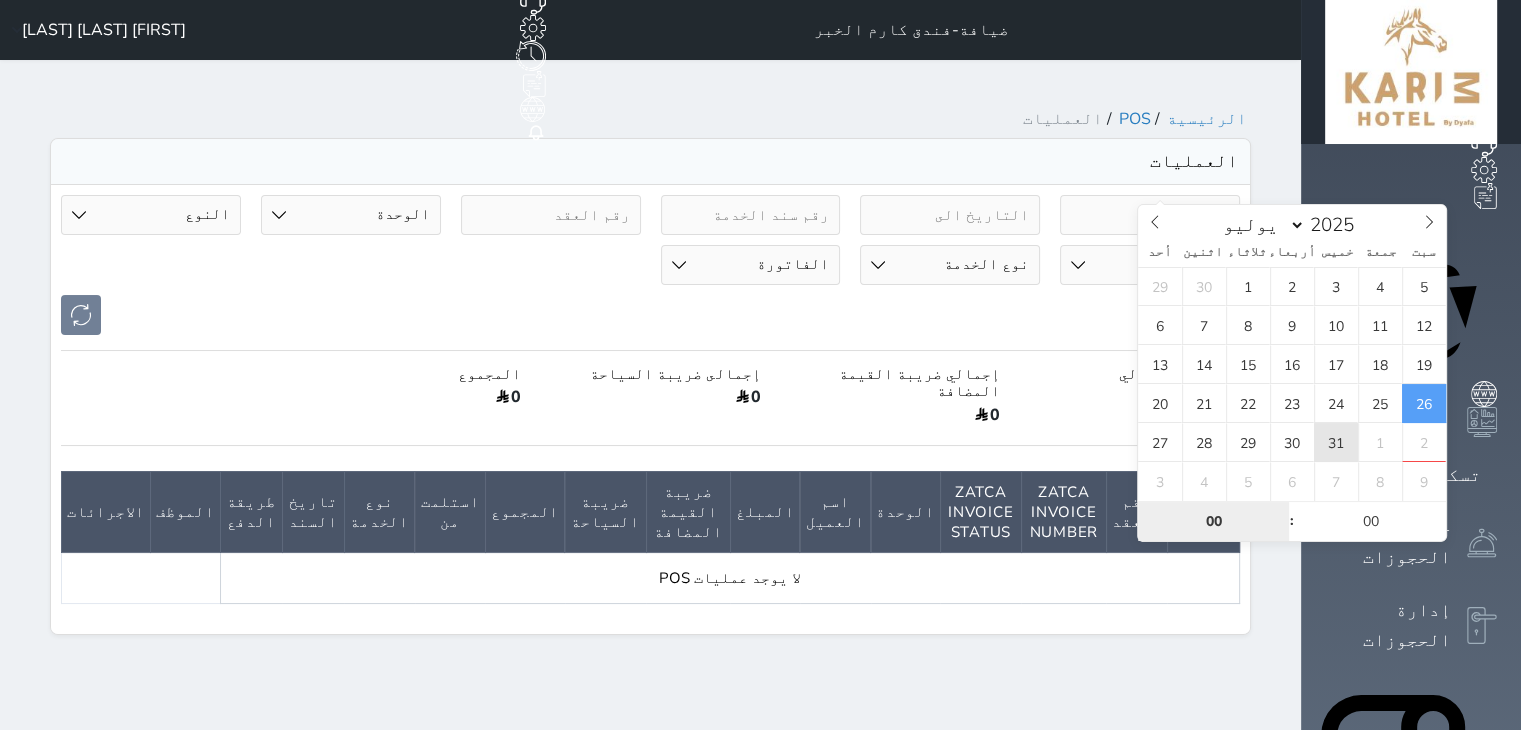 type on "2025-07-31 00:00" 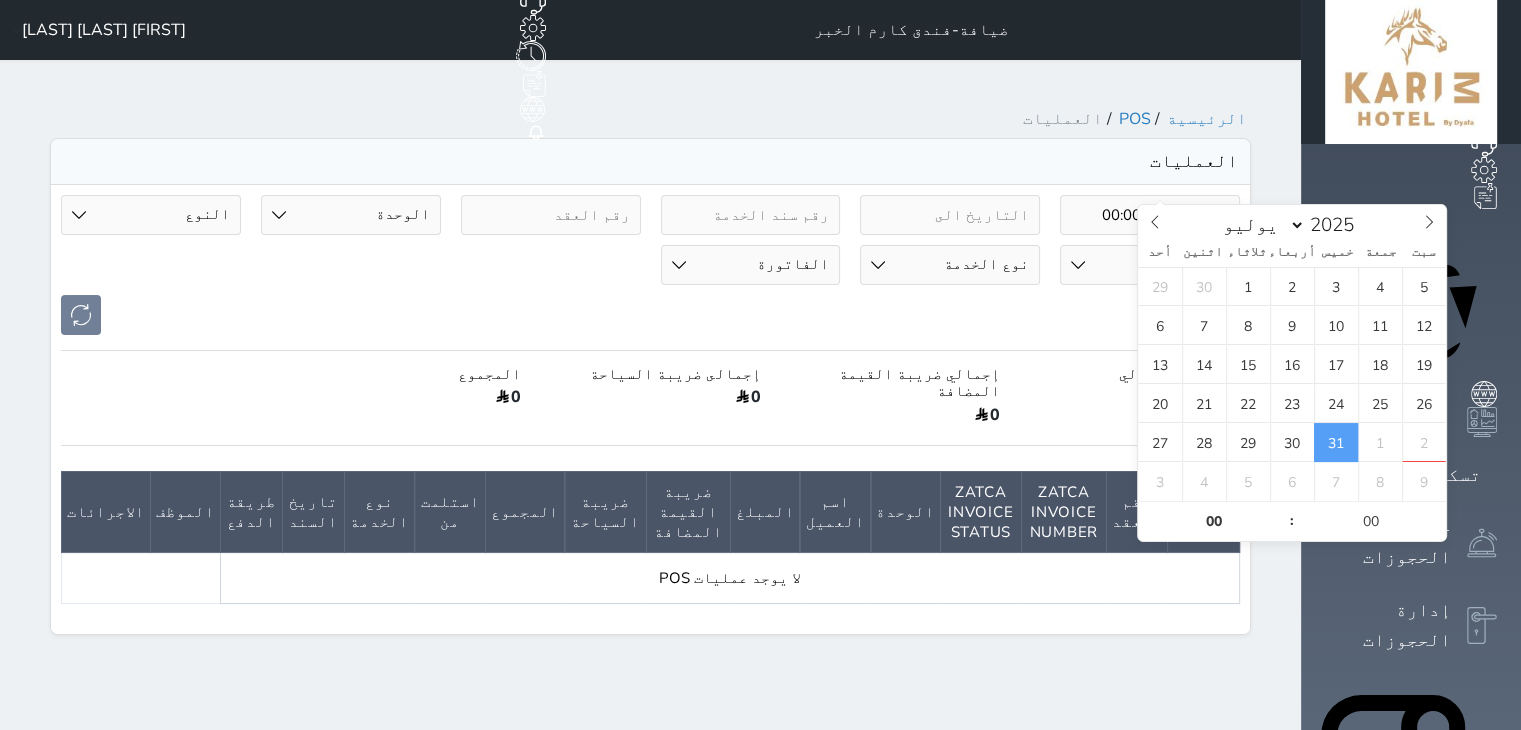 click on "2025-07-31 00:00
الوحدة
101 - غرفة قياسية مزدوجة أو توأم
102 - جناح سوبيريور
103 - غرفة ديلوكس مزدوجة أو توأم
104 - جناح سوبيريور
105 - غرفة ديلوكس مزدوجة أو توأم
106 - غرفة ديلوكس مزدوجة أو توأم
107 - جناح سوبيريور
110 - جناح سوبيريور
111 - غرفة قياسية مزدوجة أو توأم" at bounding box center (650, 409) 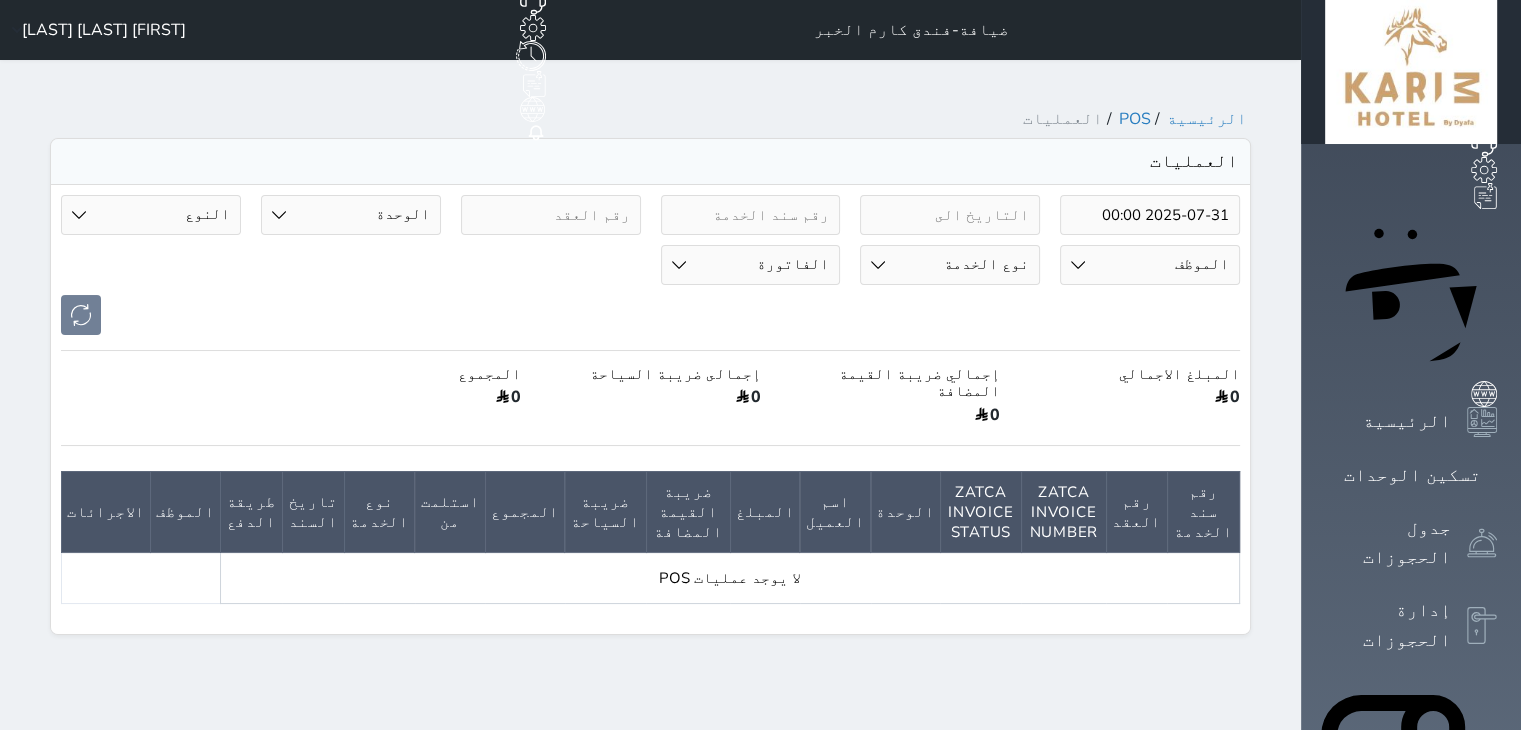 click on "[FIRST] [LAST] [LAST]" at bounding box center (104, 30) 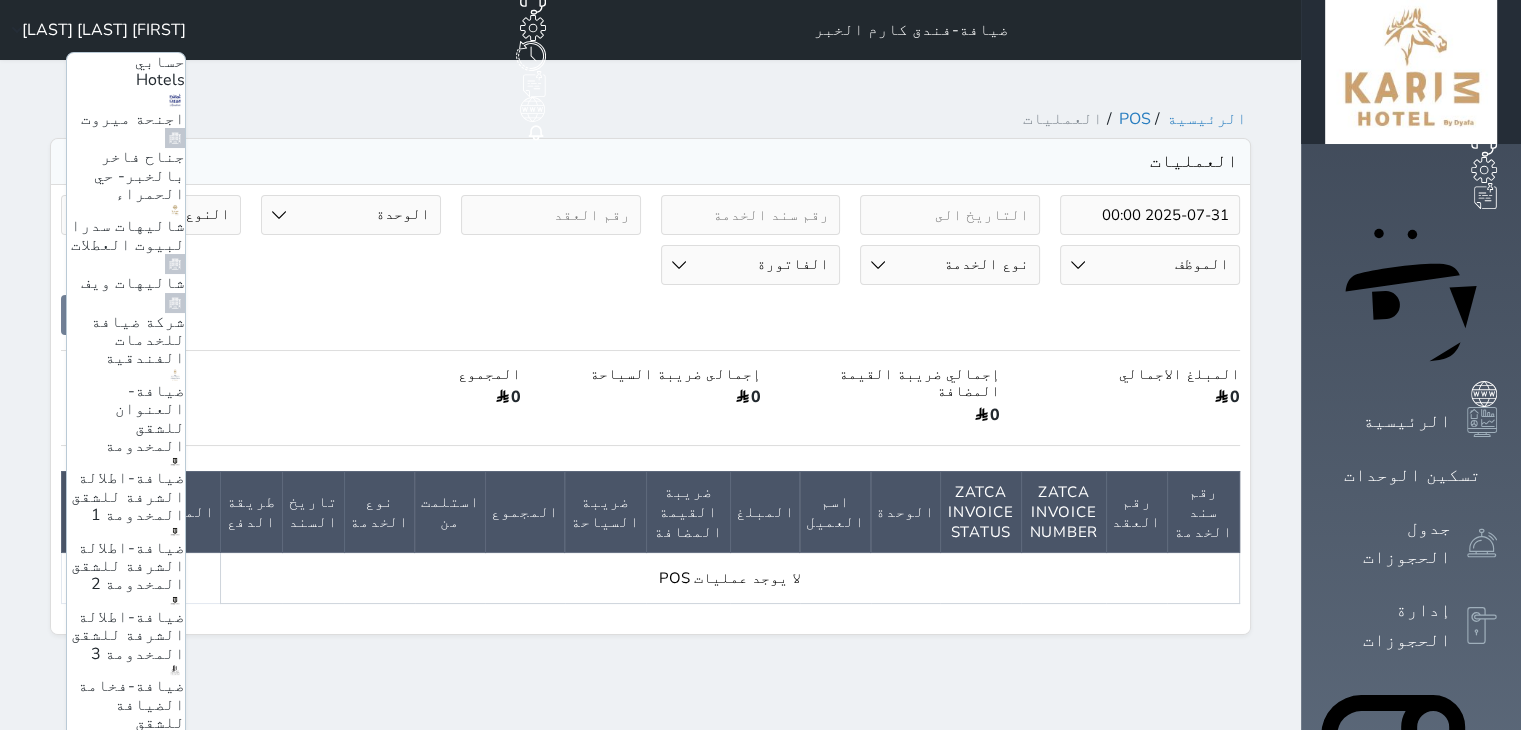 click on "ضيافة- العنوان للشقق المخدومة" at bounding box center [145, 418] 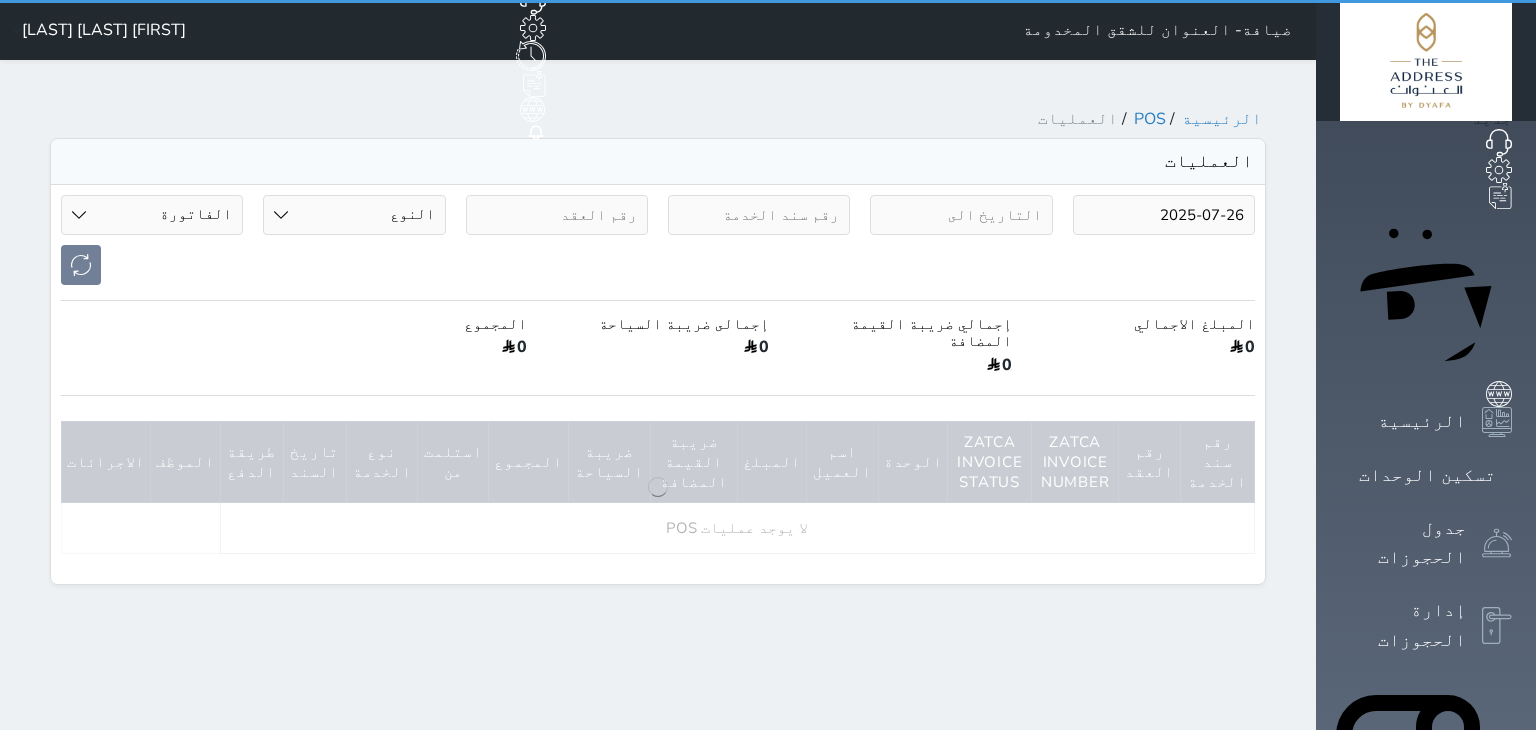 select on "invoice" 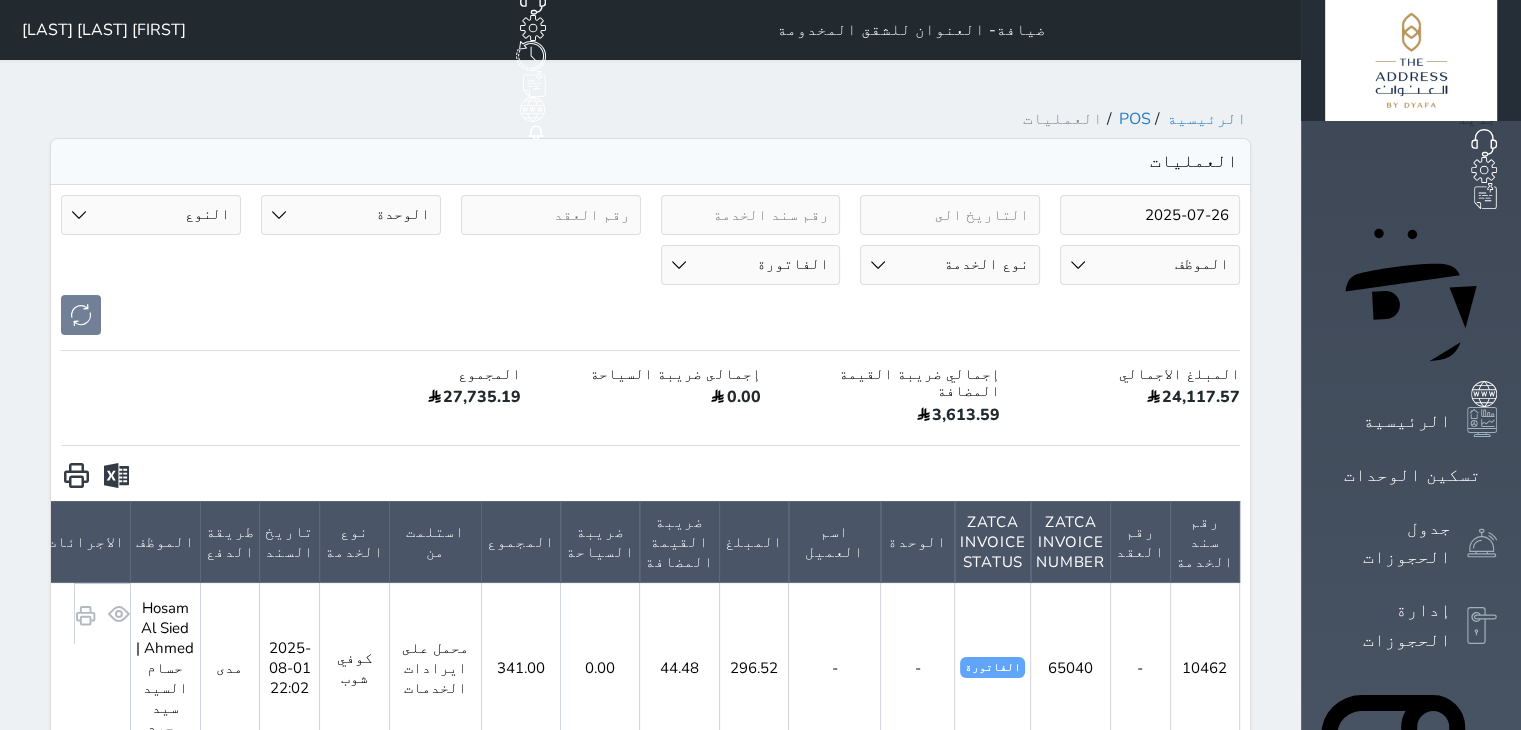 scroll, scrollTop: 0, scrollLeft: 0, axis: both 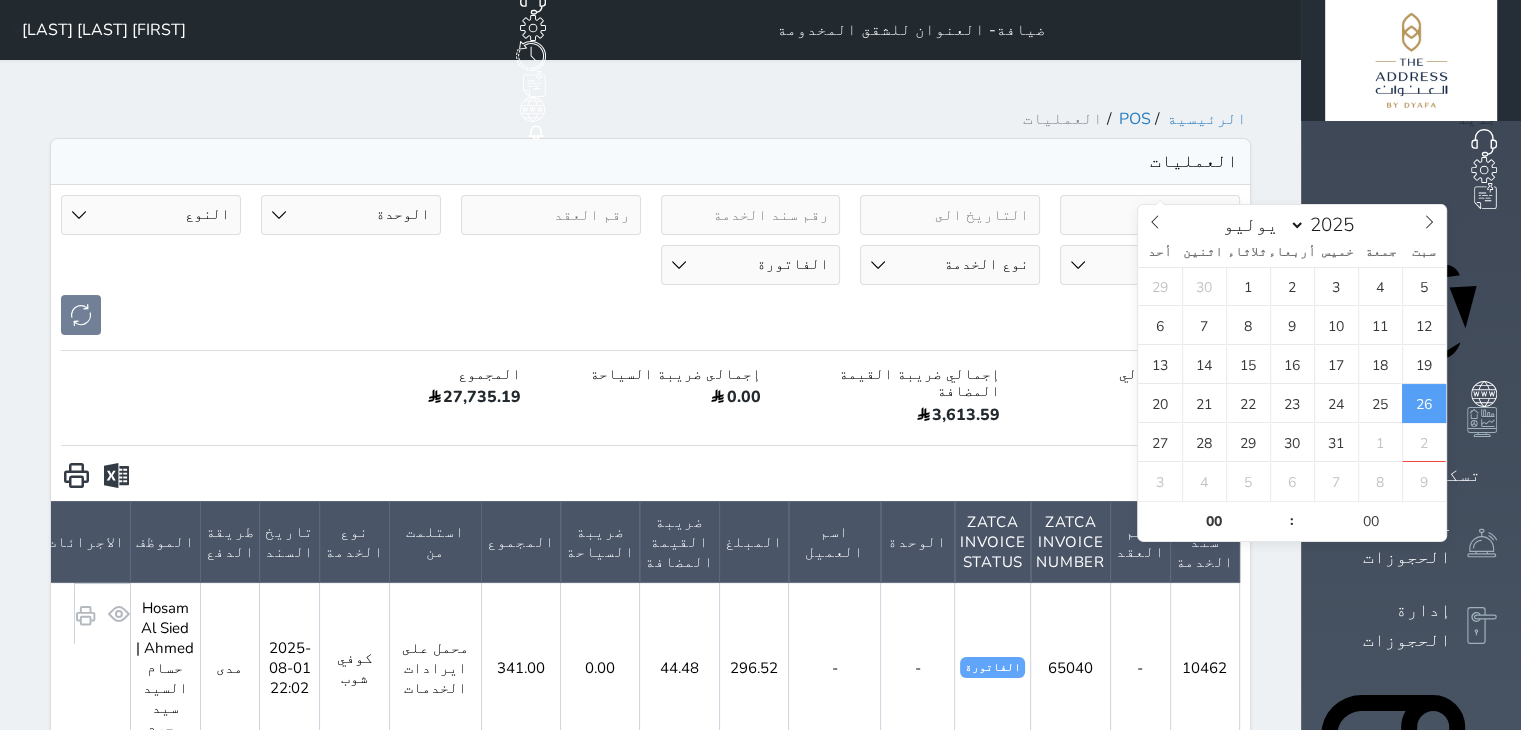 click on "2025-07-26" at bounding box center (1150, 215) 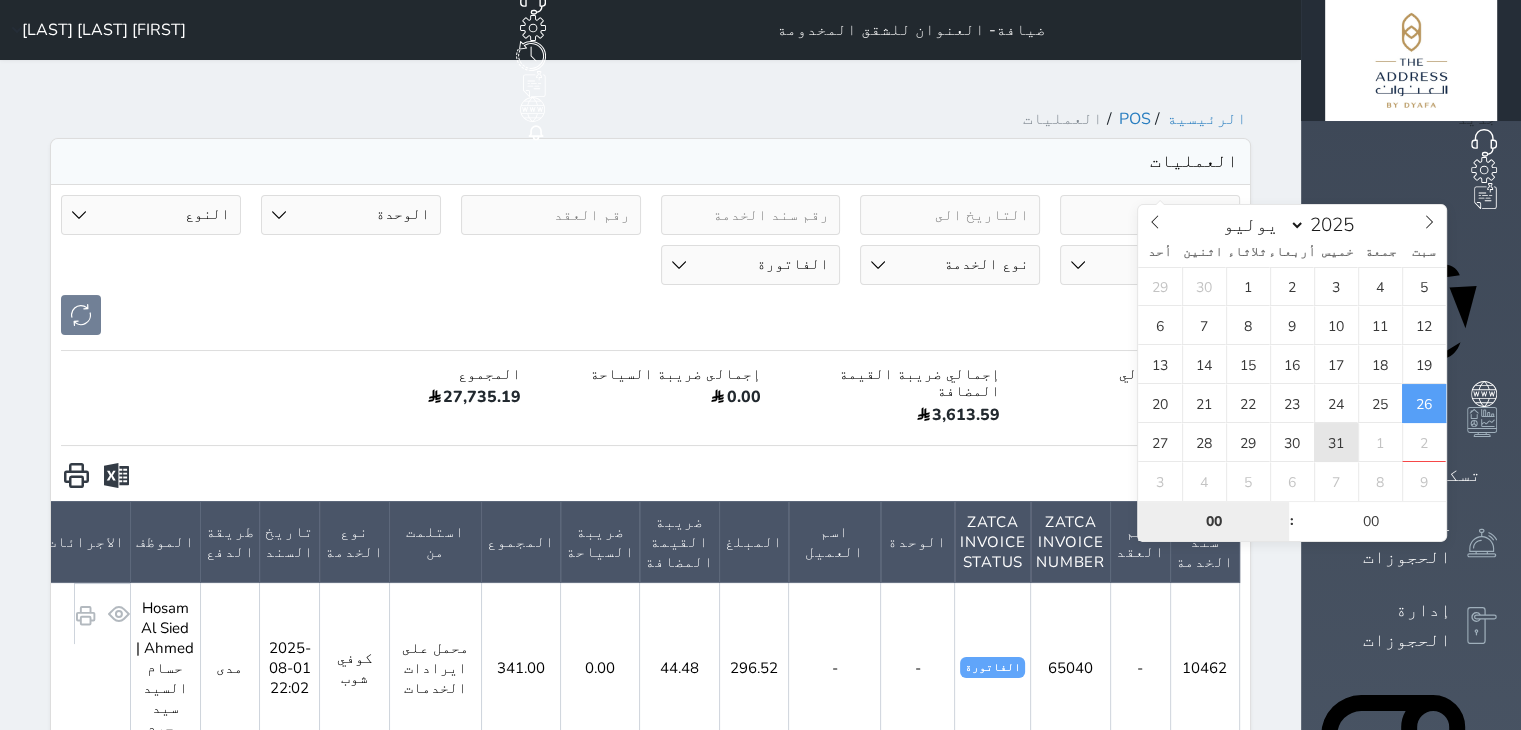 type on "2025-07-31 00:00" 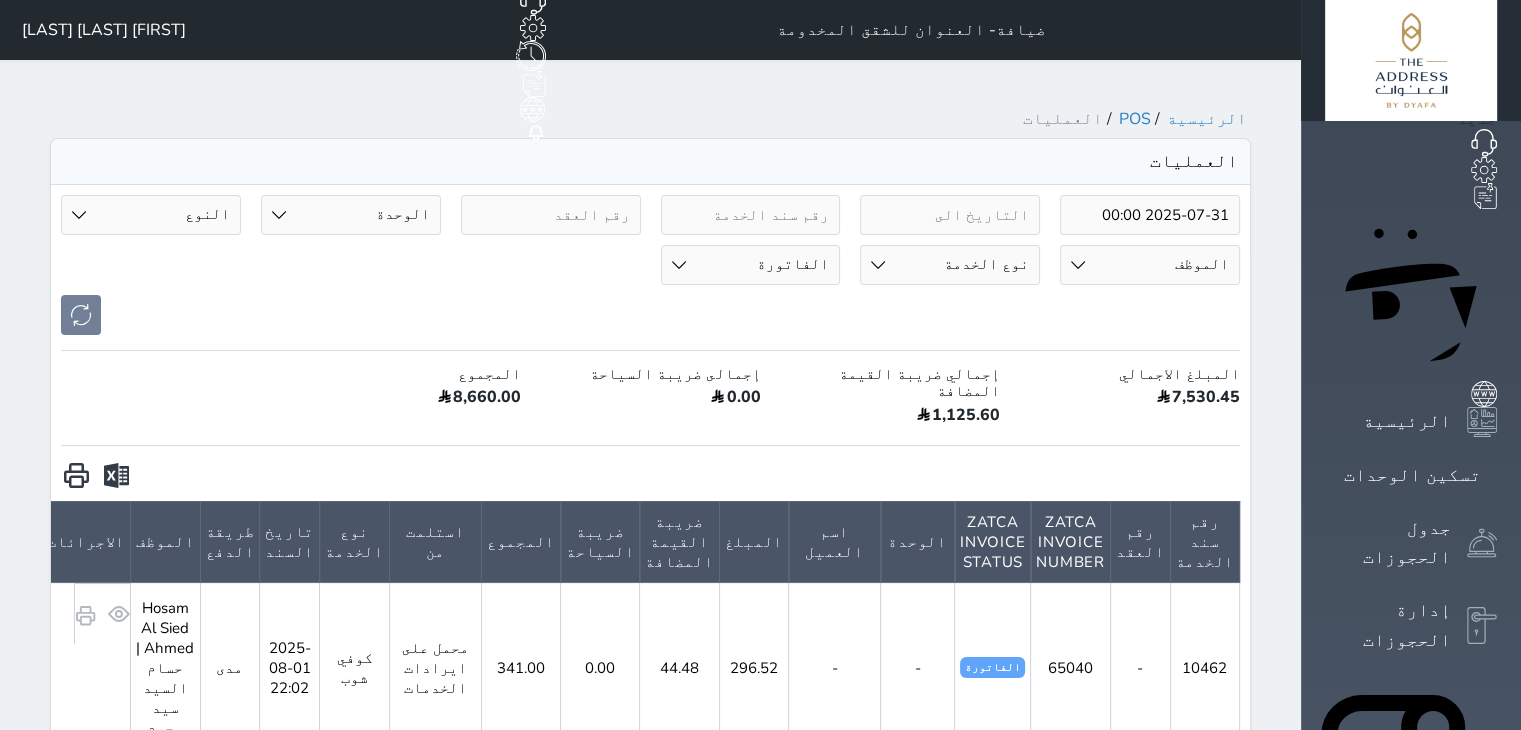 click at bounding box center (116, 476) 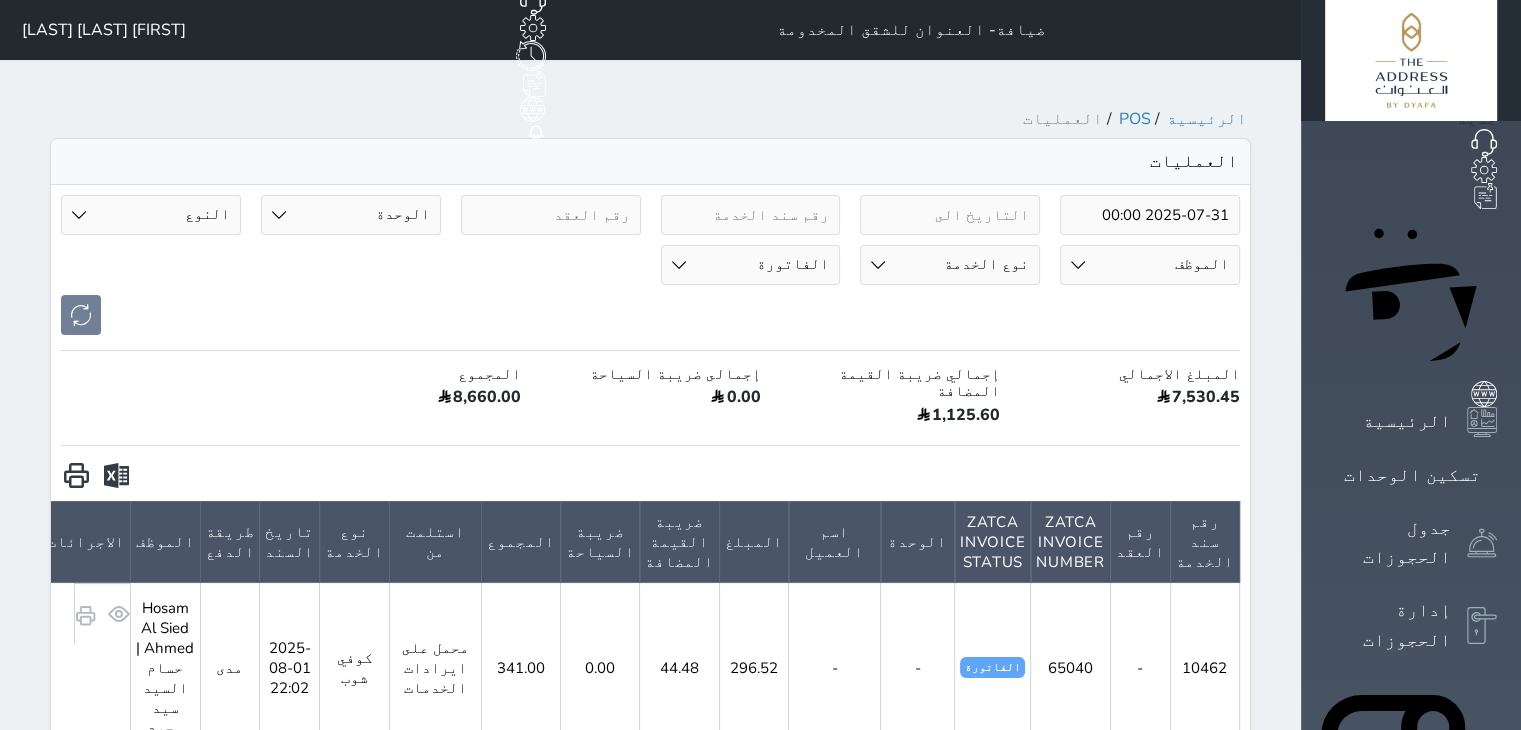 click on "[FIRST] [LAST] [LAST]" at bounding box center [104, 30] 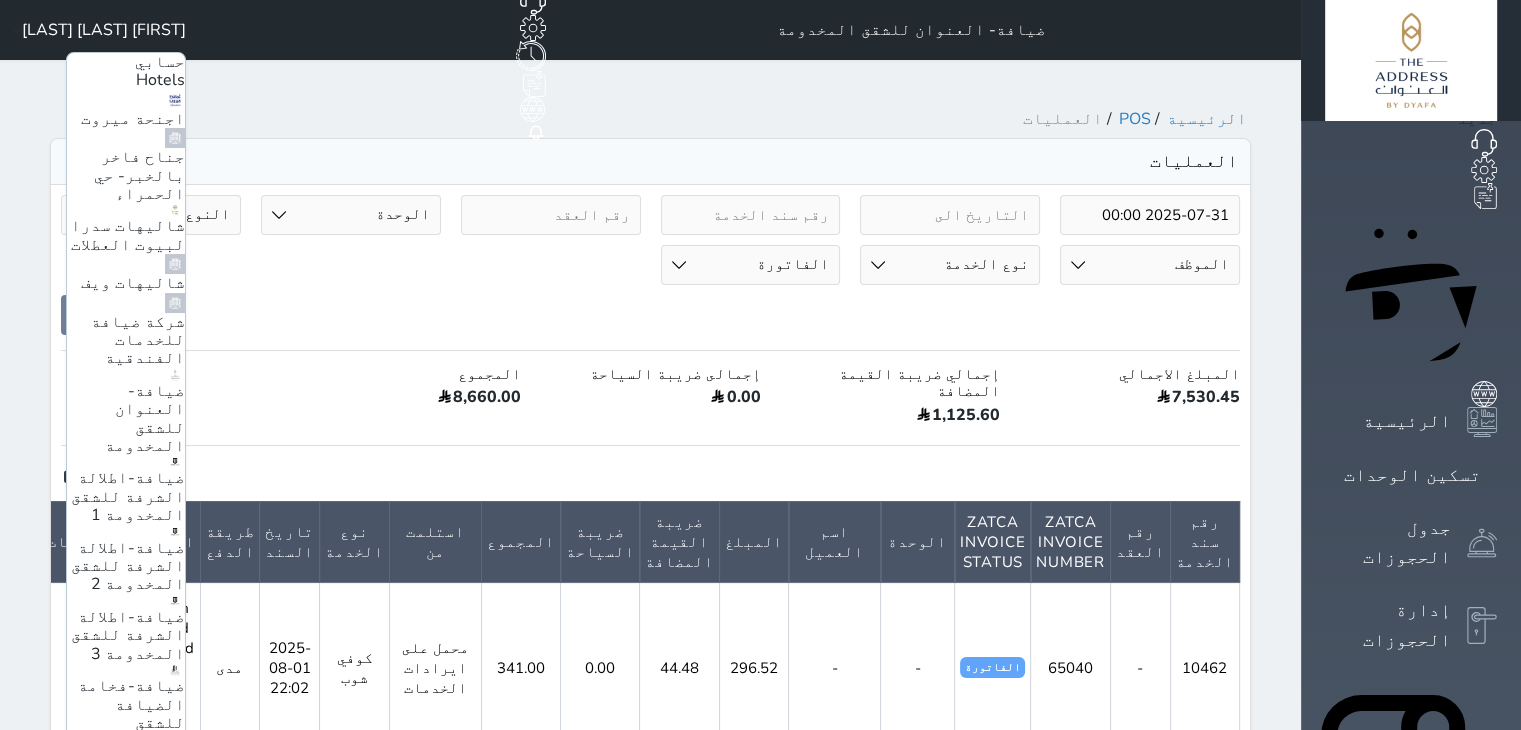 click on "اجنحة ميروت" at bounding box center (133, 119) 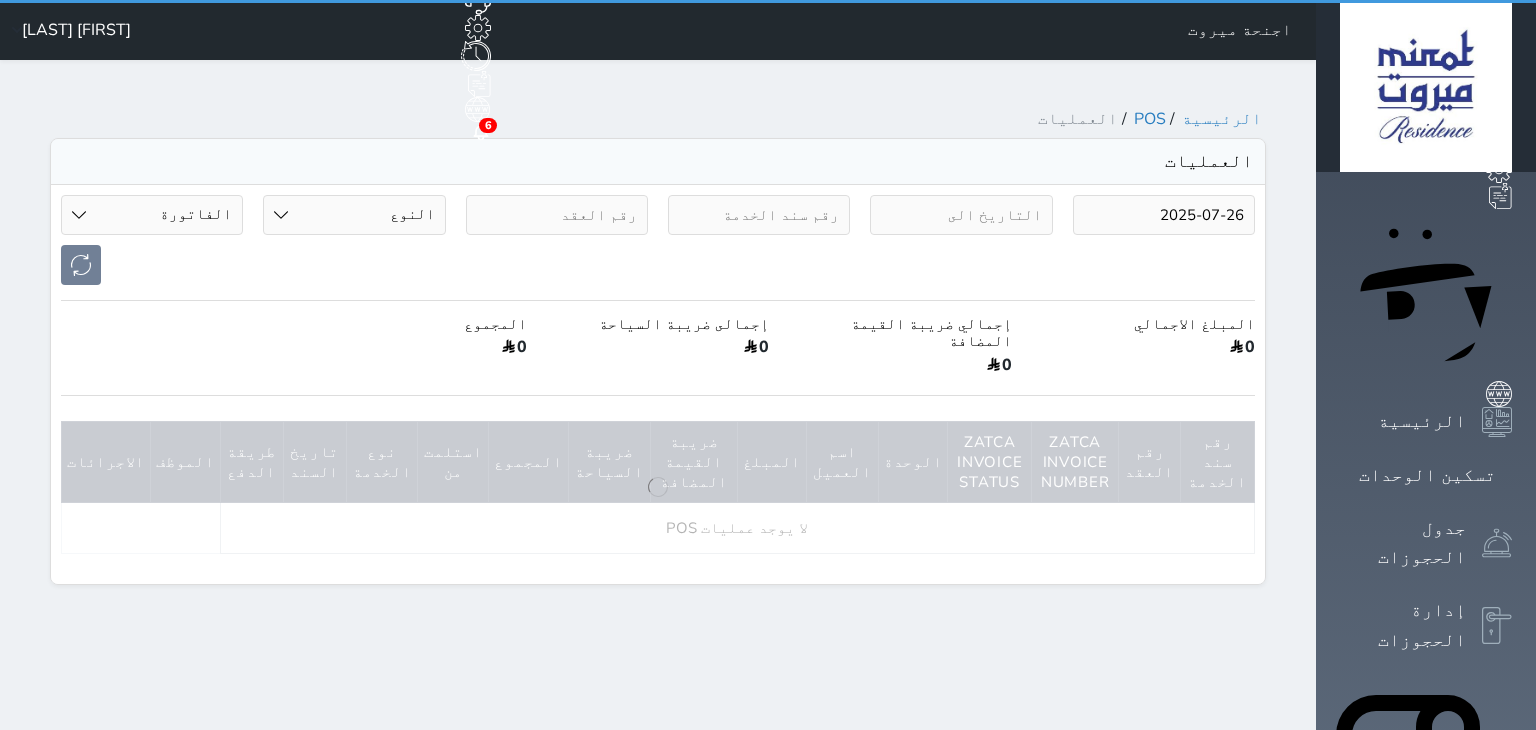 select on "invoice" 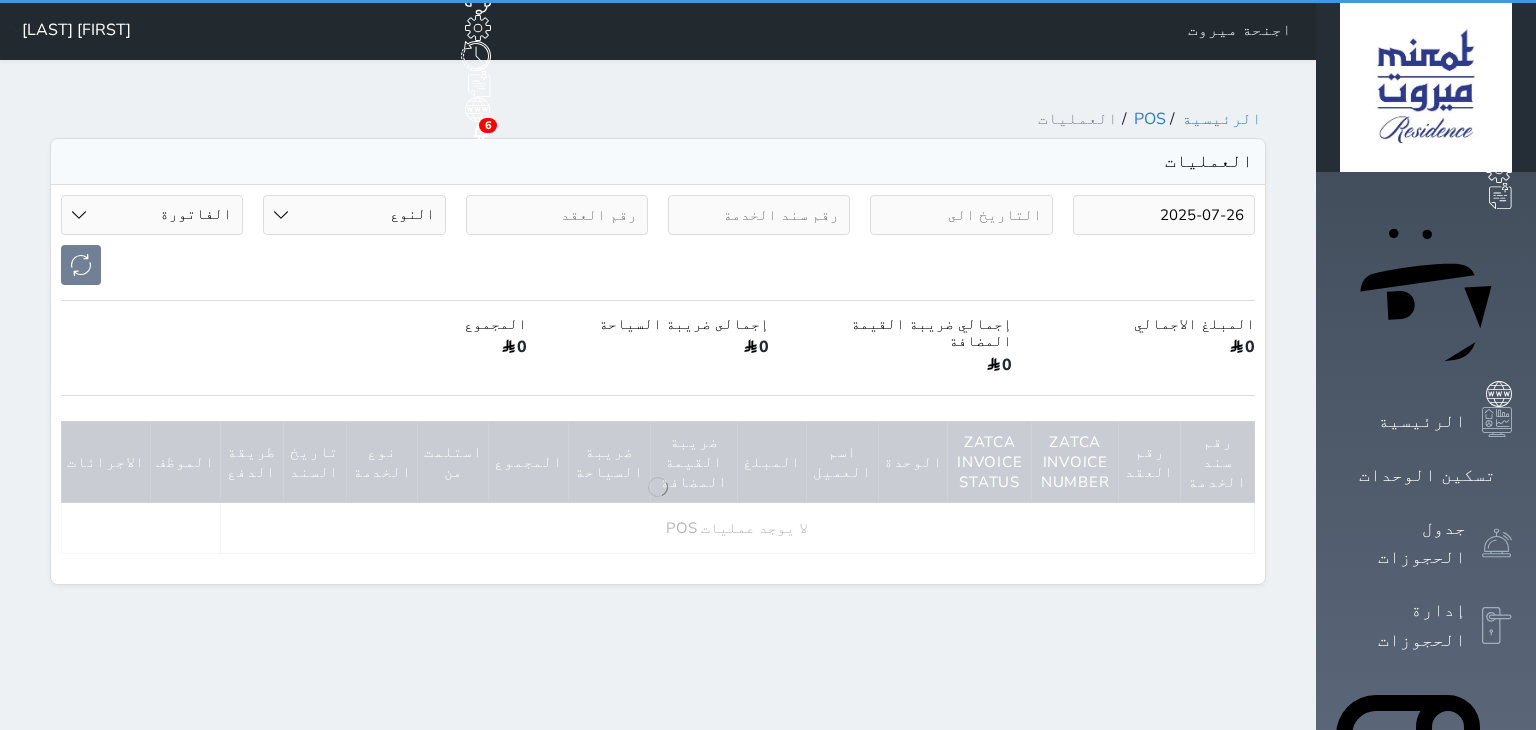 select on "6" 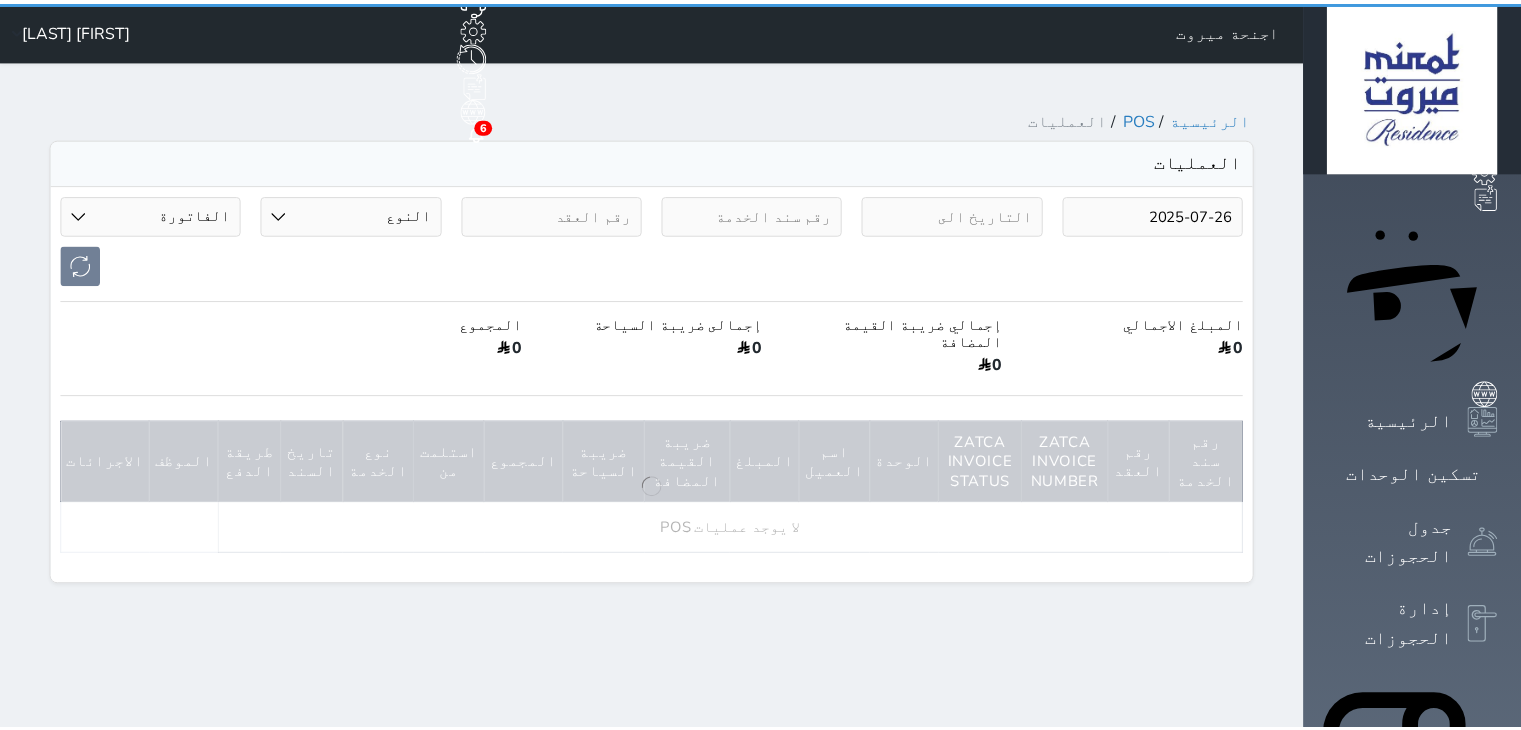 scroll, scrollTop: 0, scrollLeft: 0, axis: both 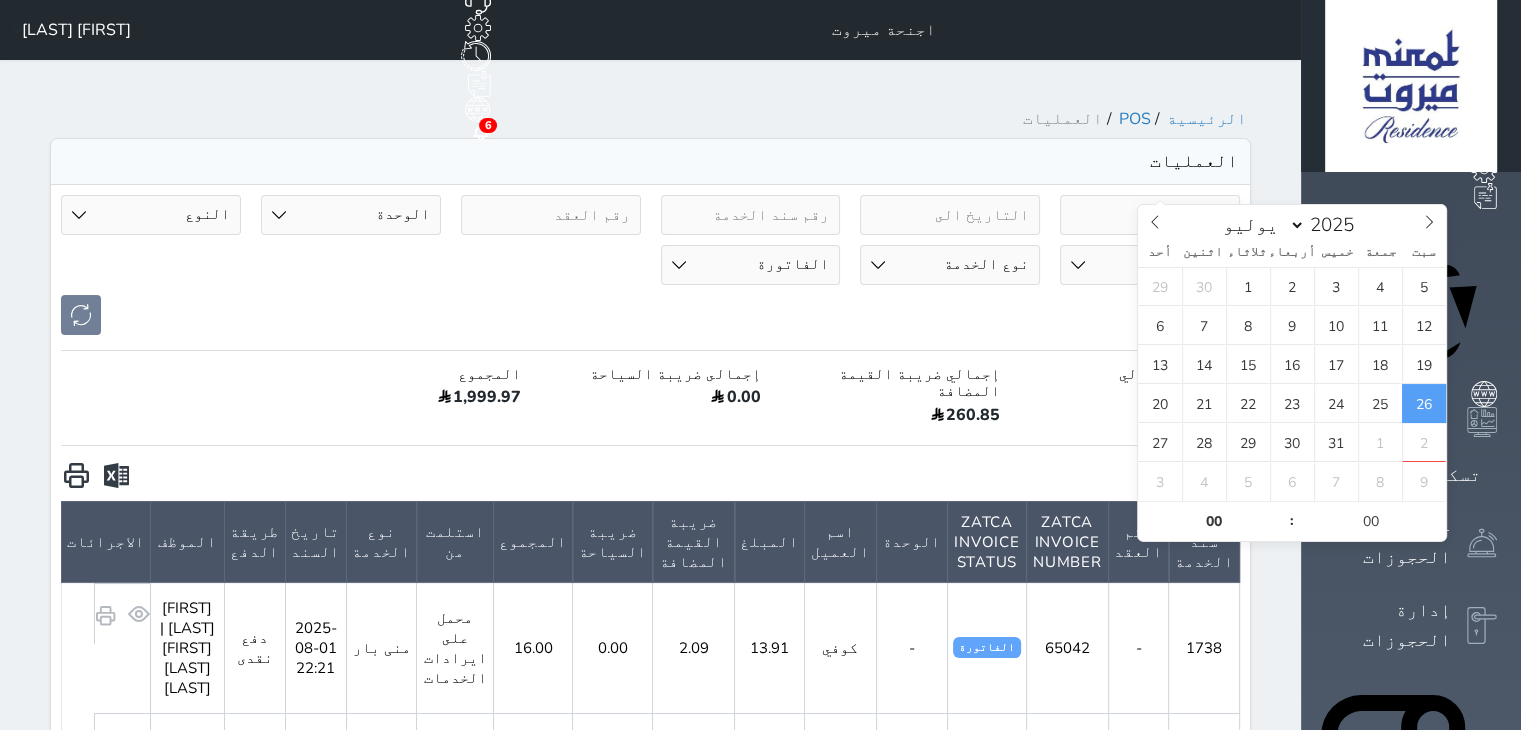 click on "2025-07-26" at bounding box center [1150, 215] 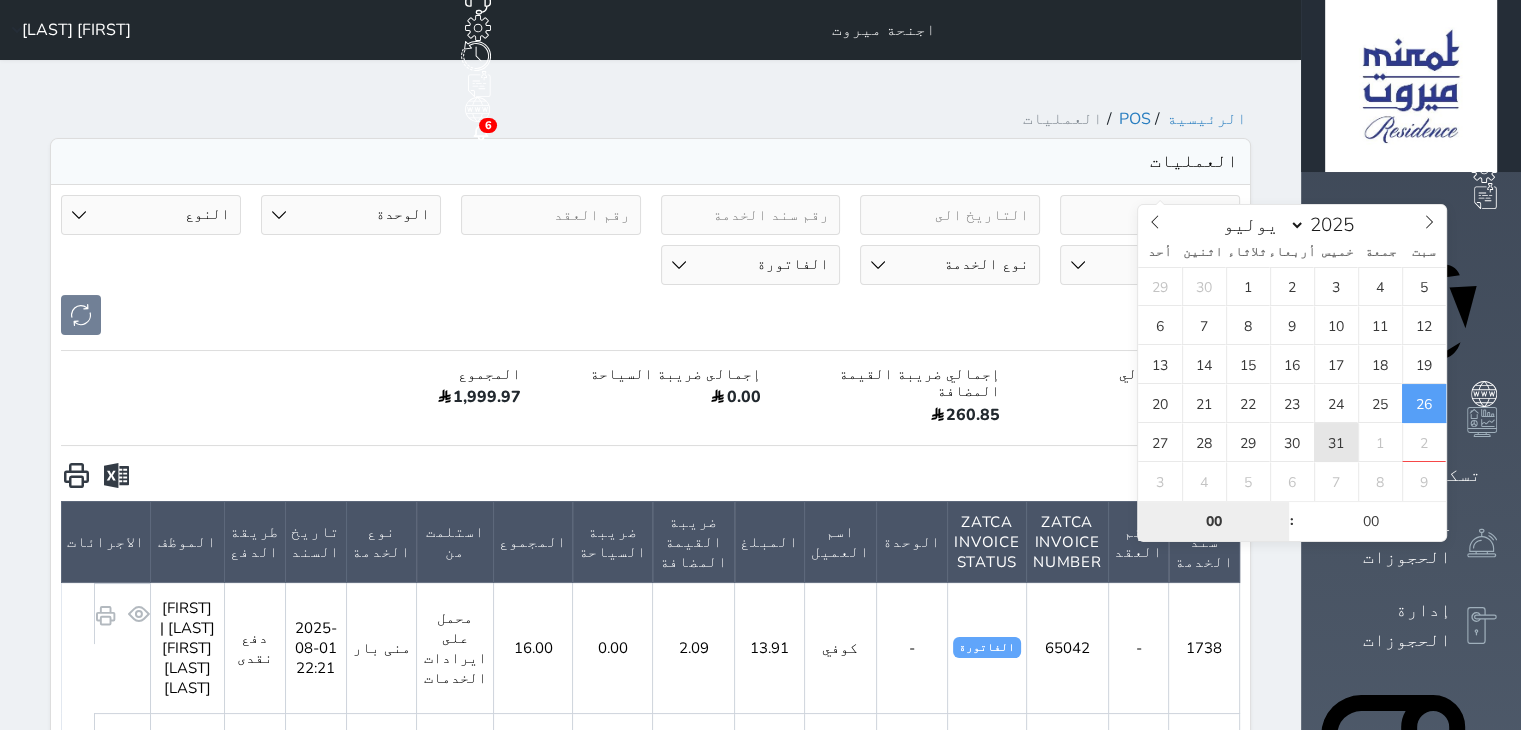 type on "2025-07-31 00:00" 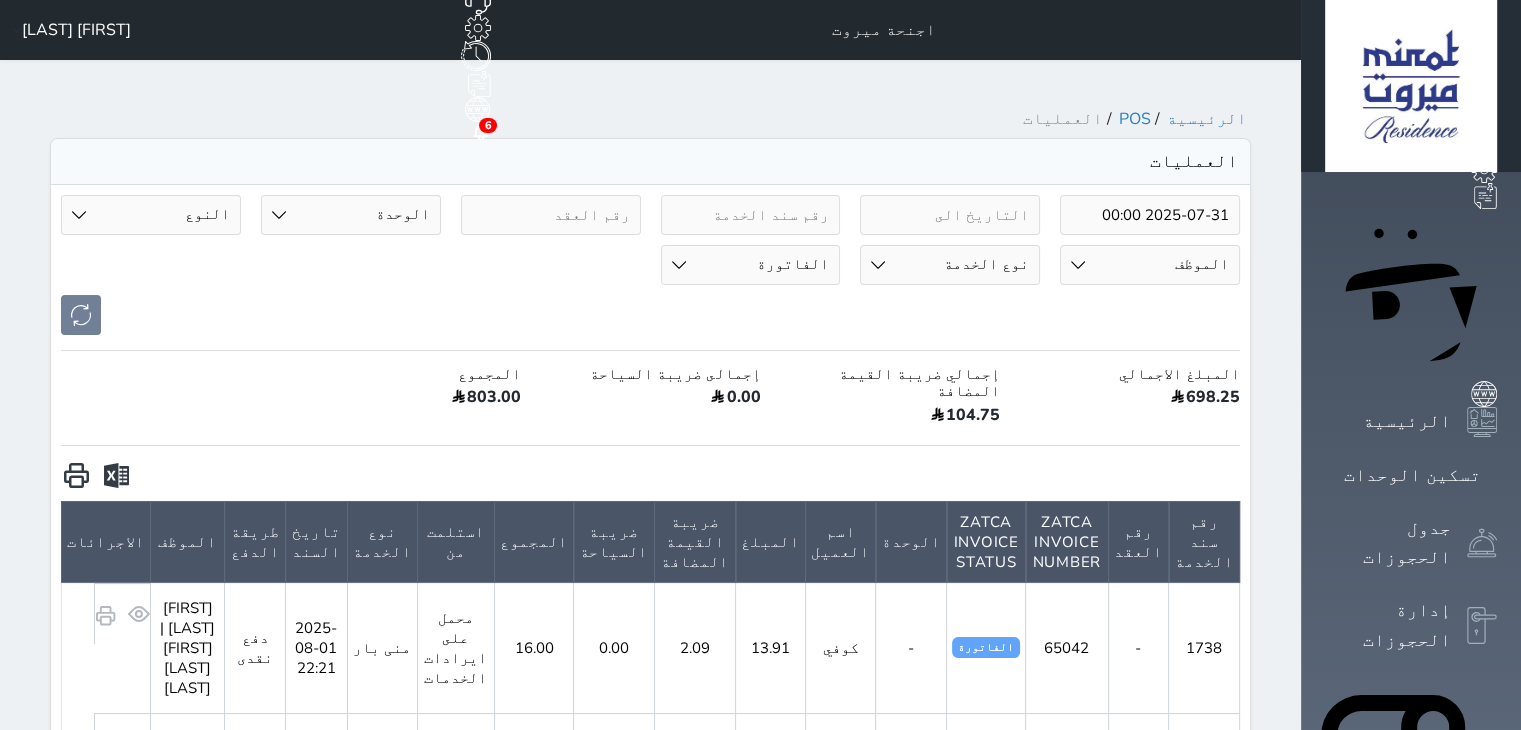 click at bounding box center (116, 476) 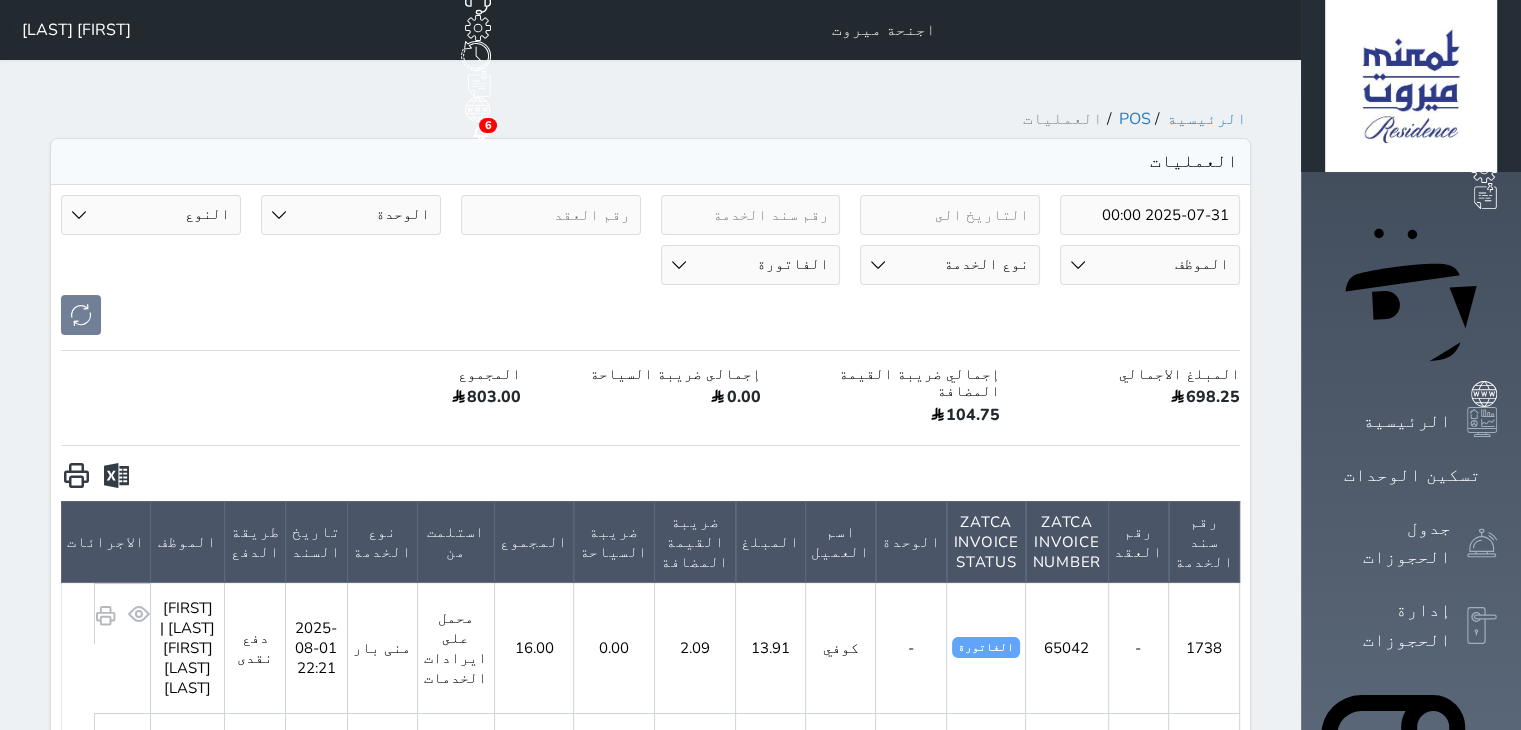 click on "[FIRST] [LAST] [LAST]" at bounding box center (76, 30) 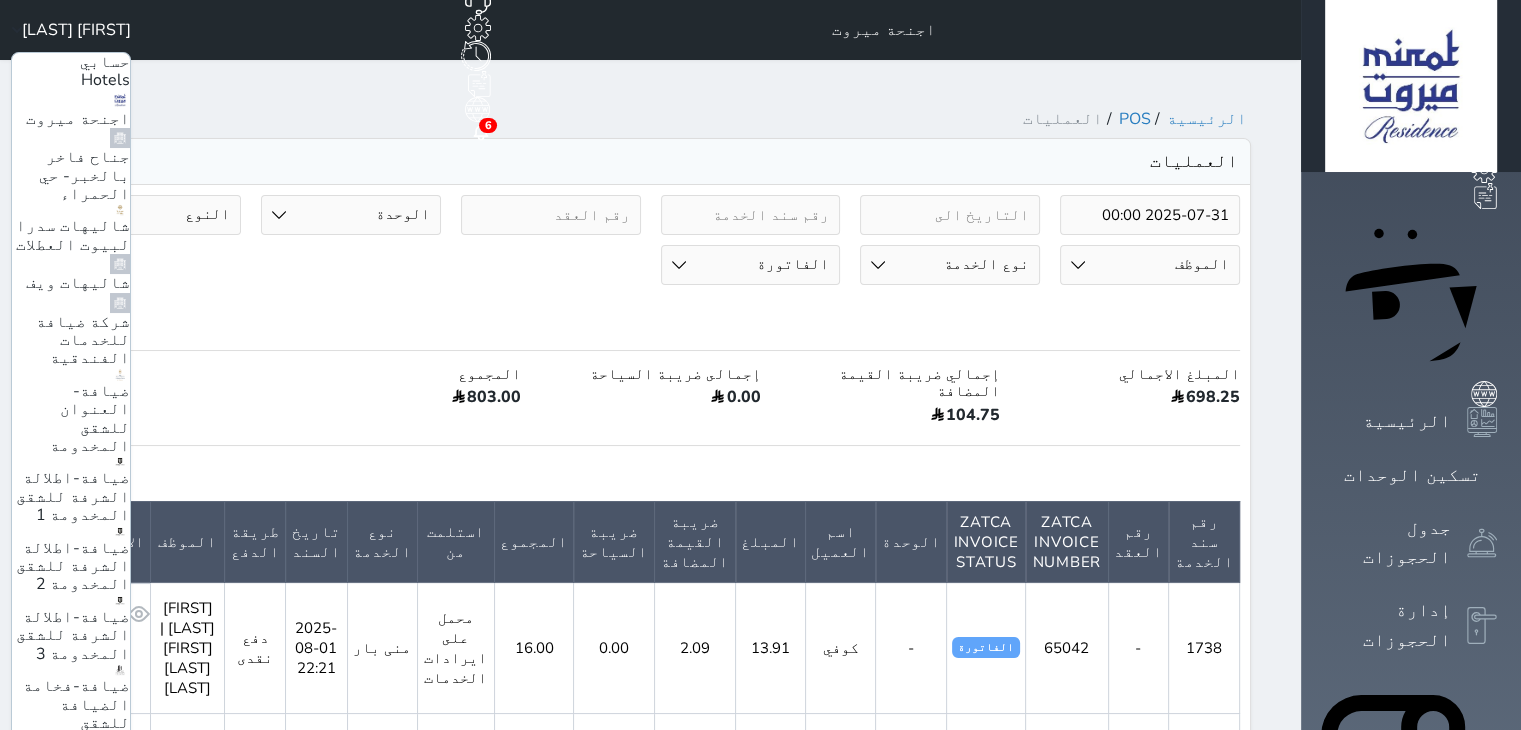 click on "جناح فاخر بالخبر- حي الحمراء" at bounding box center [84, 175] 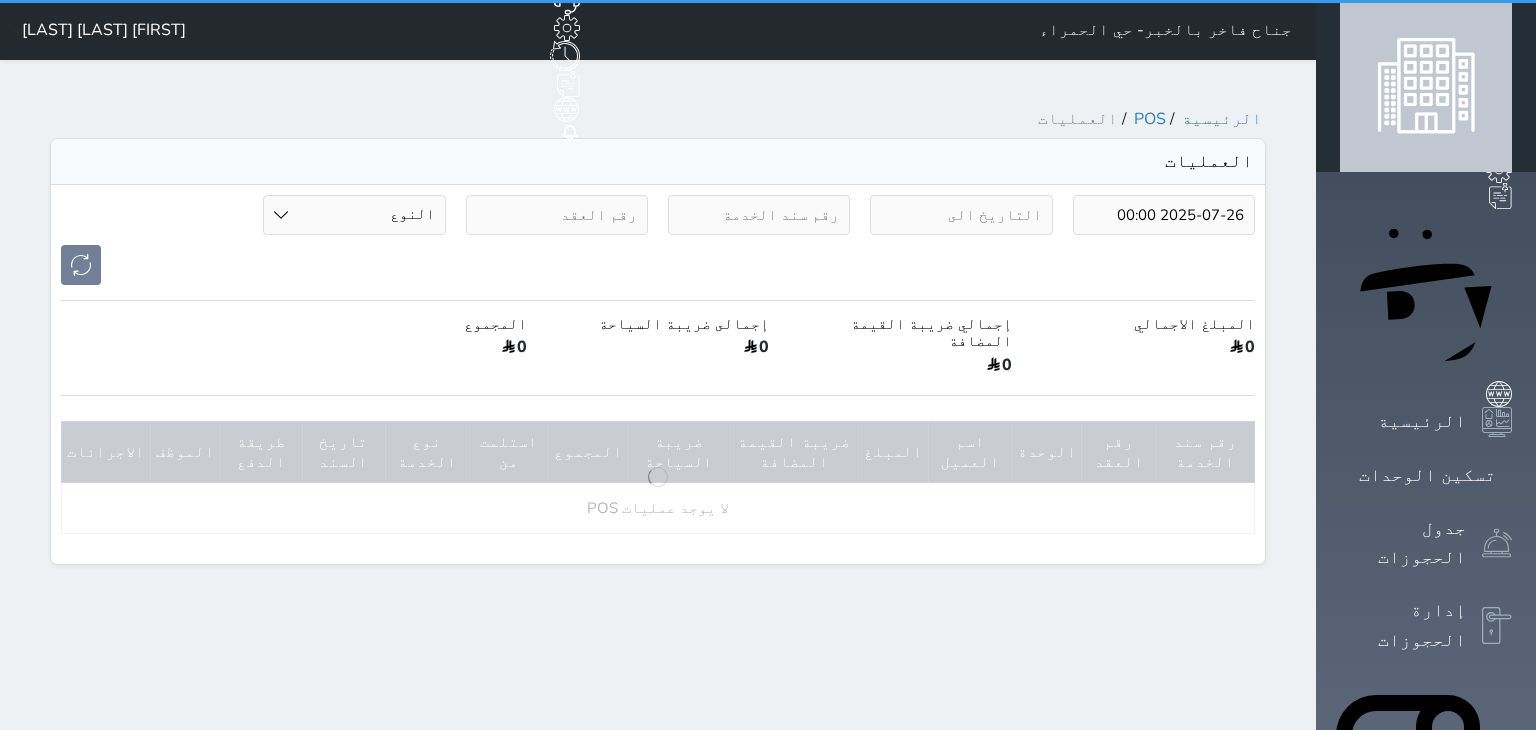select on "6" 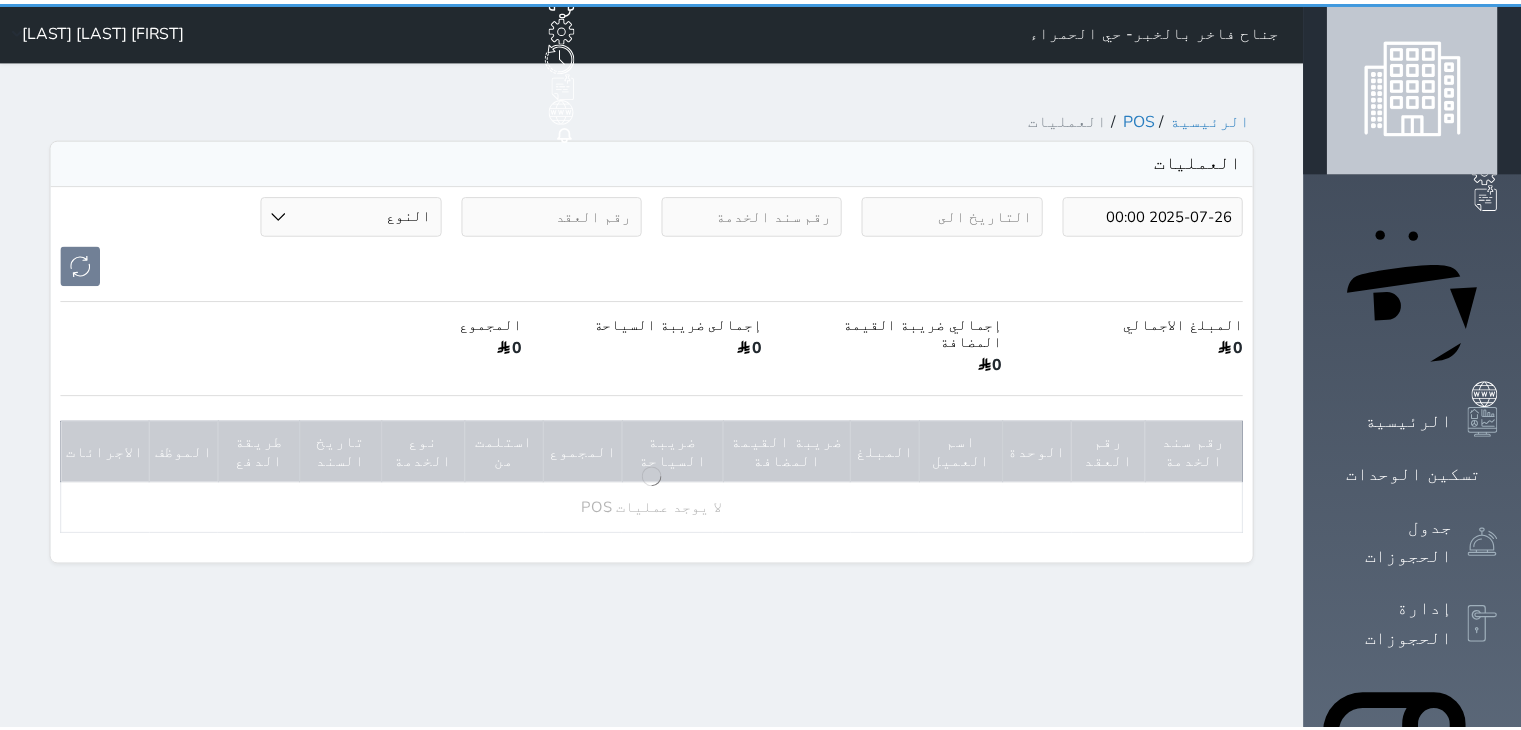scroll, scrollTop: 0, scrollLeft: 0, axis: both 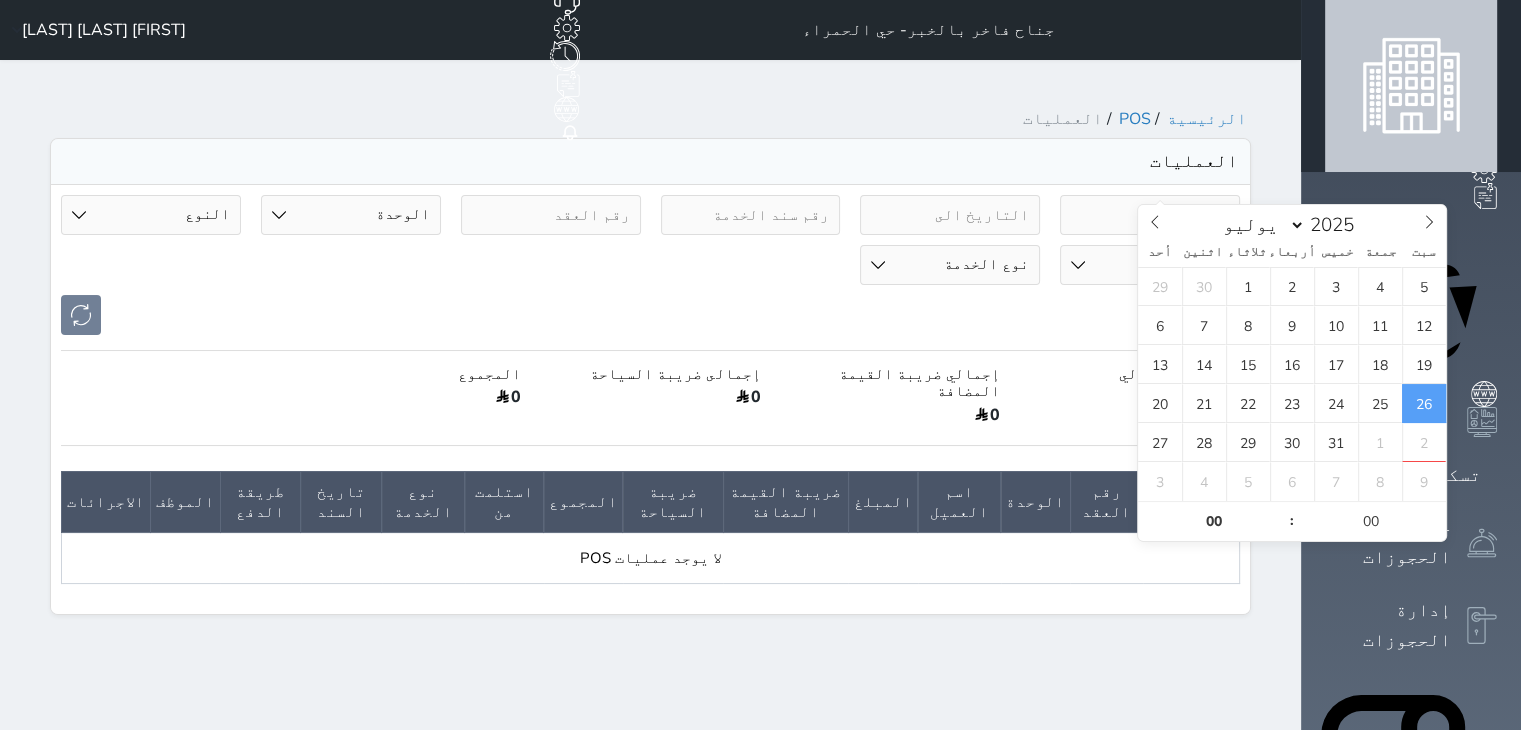 click on "2025-07-26" at bounding box center (1150, 215) 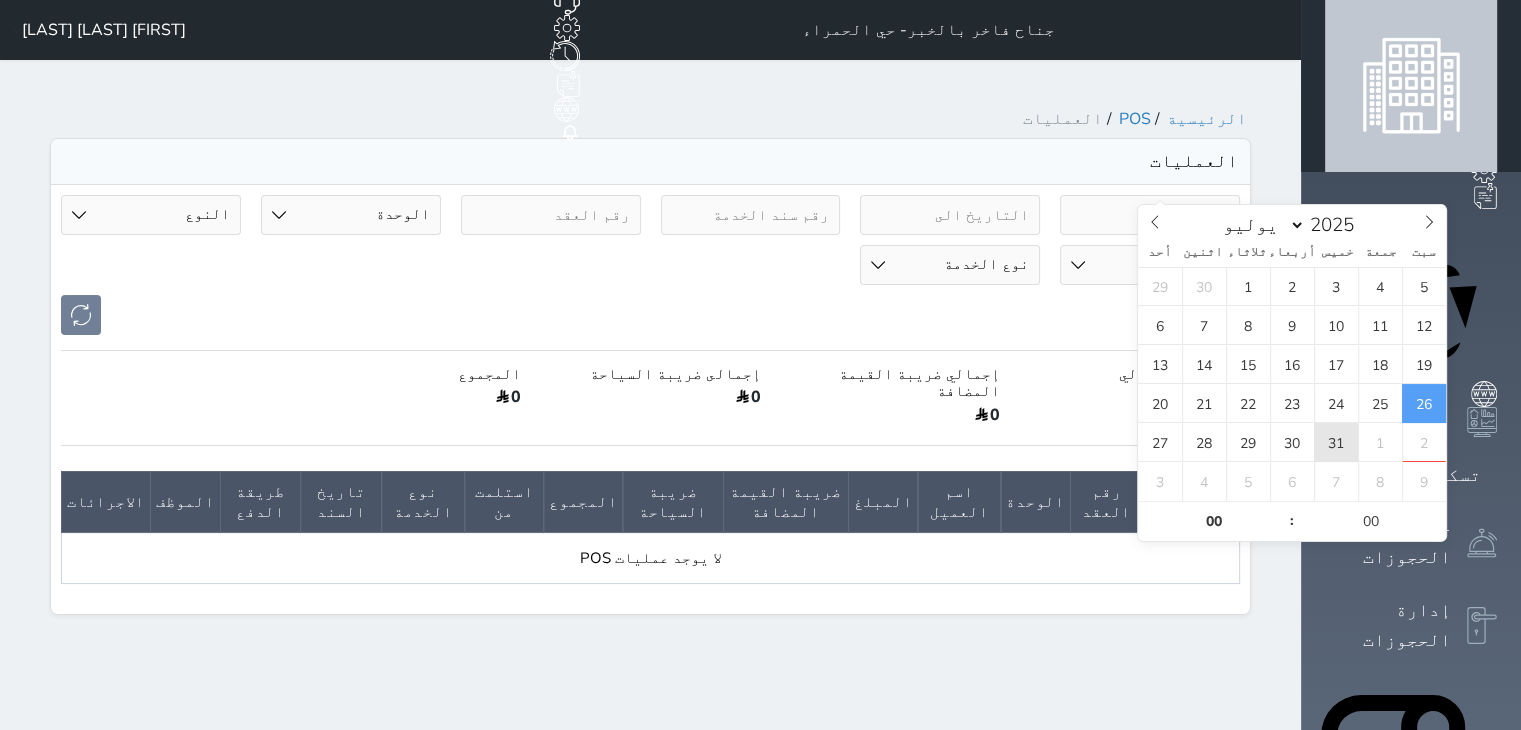 scroll, scrollTop: 0, scrollLeft: 0, axis: both 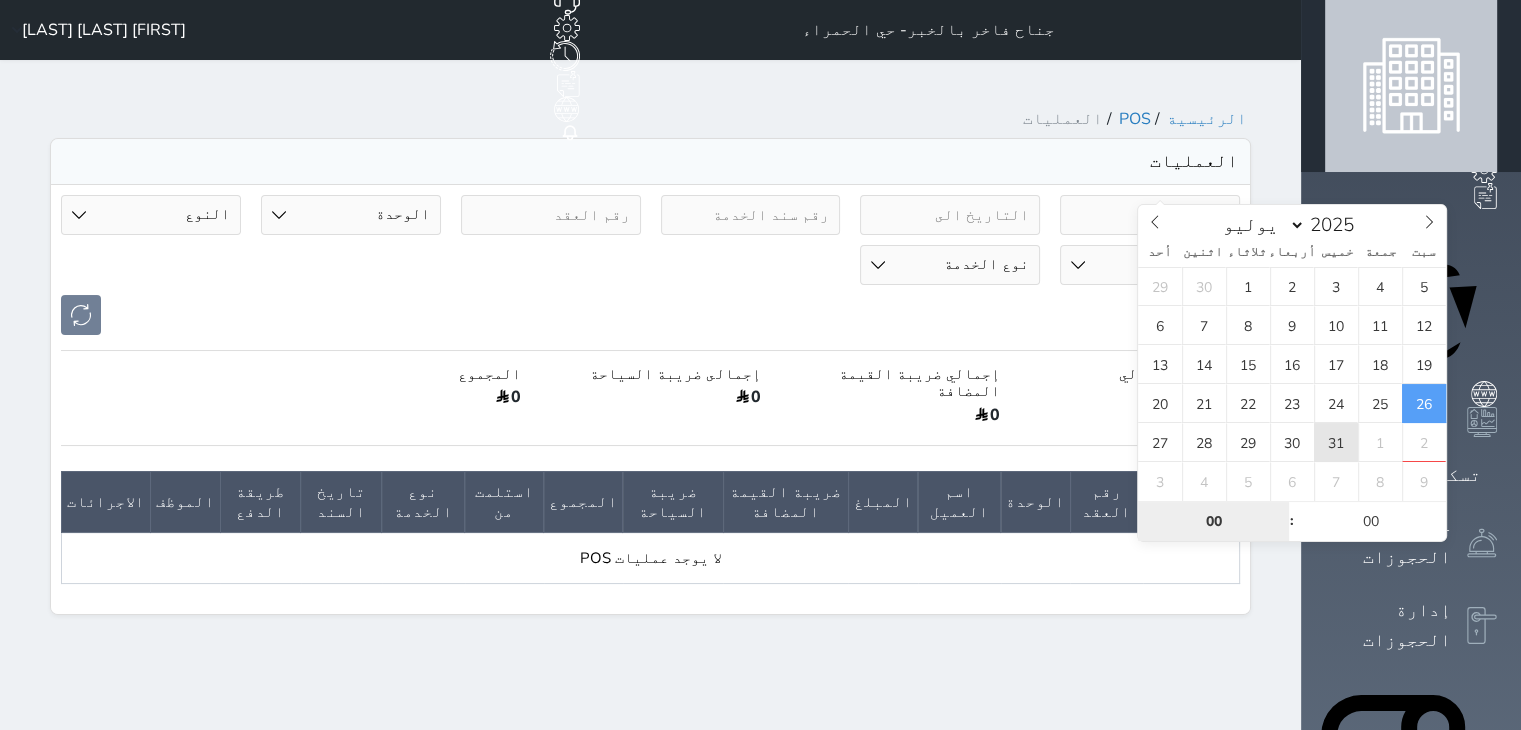 type on "2025-07-31 00:00" 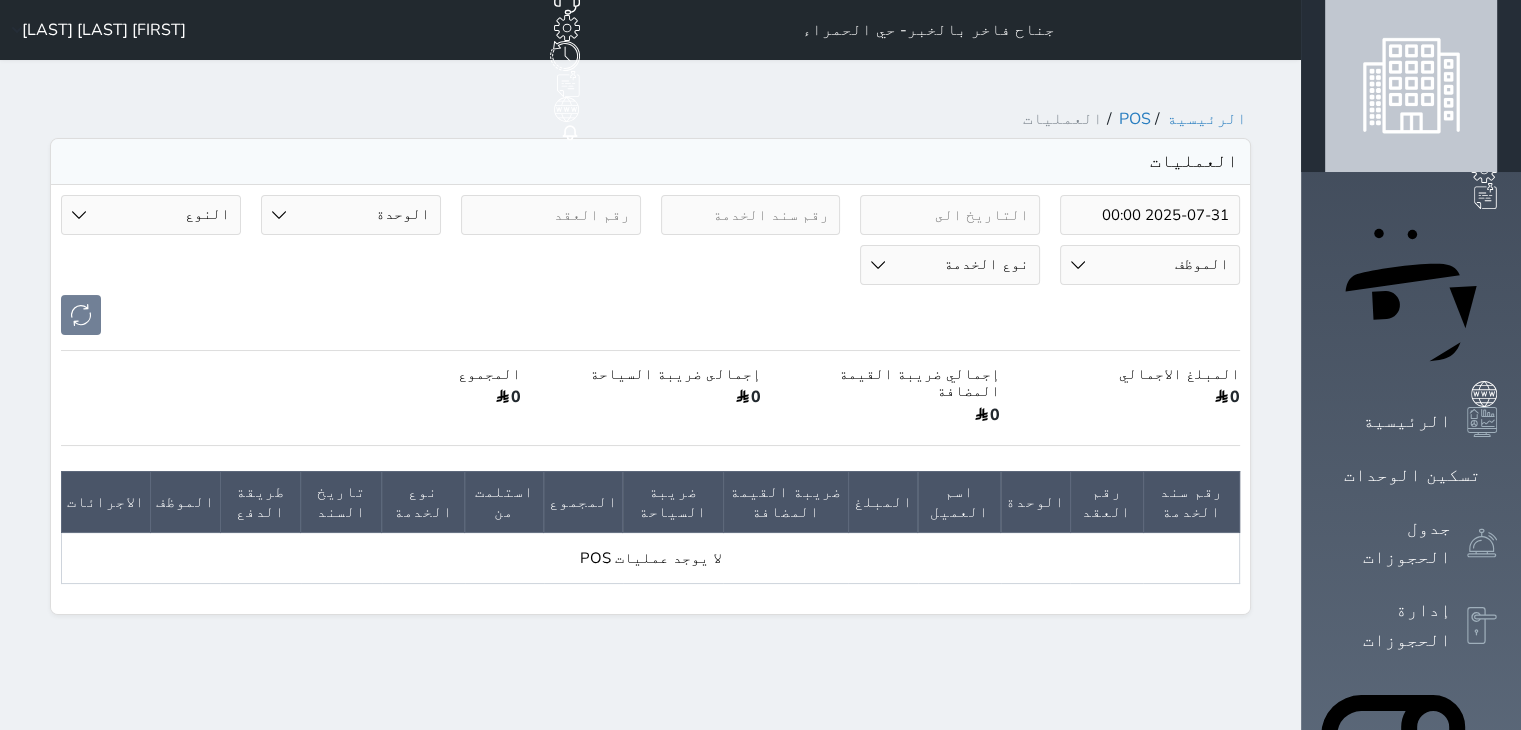 click on "[FIRST] [LAST]" at bounding box center [104, 30] 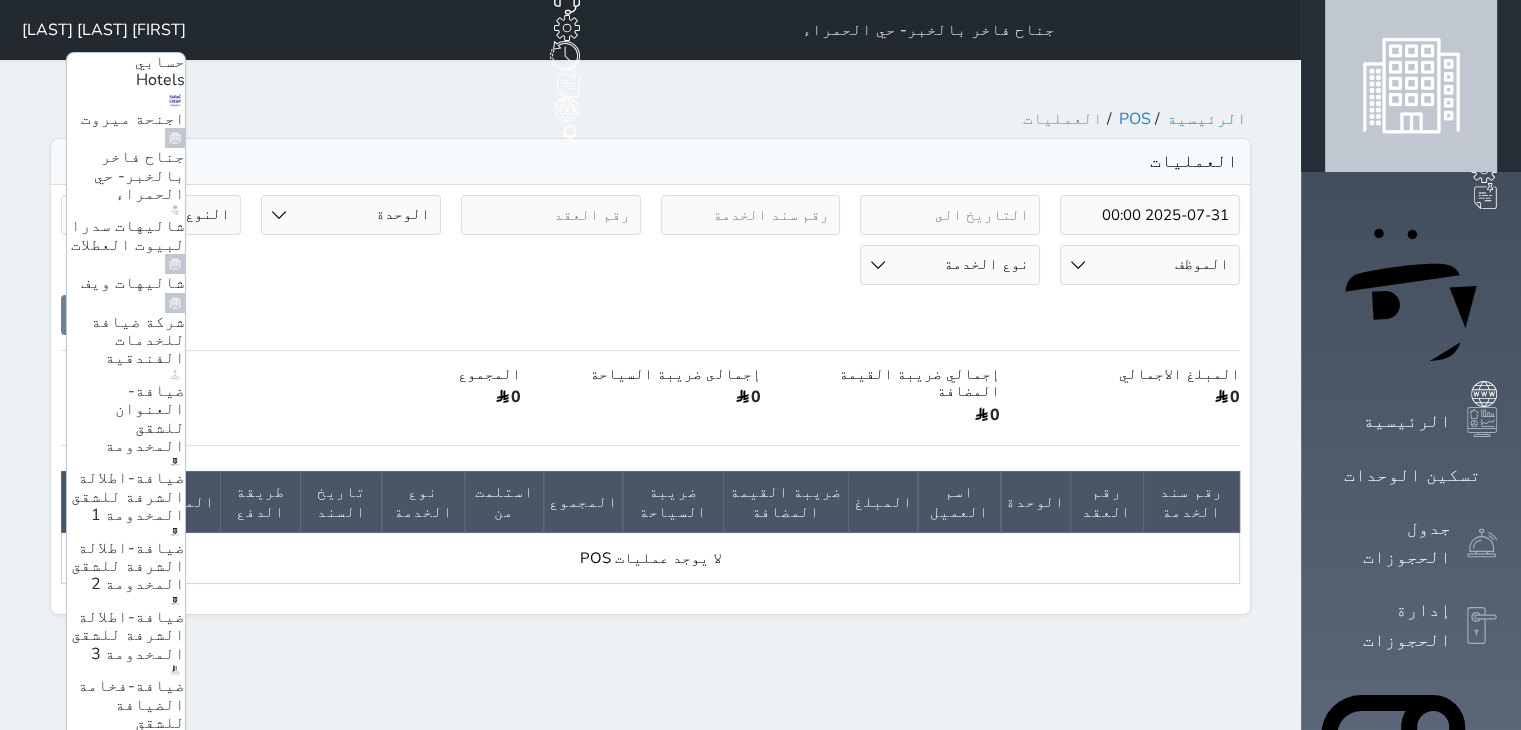 click on "ضيافة-اطلالة الشرفة للشقق المخدومة 1" at bounding box center (128, 496) 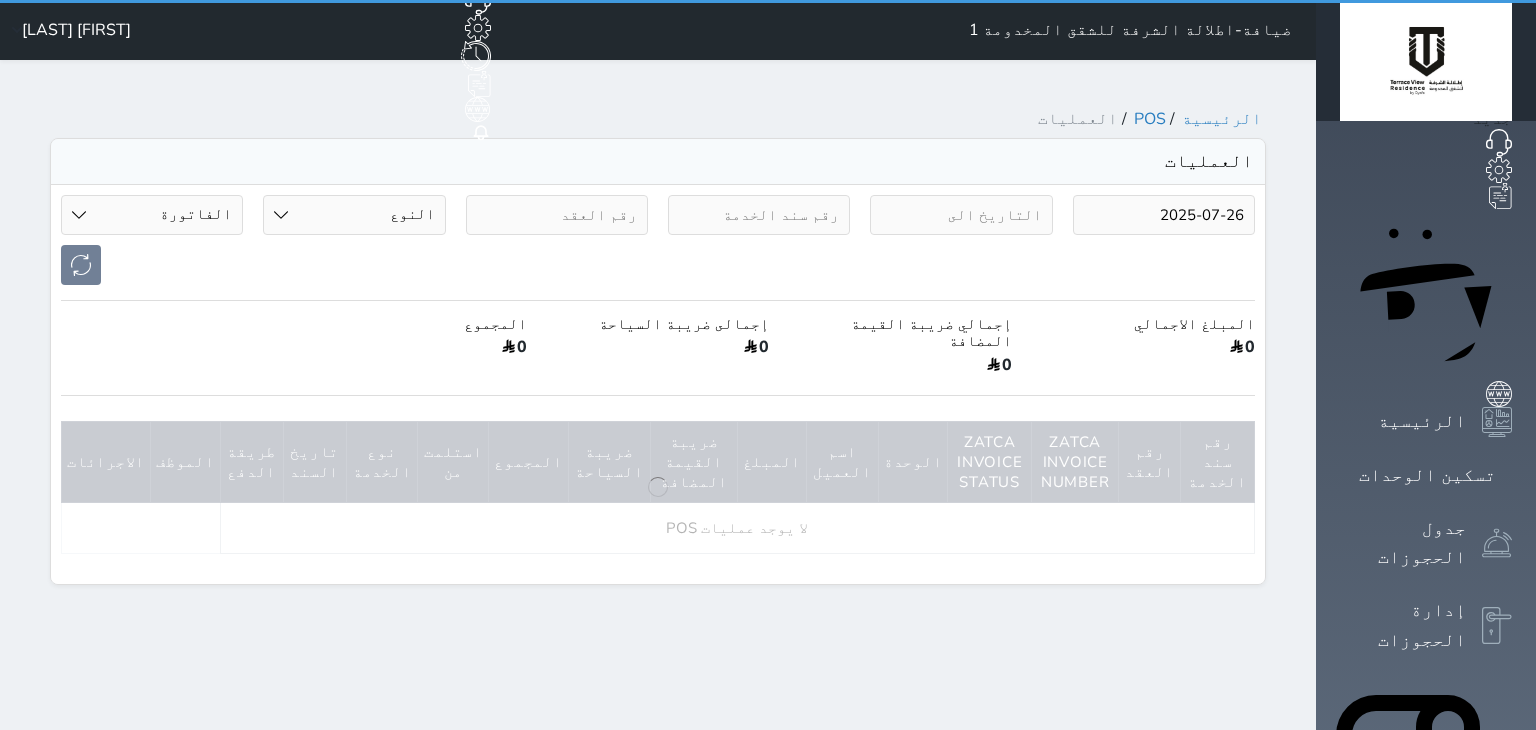 select on "invoice" 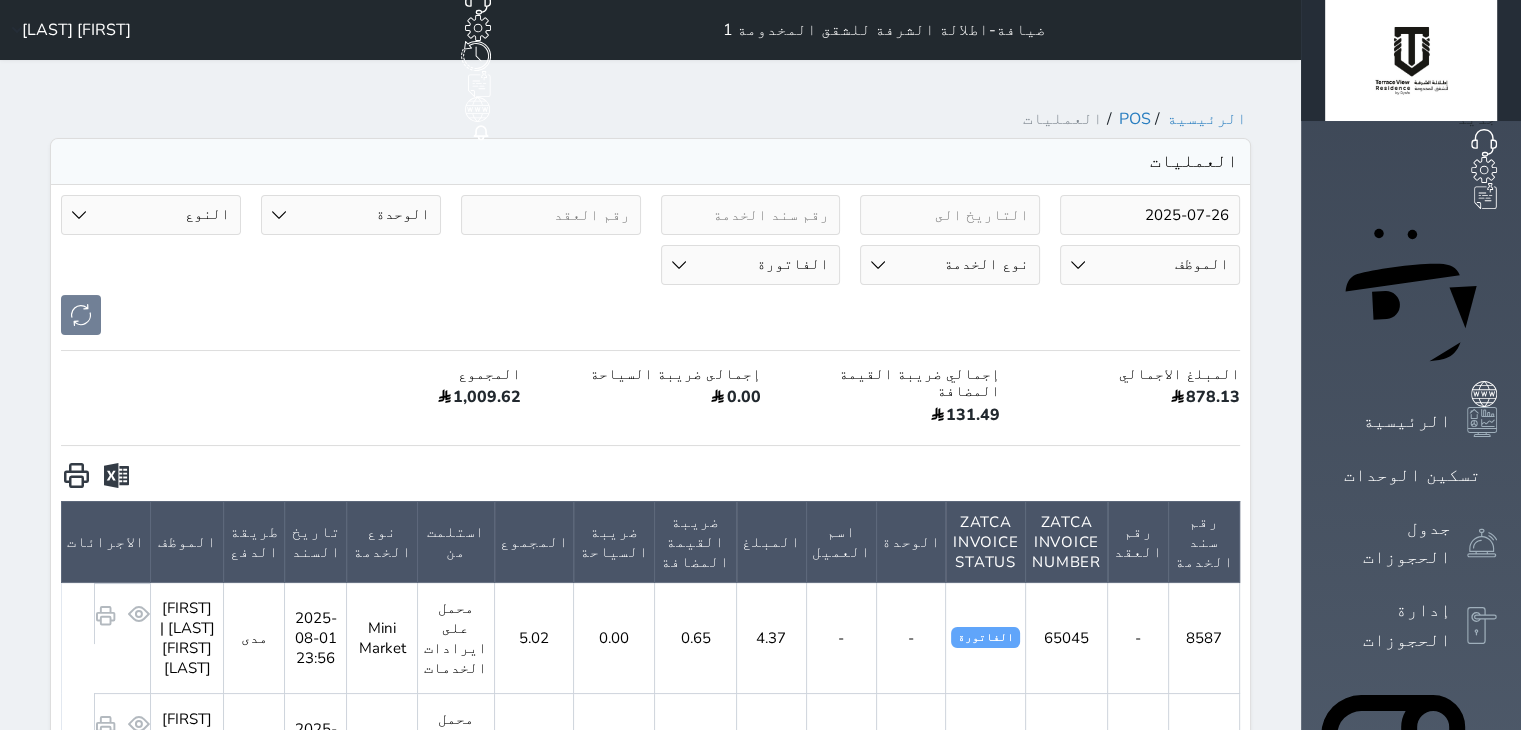 scroll, scrollTop: 0, scrollLeft: 0, axis: both 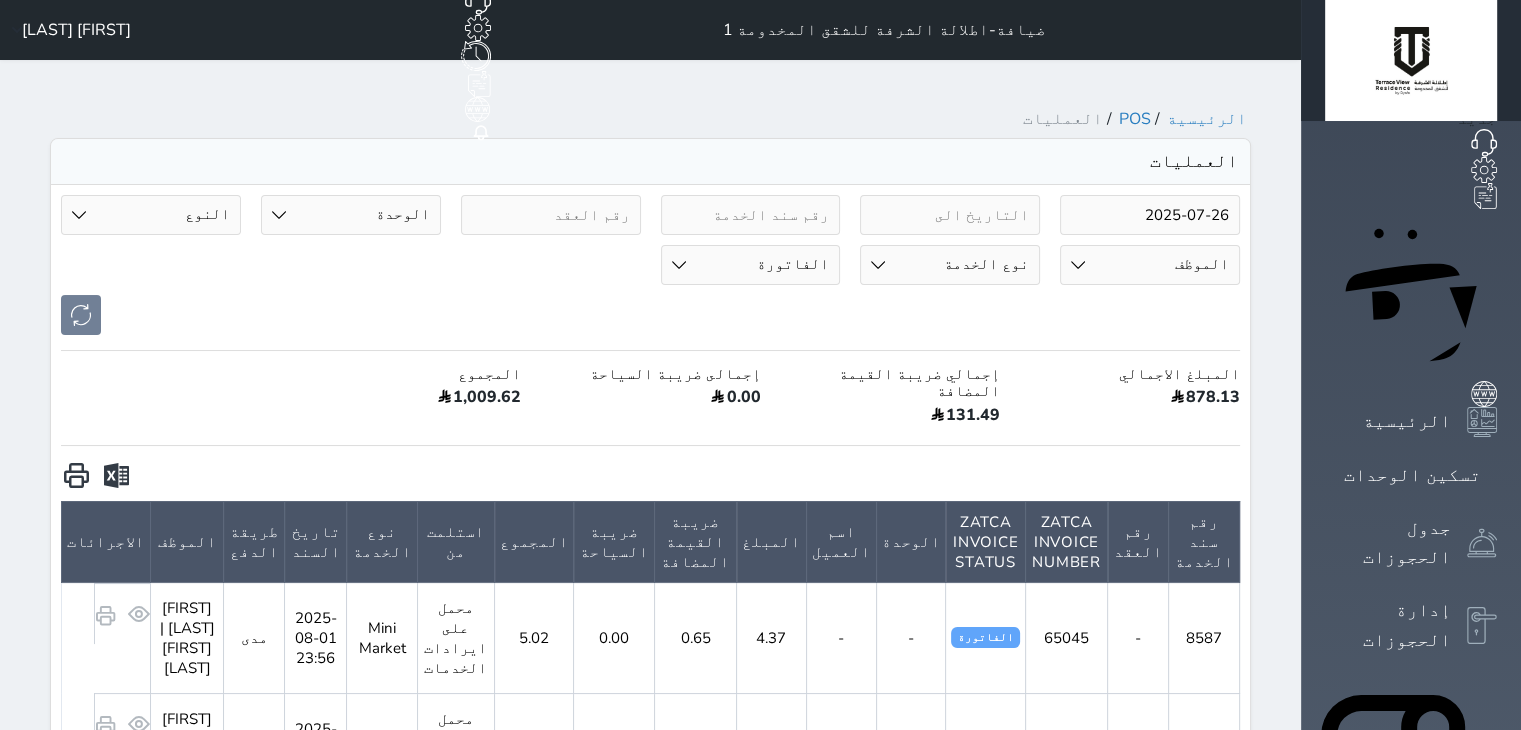 click on "2025-07-26" at bounding box center (1150, 215) 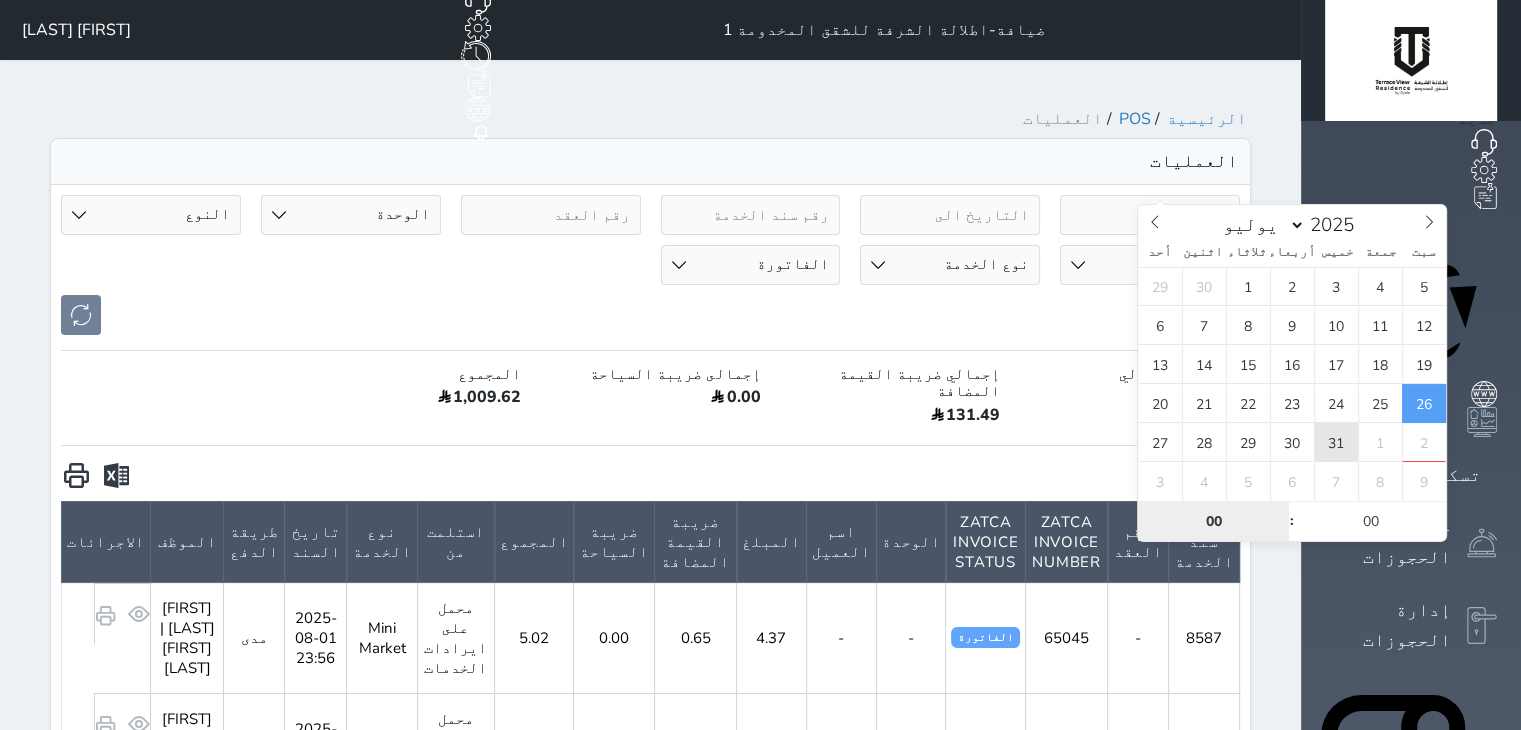 type on "2025-07-31 00:00" 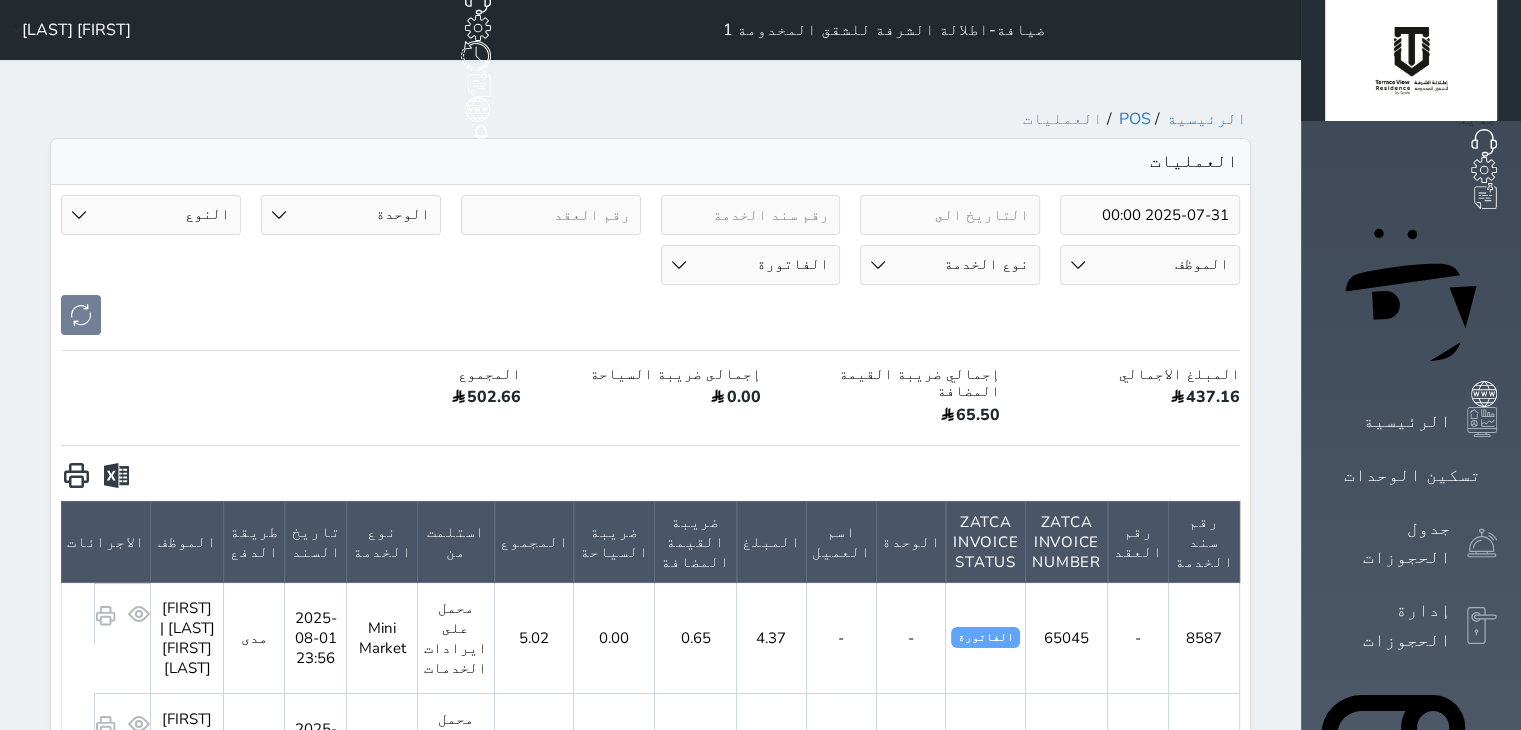 click at bounding box center (116, 476) 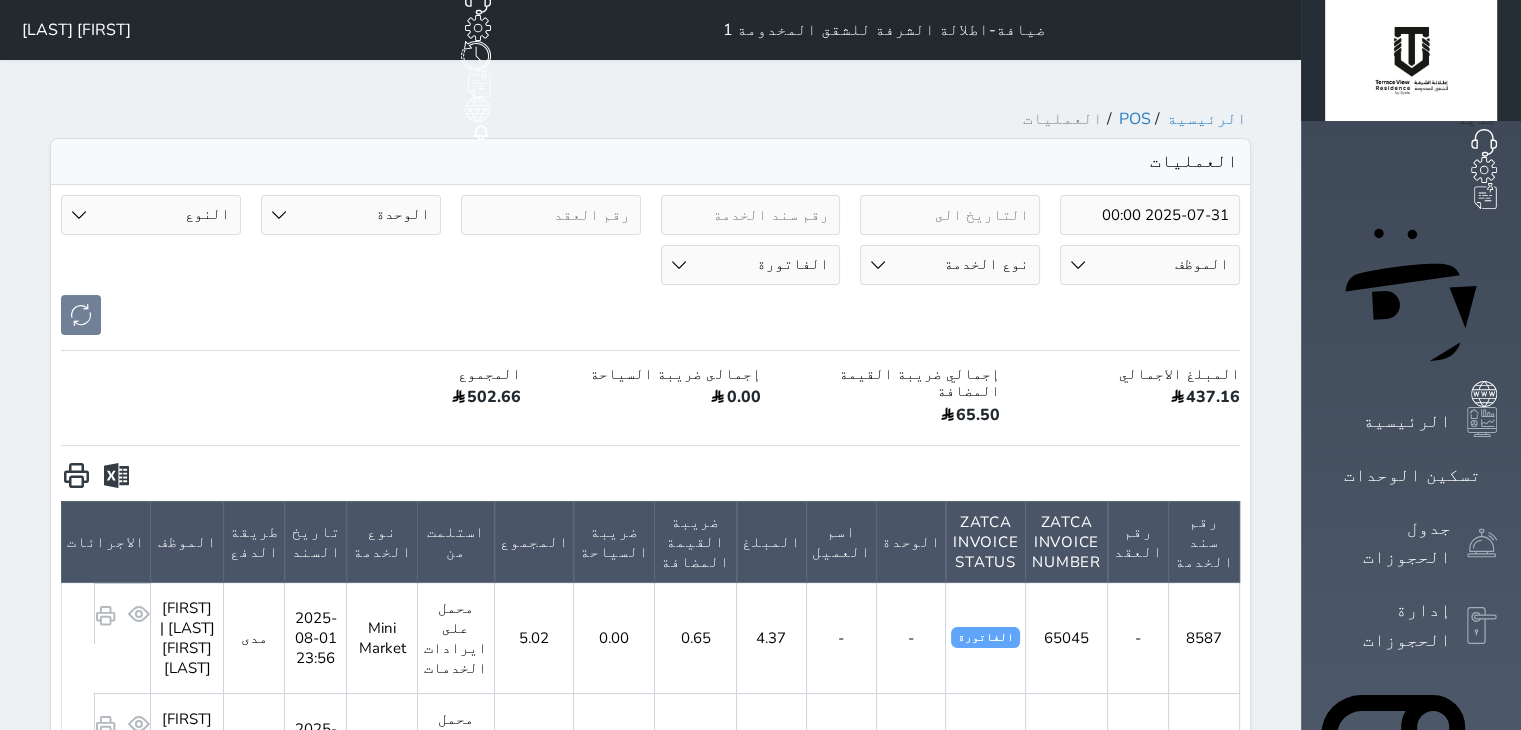 click on "[FIRST] [LAST]" at bounding box center [76, 30] 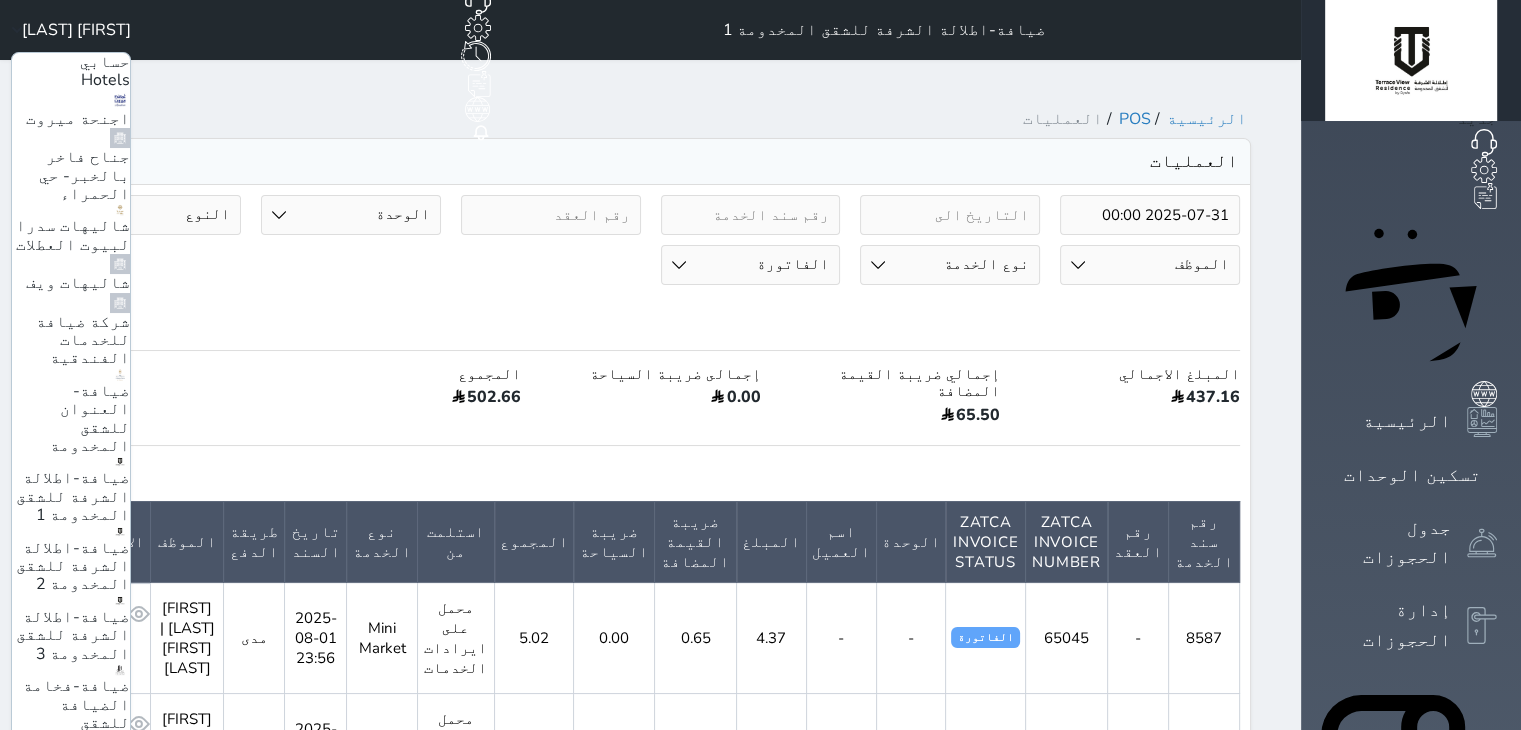 click on "ضيافة-اطلالة الشرفة للشقق المخدومة 2" at bounding box center [73, 566] 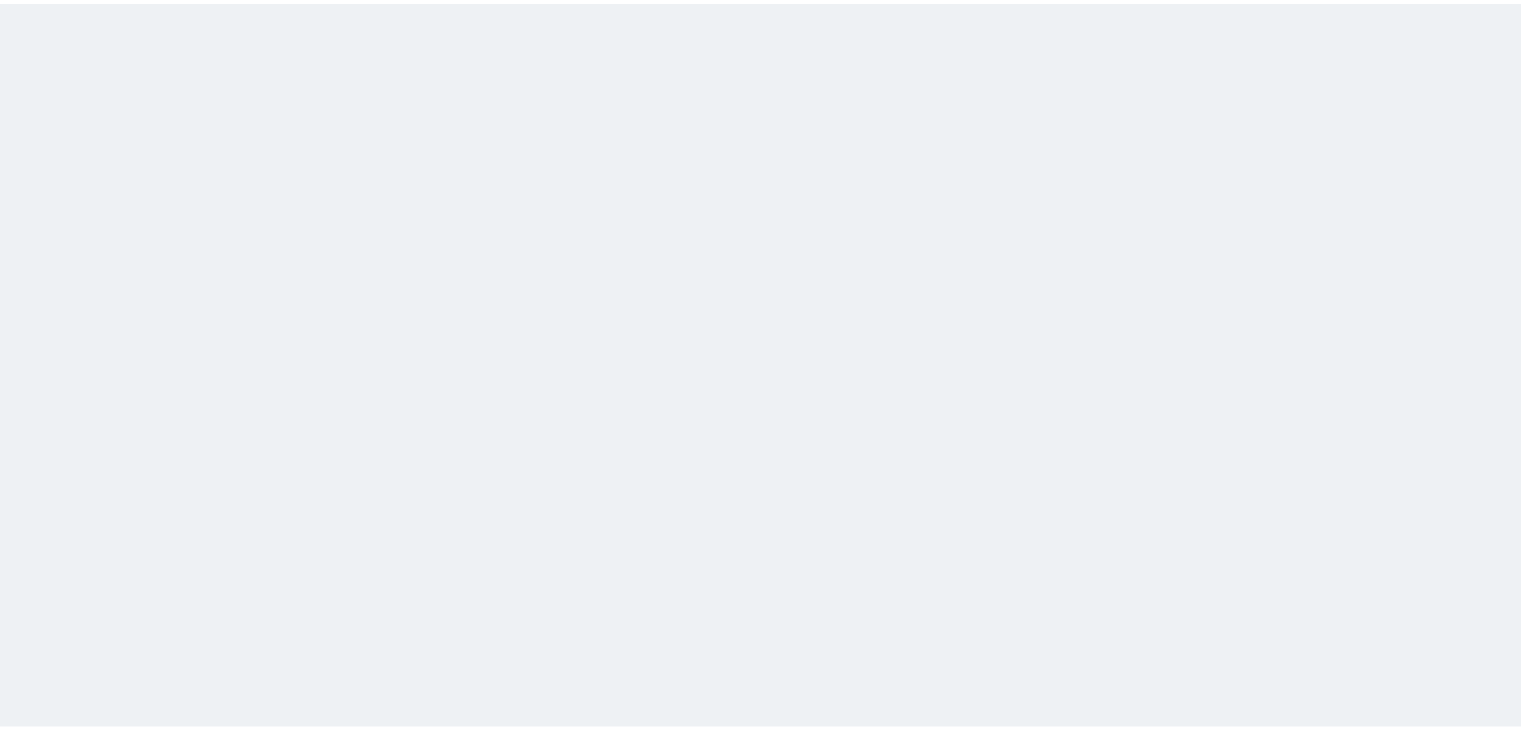 scroll, scrollTop: 0, scrollLeft: 0, axis: both 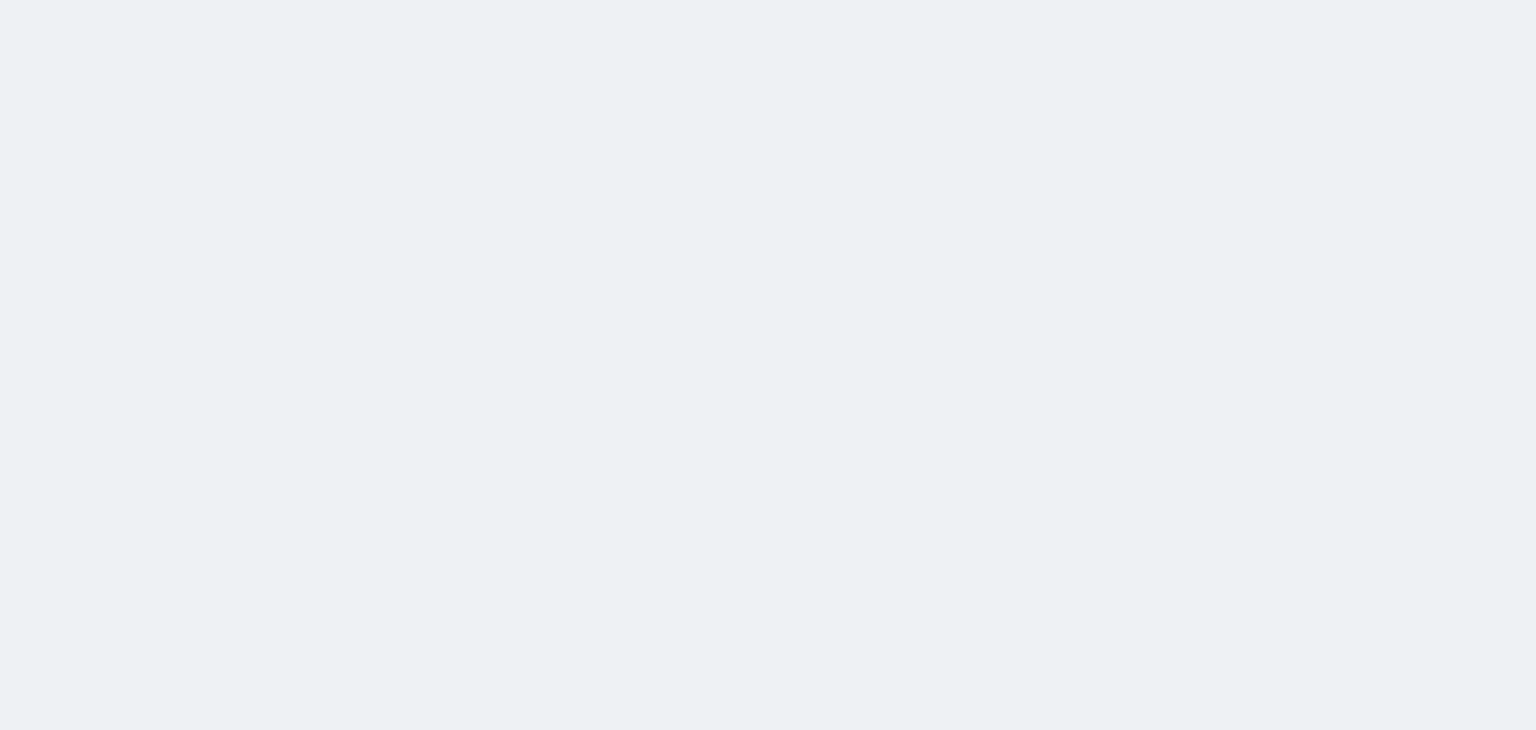 select on "invoice" 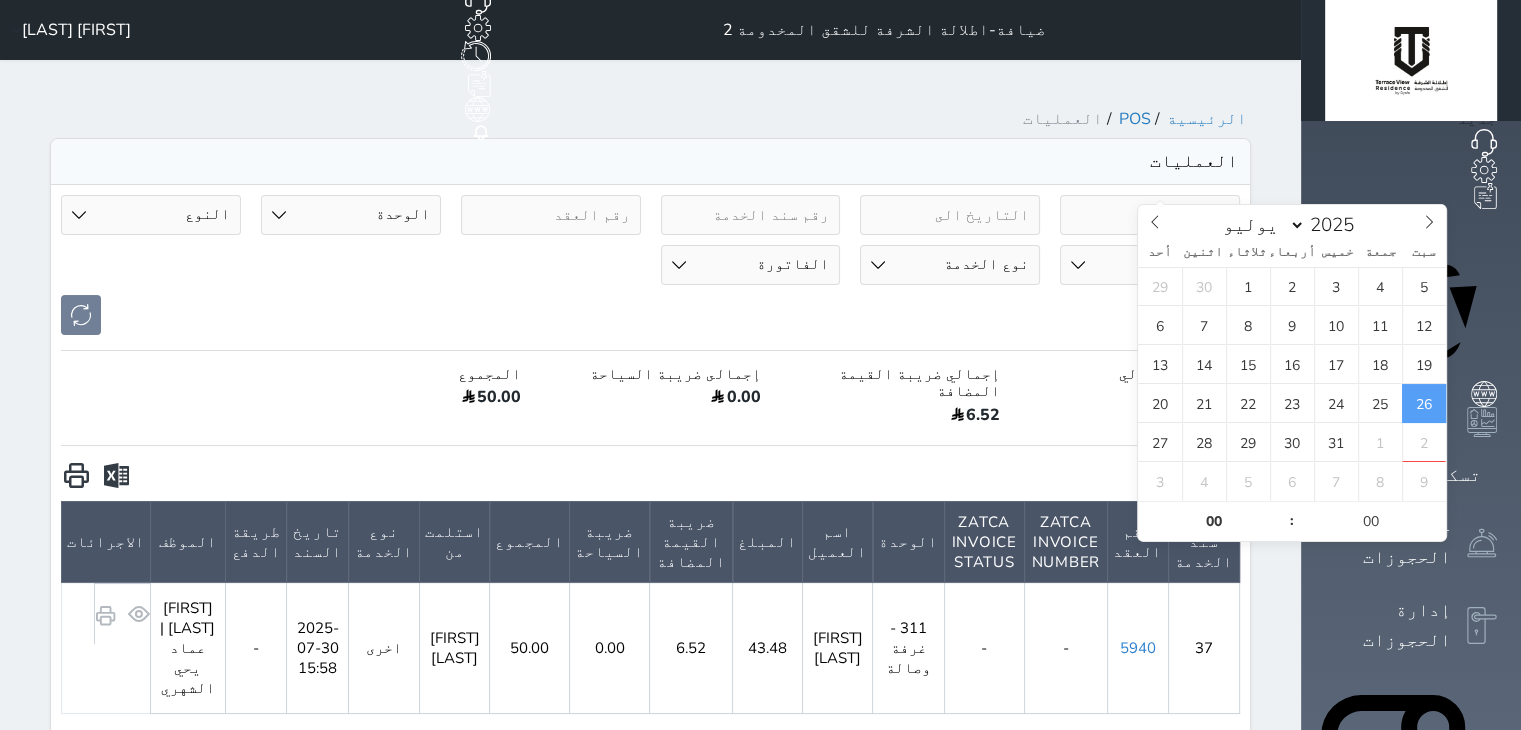 click on "2025-07-26" at bounding box center (1150, 215) 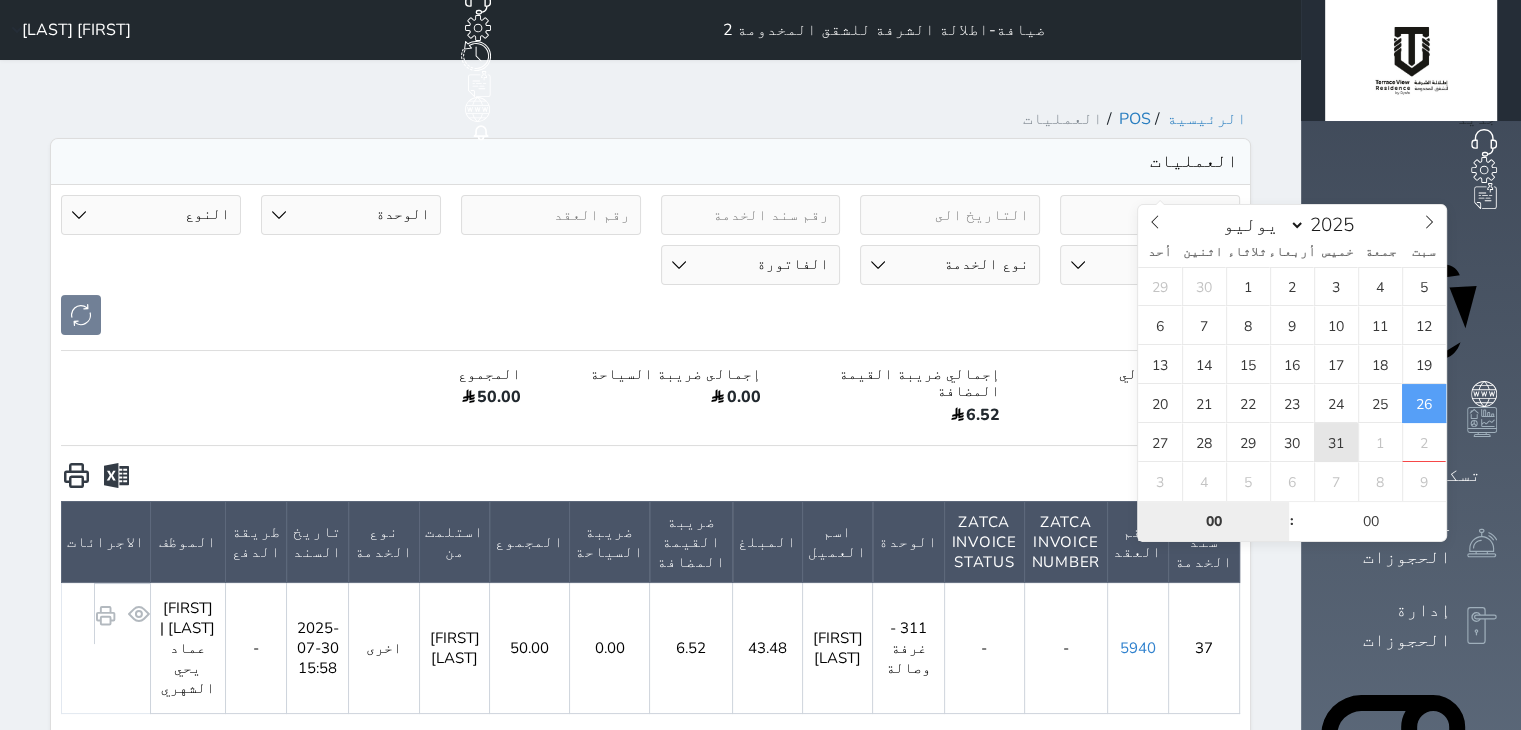 type on "2025-07-31 00:00" 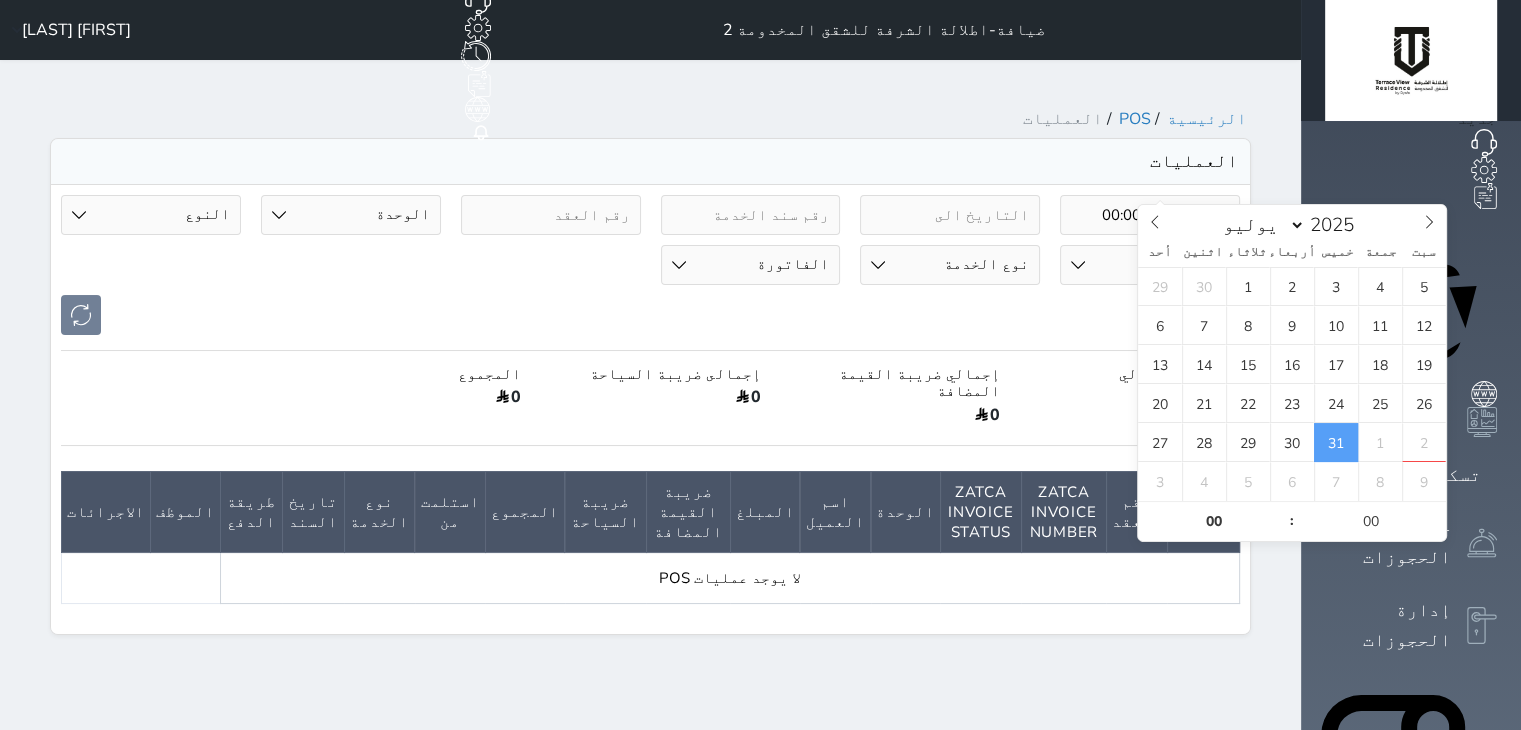 click on "[DATE] [TIME]
الوحدة
Surfaces Room - صالة
Customer Room - فيلا
101 - غرفة وصالة
102 - غرفتين وصاله
103 - غرفة وصالة
104 - غرفة وصالة
105 - غرفة وصالة
106 - غرفتين وصاله
107 - غرفتين وصاله
108 - غرفة وصالة
109 - غرفة وصالة" at bounding box center [650, 409] 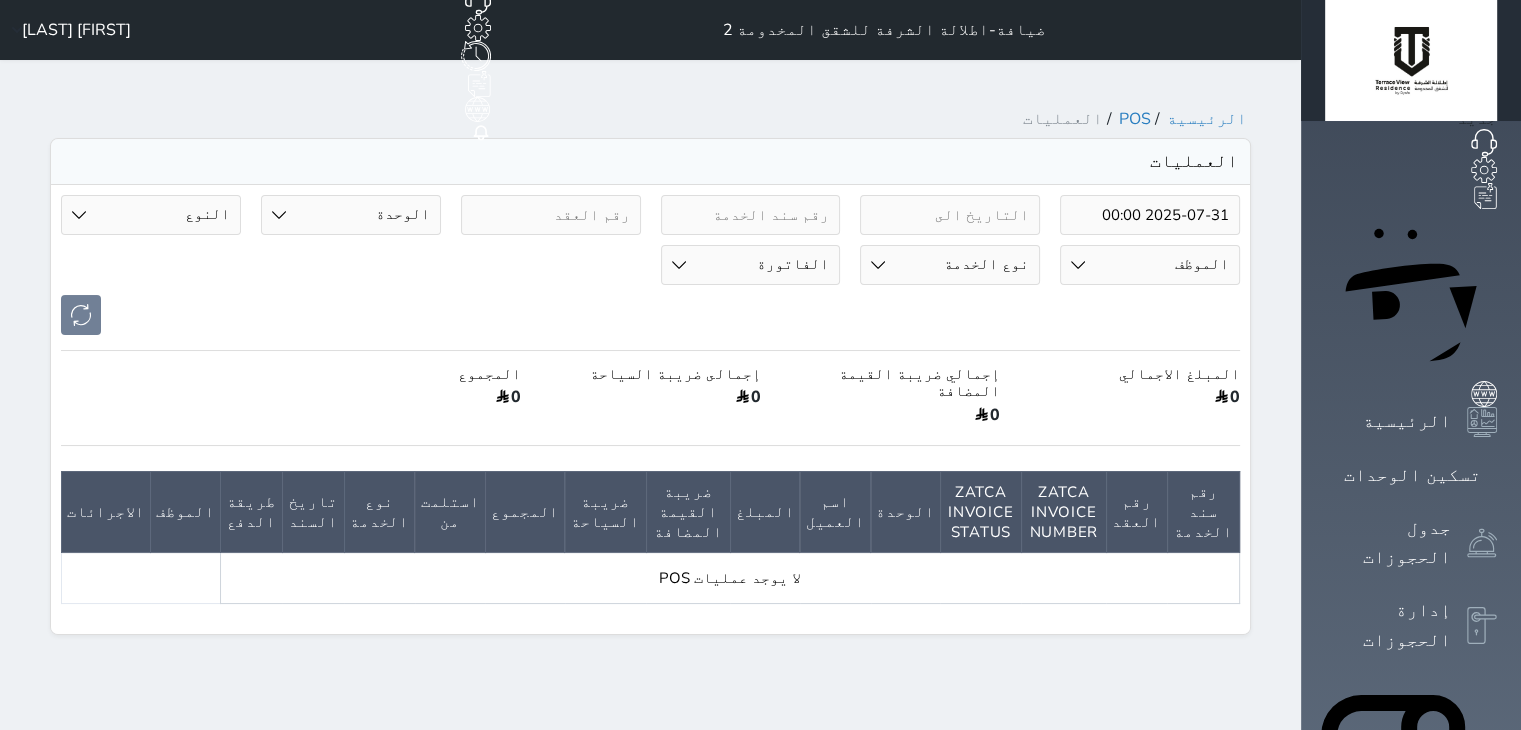 click on "ضيافة-اطلالة الشرفة للشقق المخدومة 2
حجز جماعي جديد   حجز جديد   مرتبط مع منصة زاتكا المرحلة الثانية   مرتبط مع شموس   مرتبط مع المنصة الوطنية للرصد السياحي               إشعار   الغرفة   النزيل   المصدر
[FIRST] [LAST]" at bounding box center (650, 30) 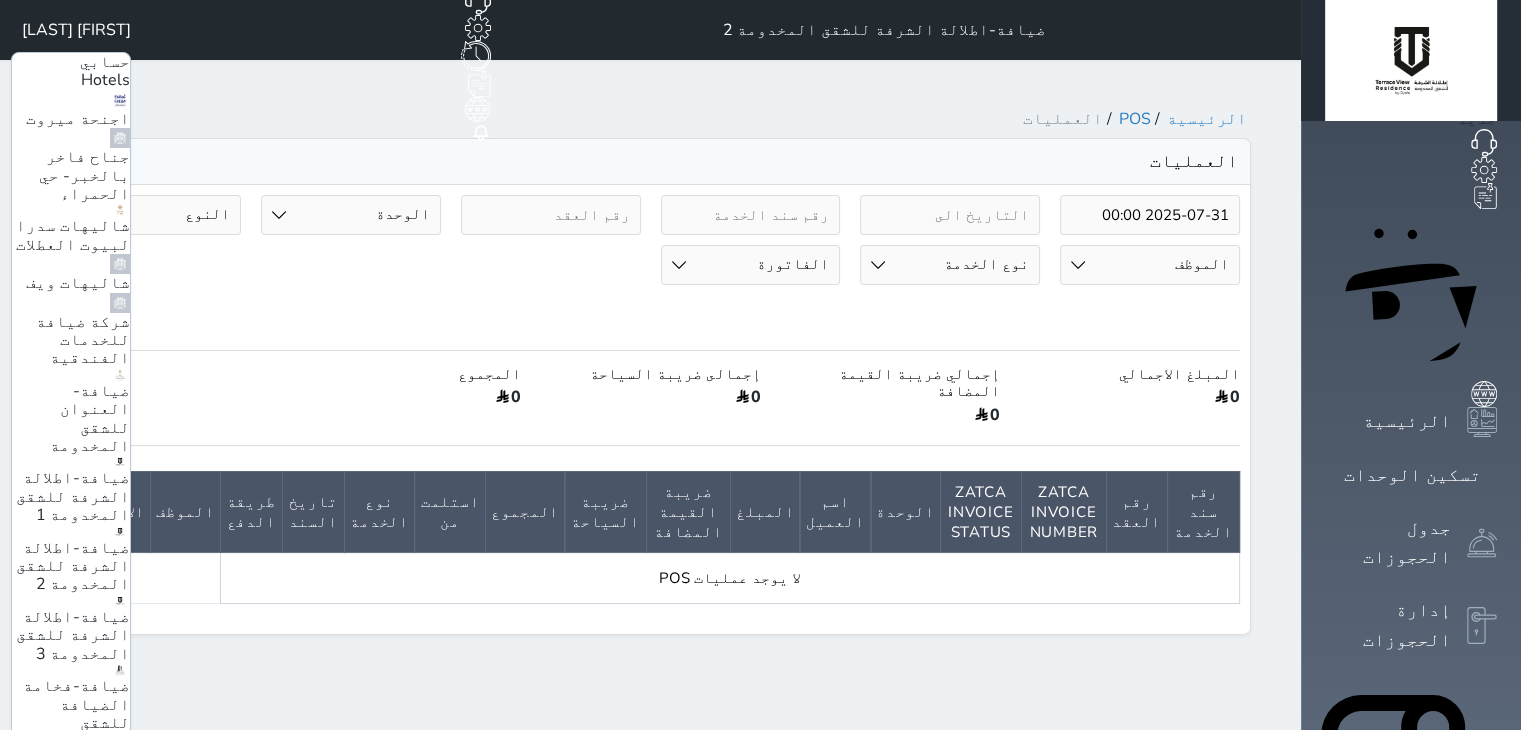 click on "ضيافة-اطلالة الشرفة للشقق المخدومة 3" at bounding box center (73, 635) 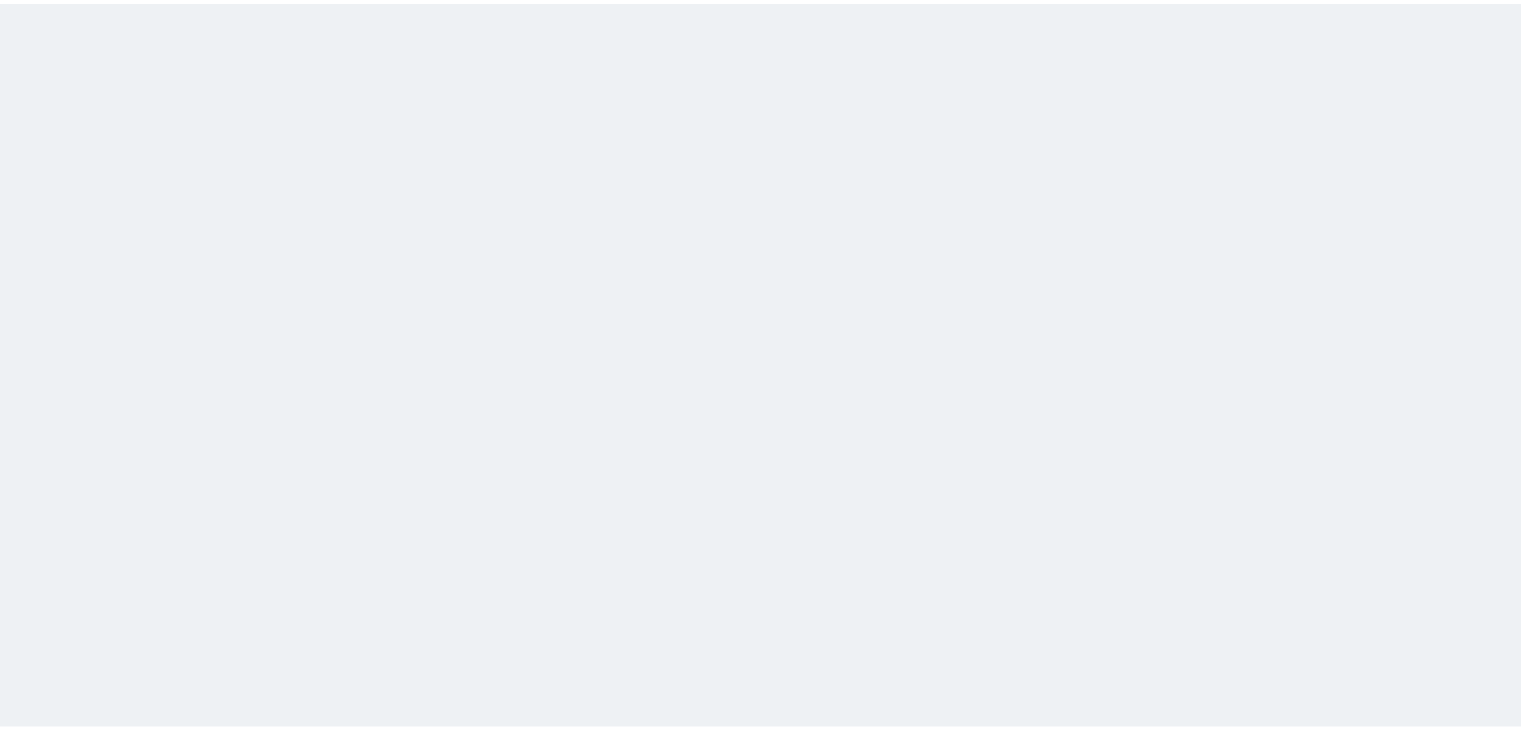 scroll, scrollTop: 0, scrollLeft: 0, axis: both 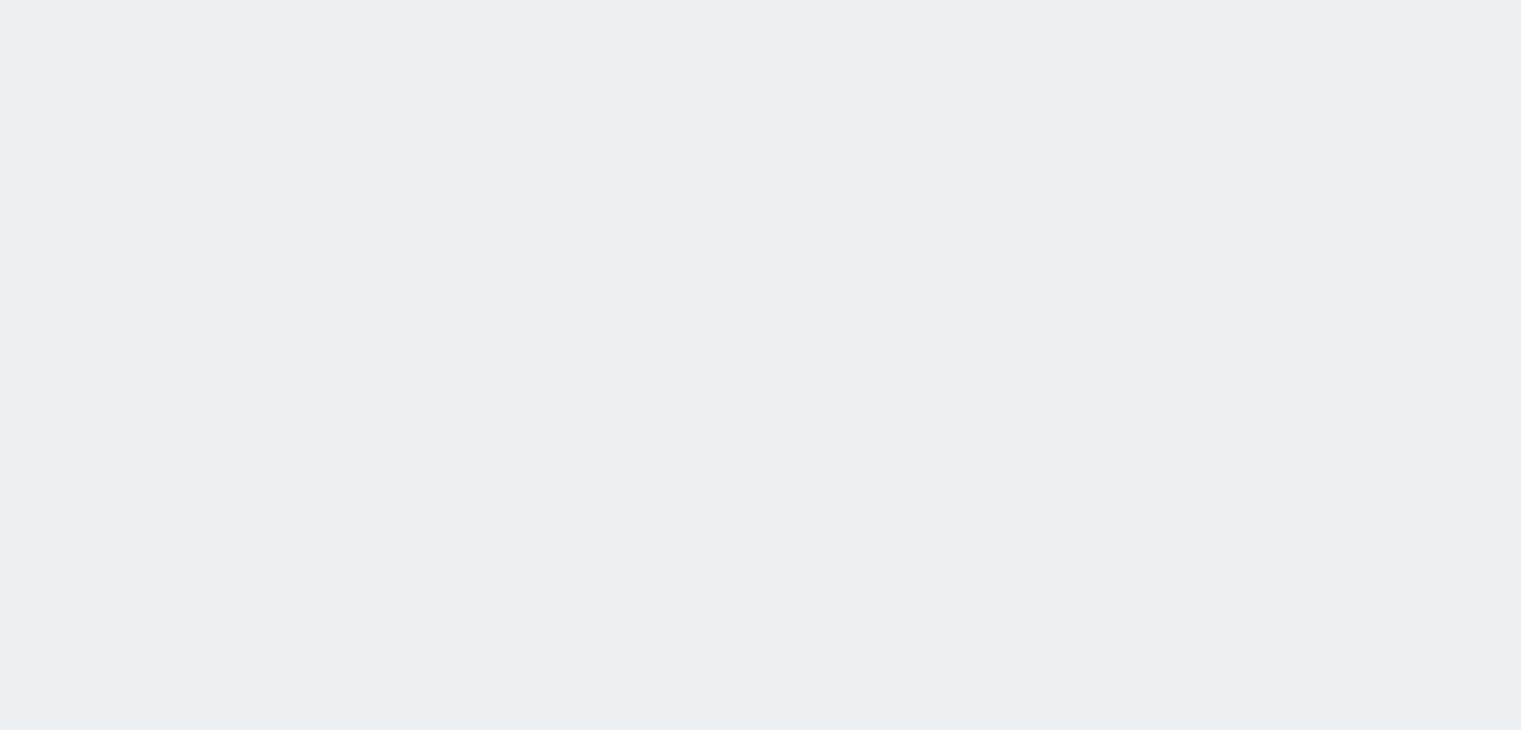 select on "invoice" 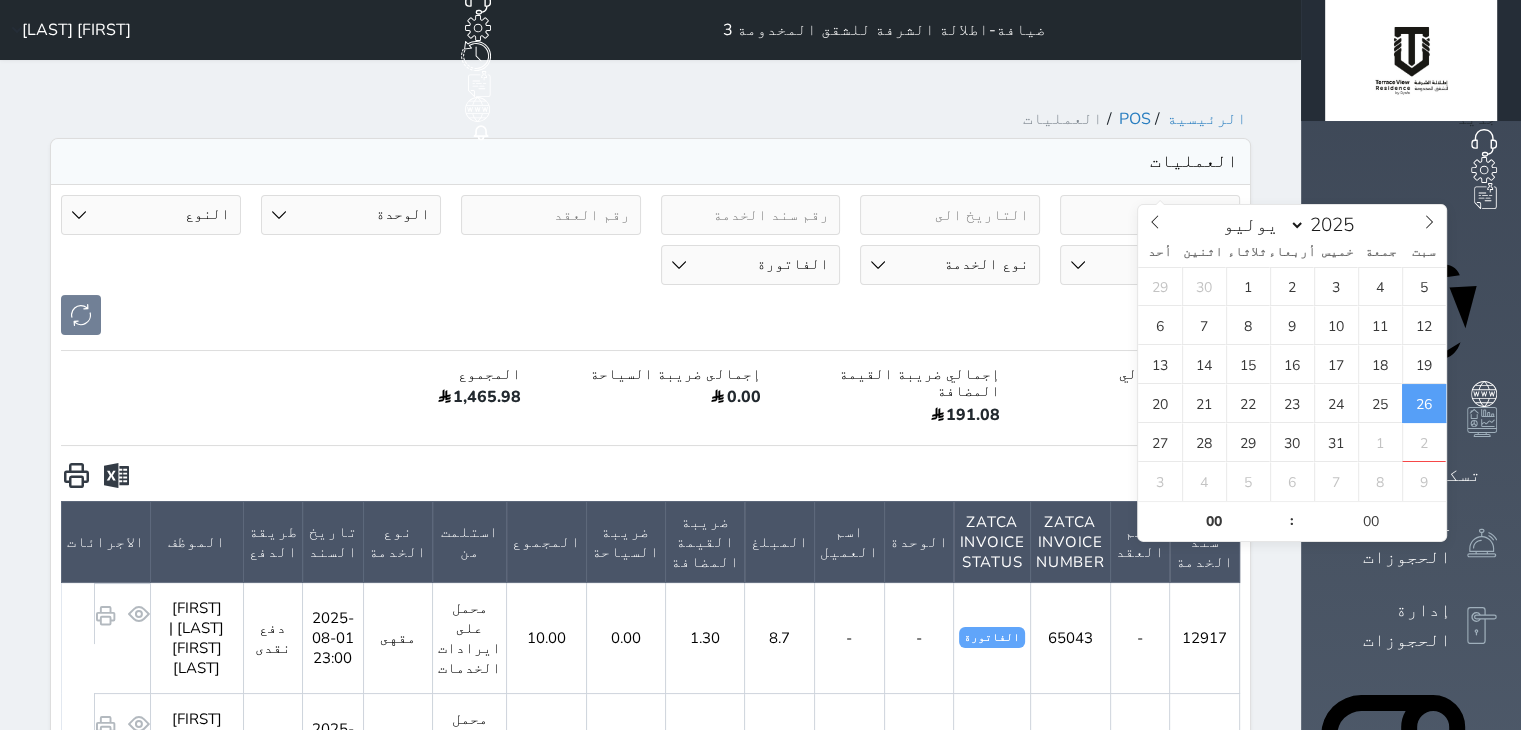 click on "2025-07-26" at bounding box center (1150, 215) 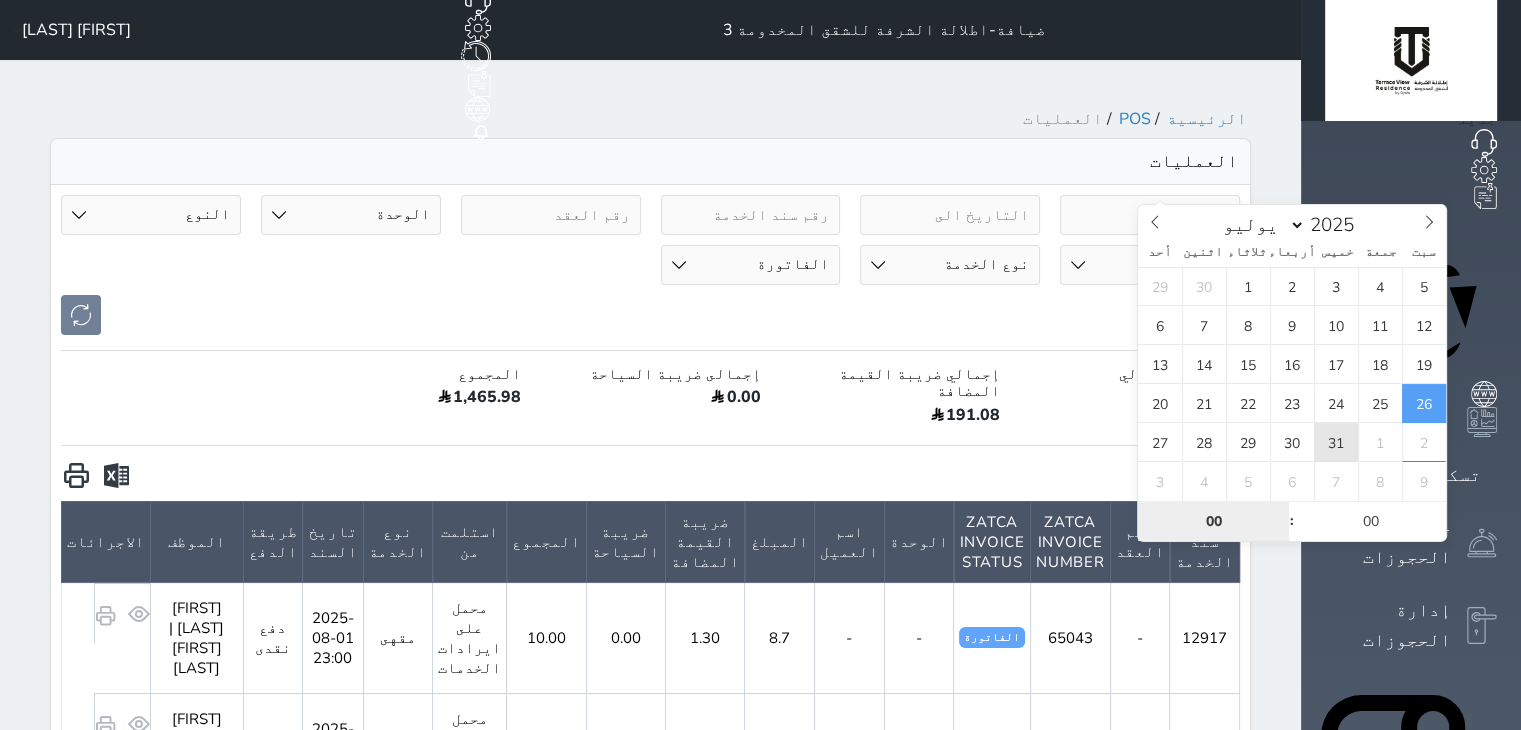 type on "2025-07-31 00:00" 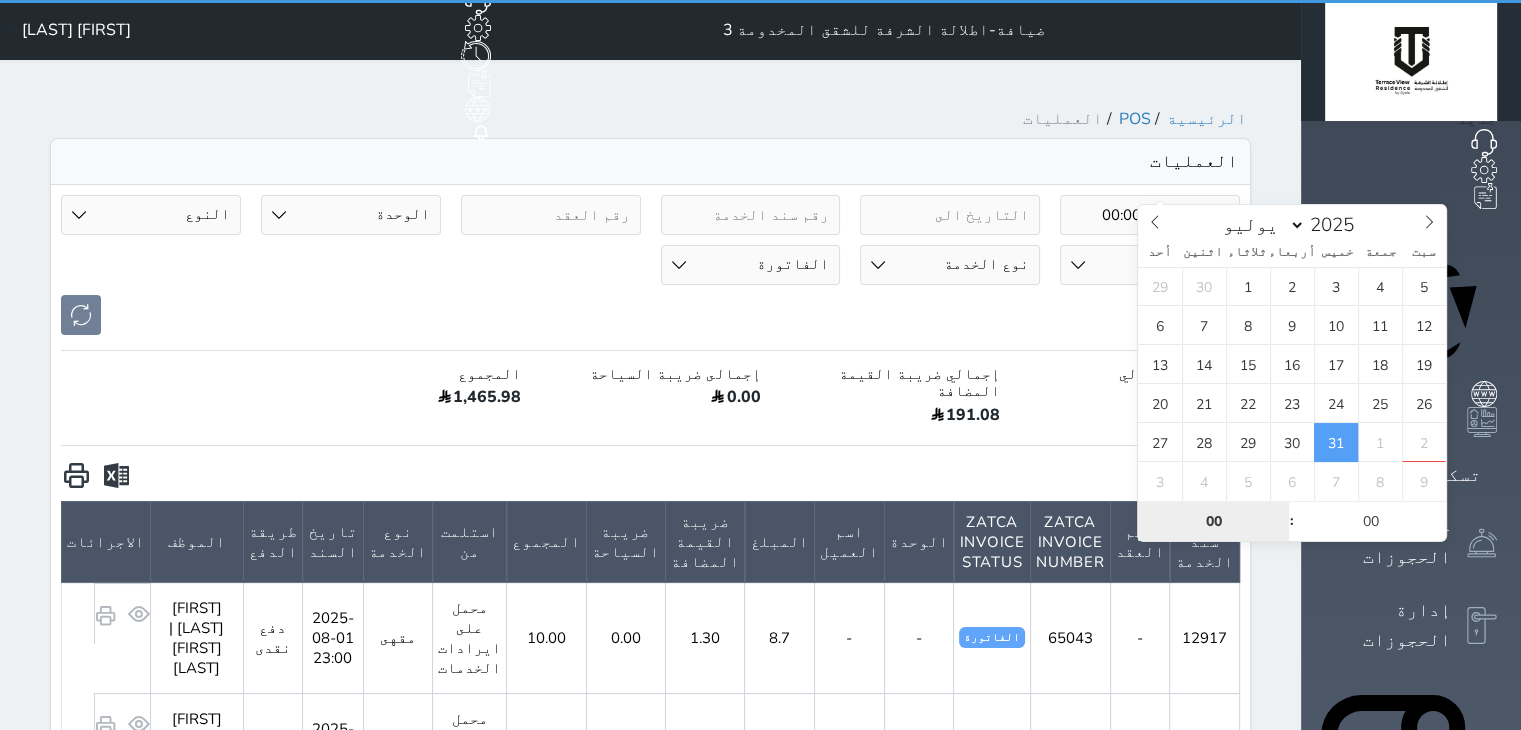 scroll, scrollTop: 0, scrollLeft: 0, axis: both 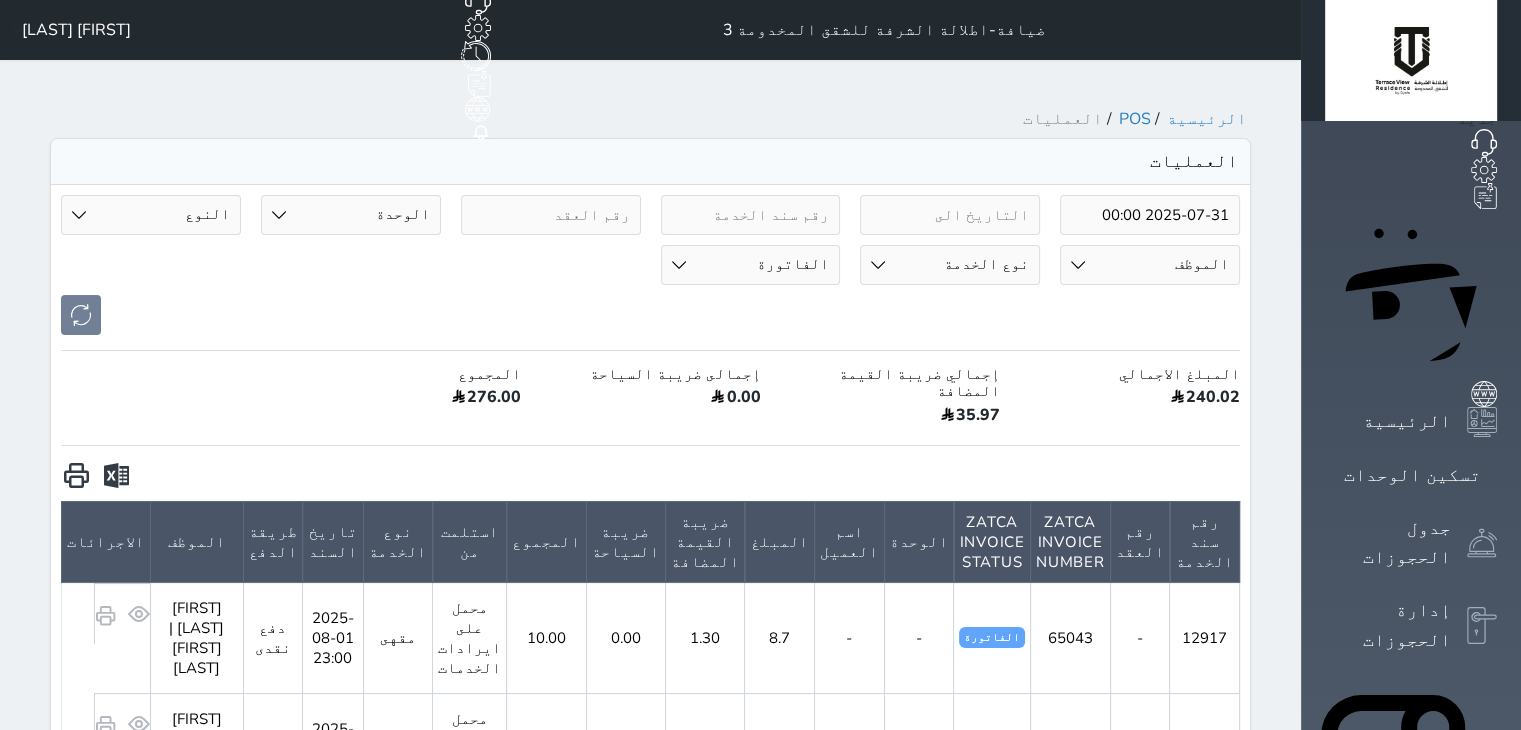 click at bounding box center [116, 476] 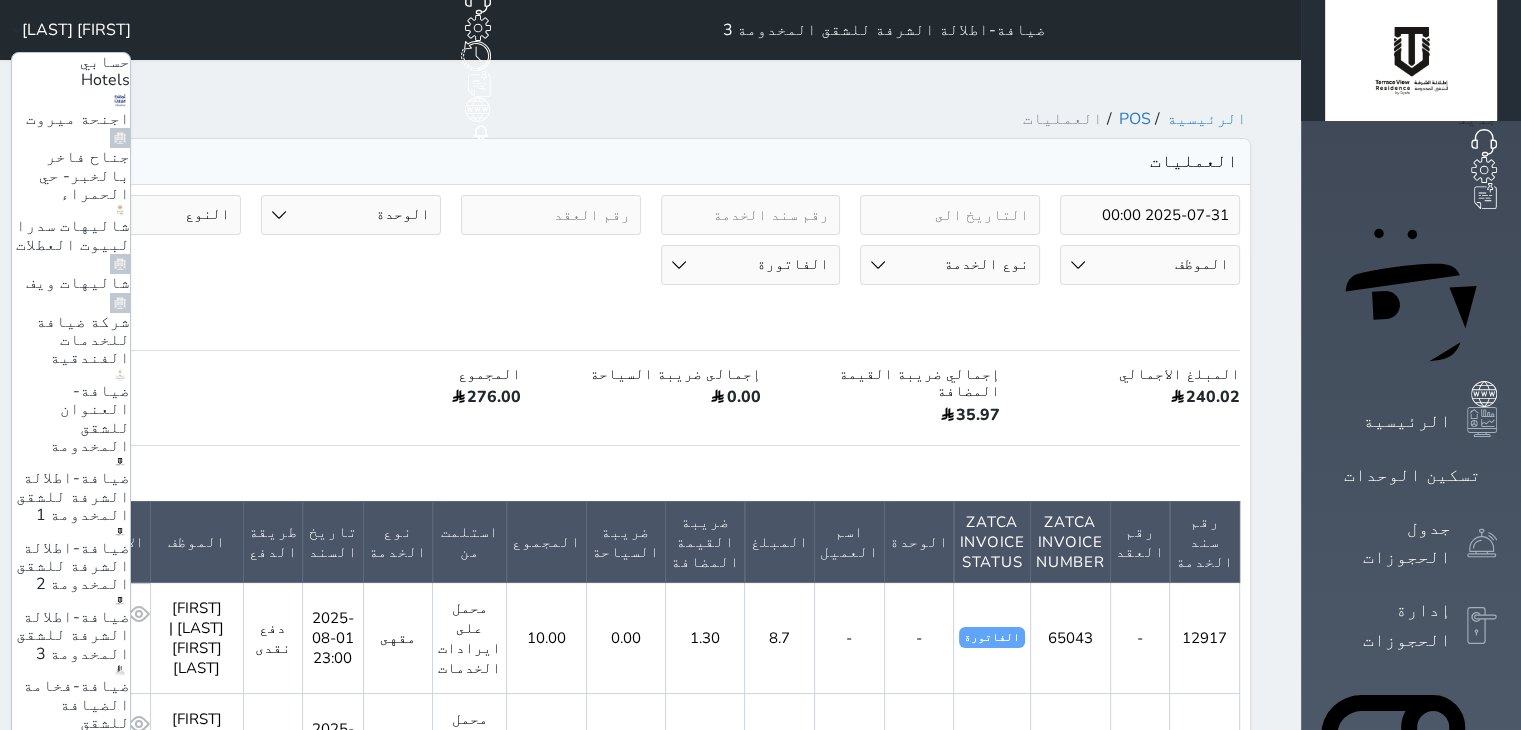 click on "شاليهات ويف" at bounding box center (78, 283) 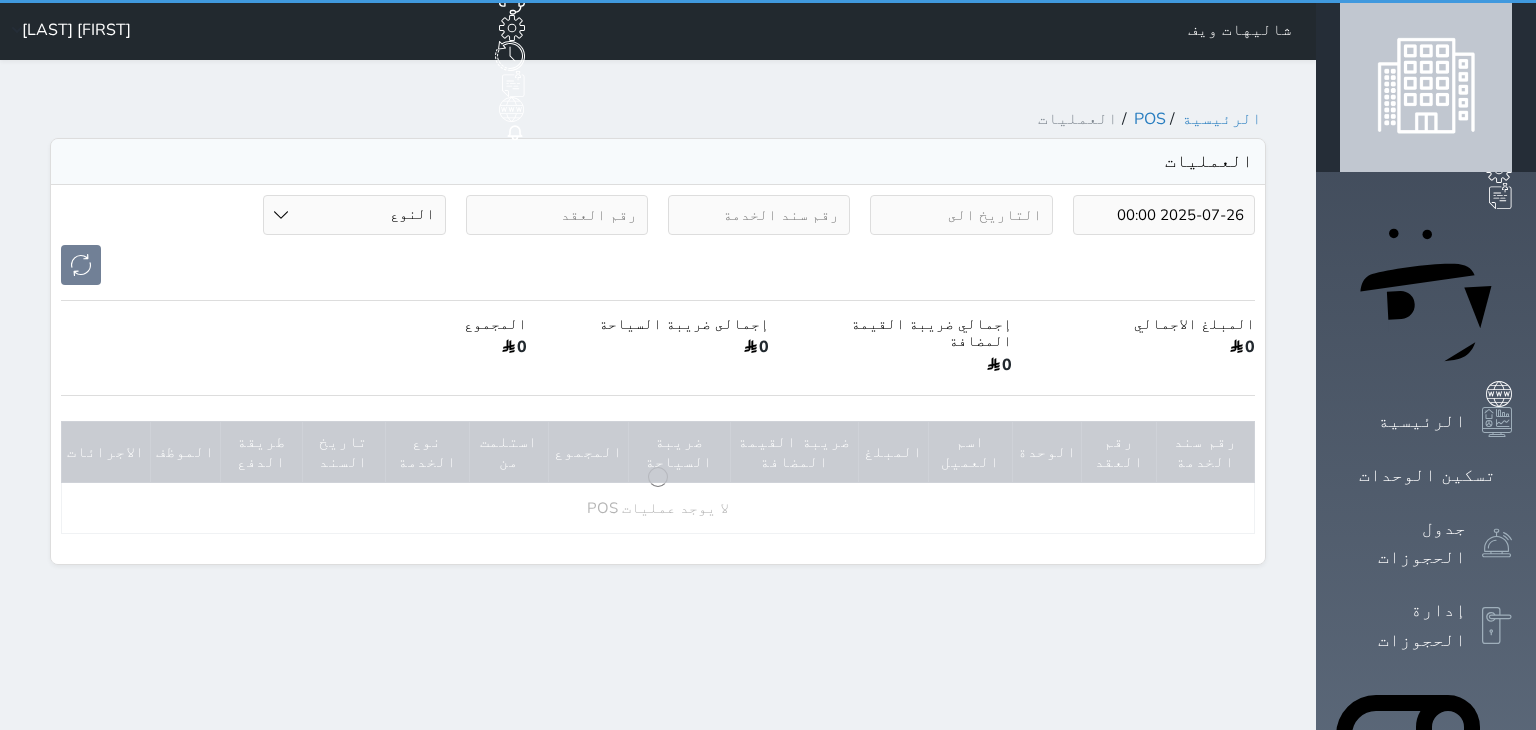 select on "6" 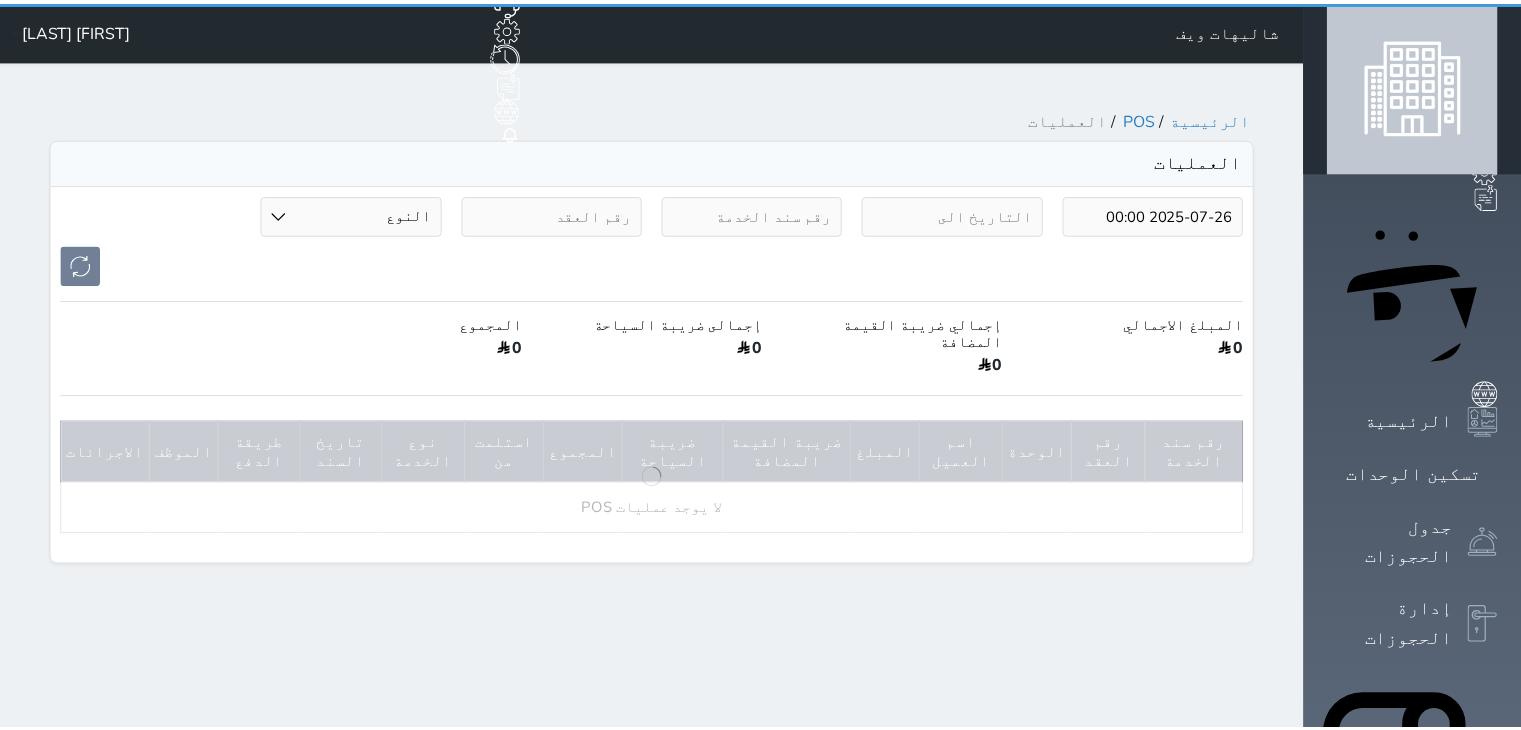 scroll, scrollTop: 0, scrollLeft: 0, axis: both 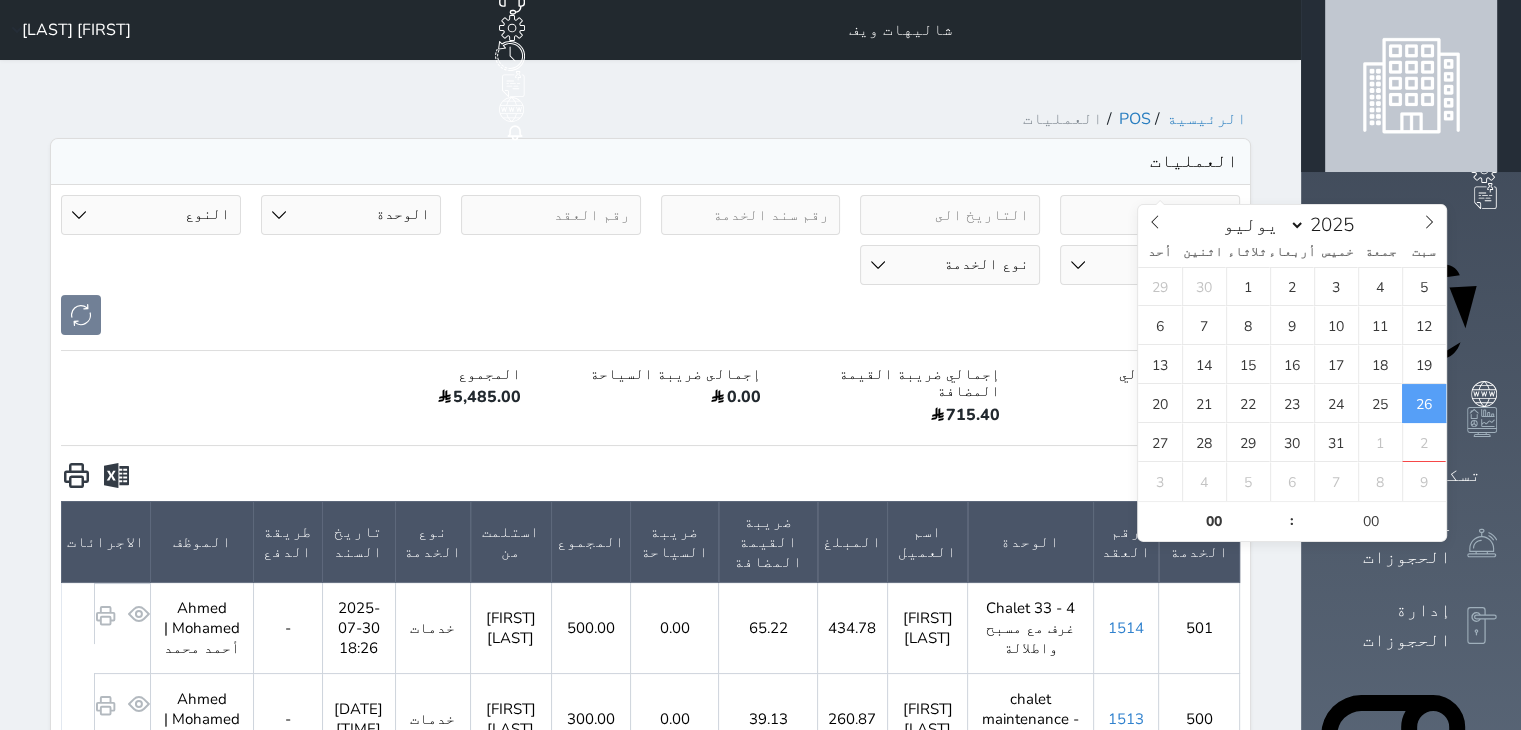 click on "2025-07-26" at bounding box center (1150, 215) 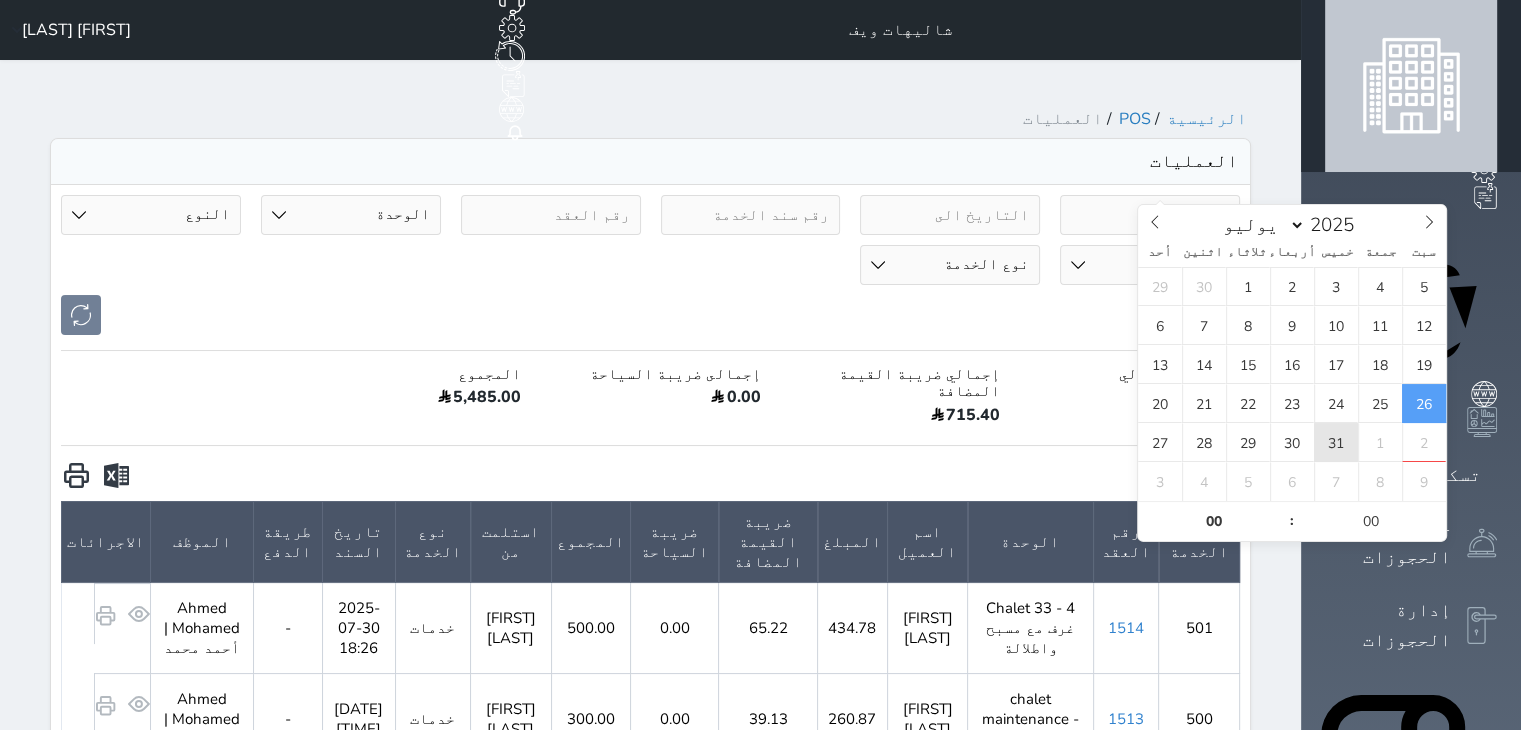 scroll, scrollTop: 0, scrollLeft: 0, axis: both 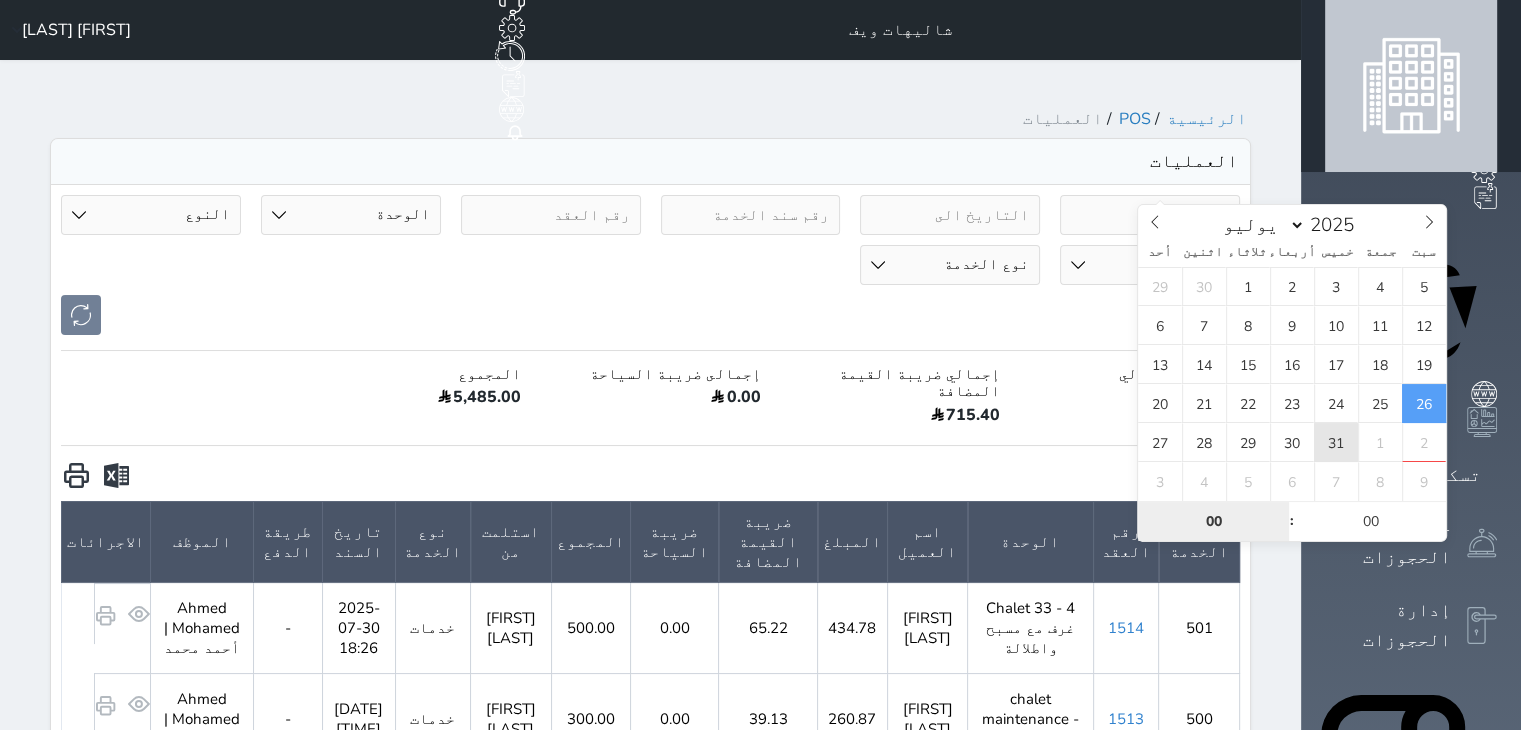 type on "2025-07-31 00:00" 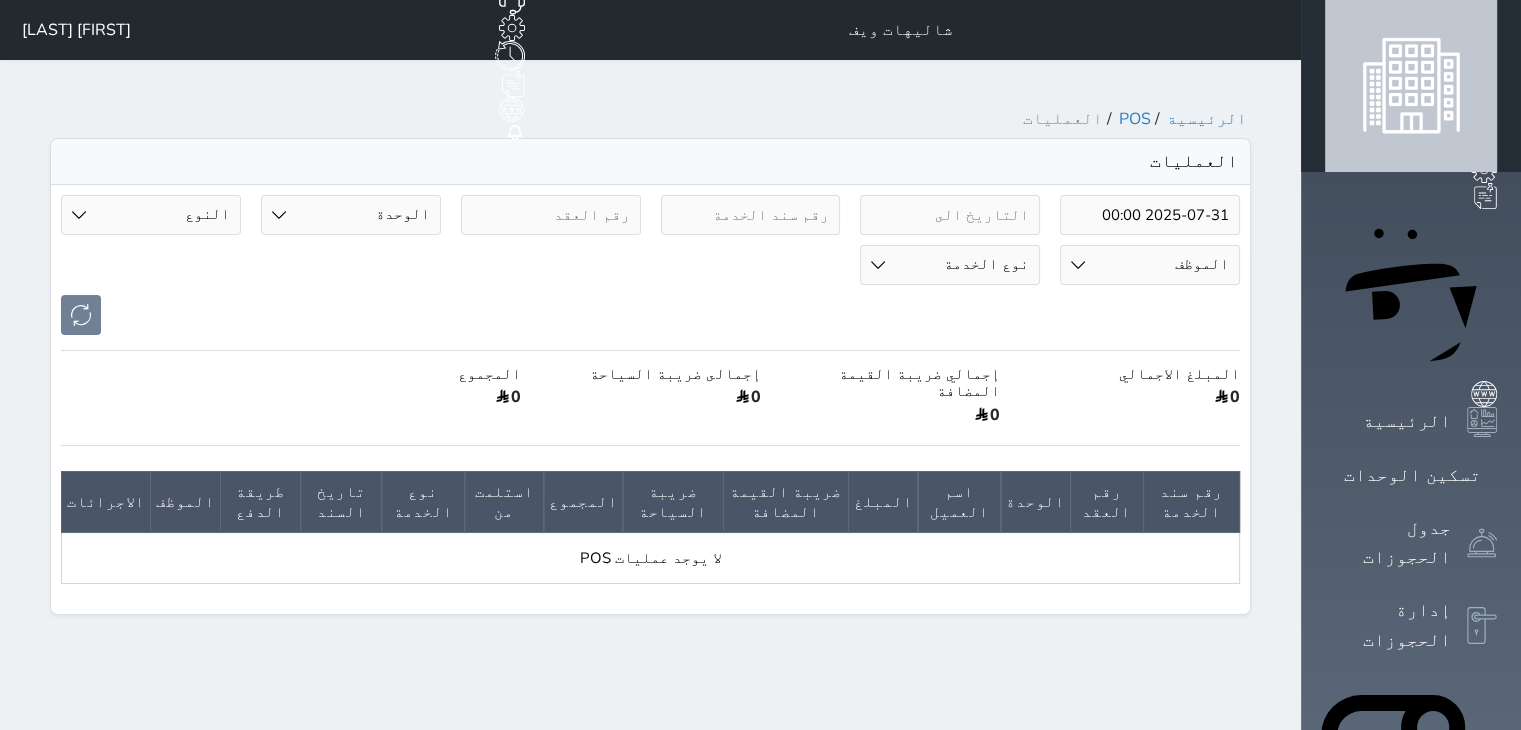 click on "[FIRST] [LAST] [LAST]" at bounding box center (67, 30) 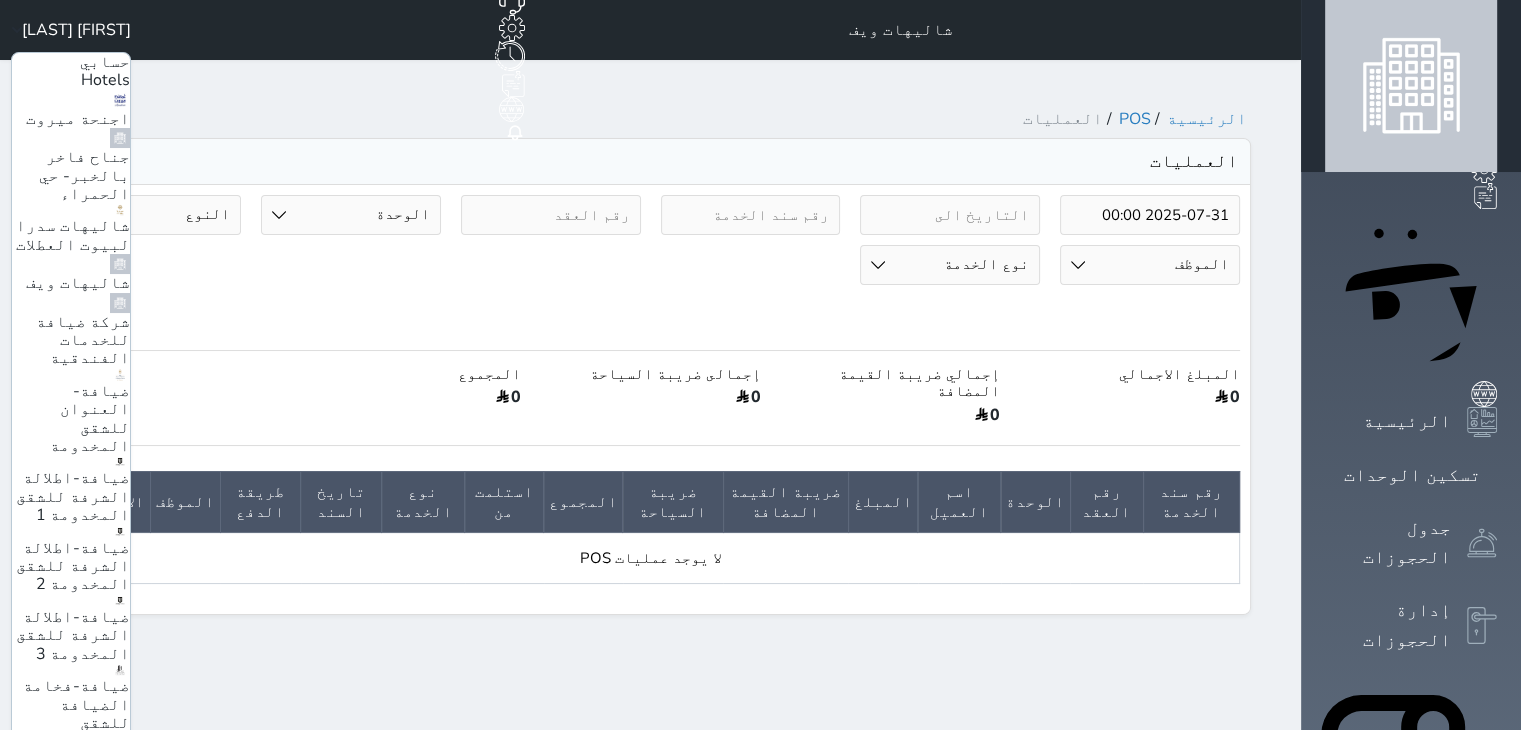 click on "فخامة الضيافة 2 / شهري شنوي" at bounding box center [83, 974] 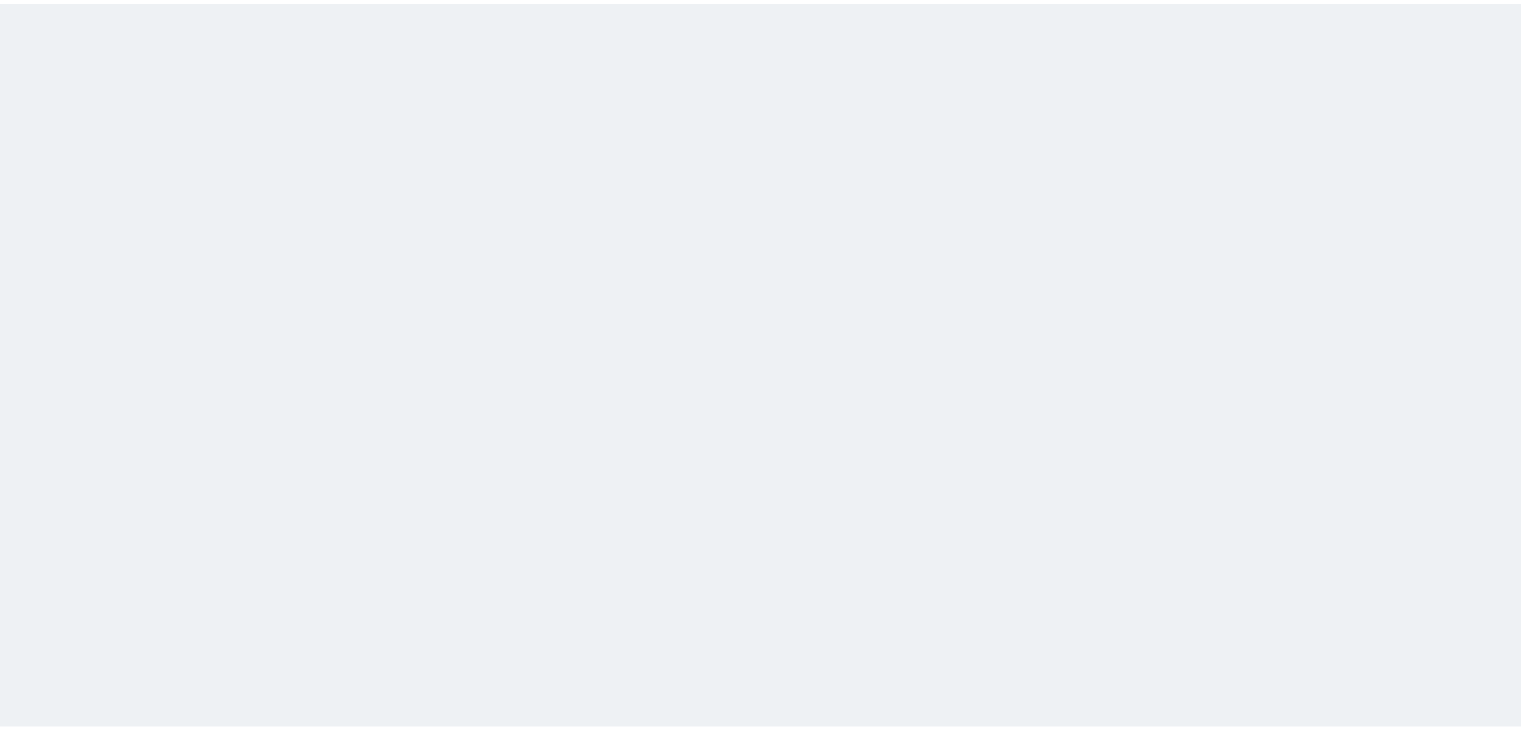 scroll, scrollTop: 0, scrollLeft: 0, axis: both 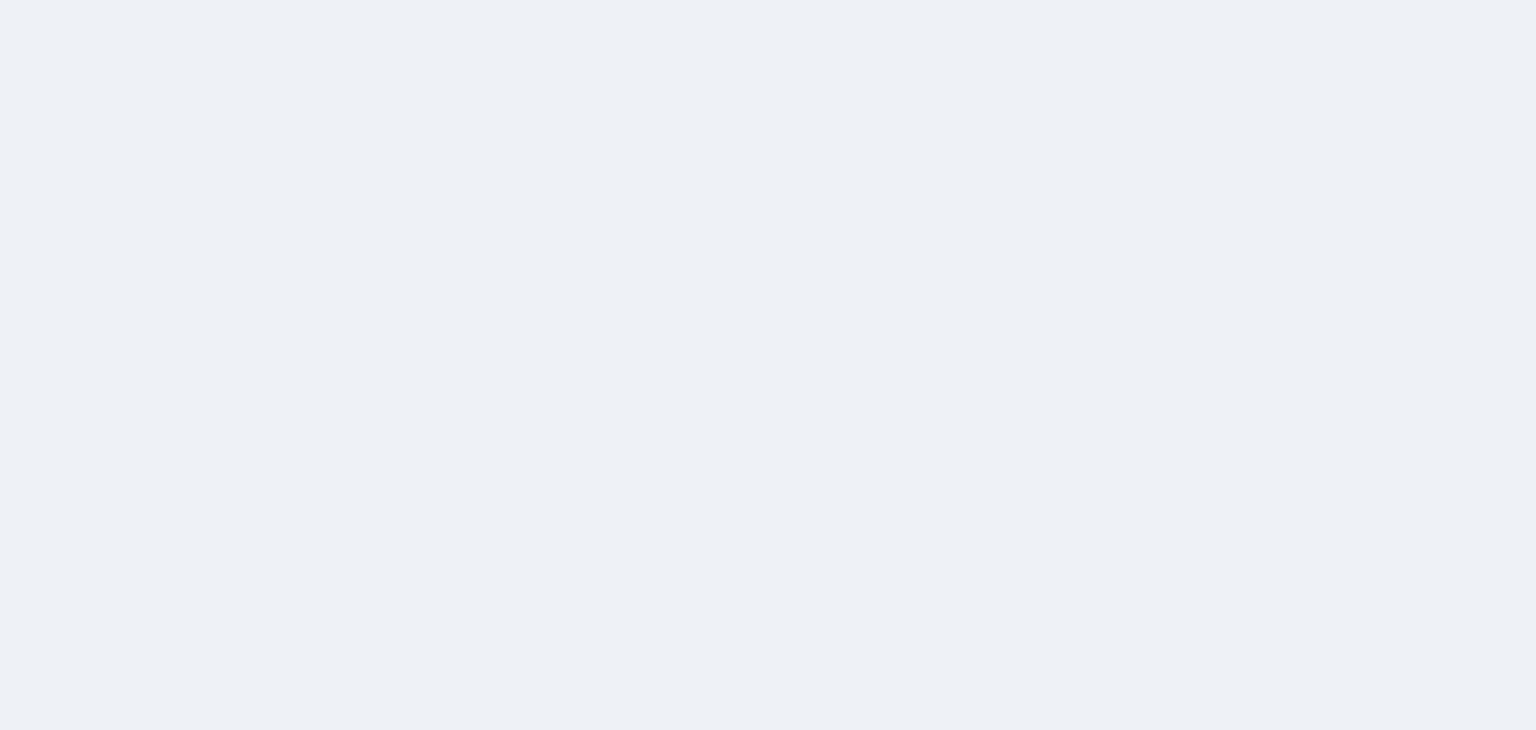 select on "6" 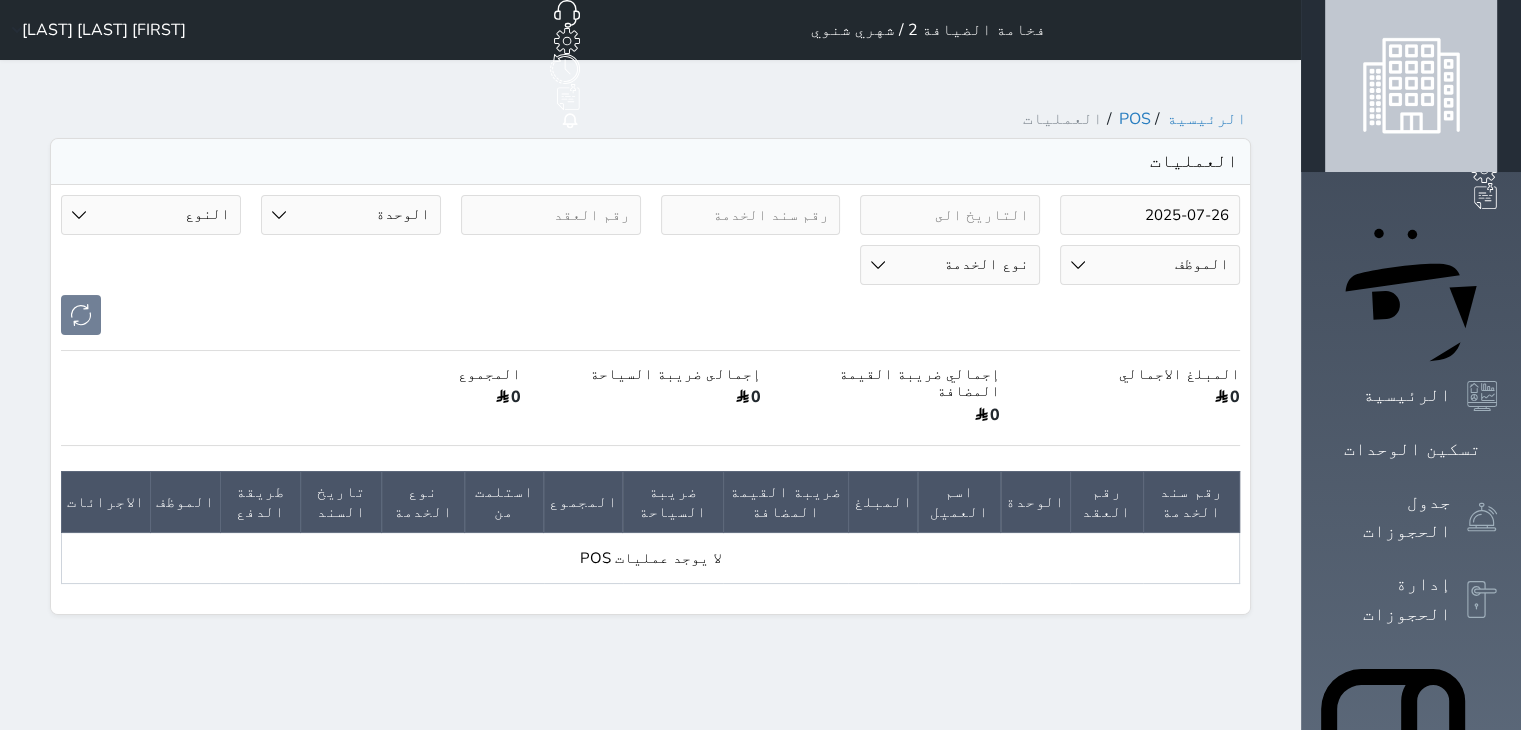scroll, scrollTop: 0, scrollLeft: 0, axis: both 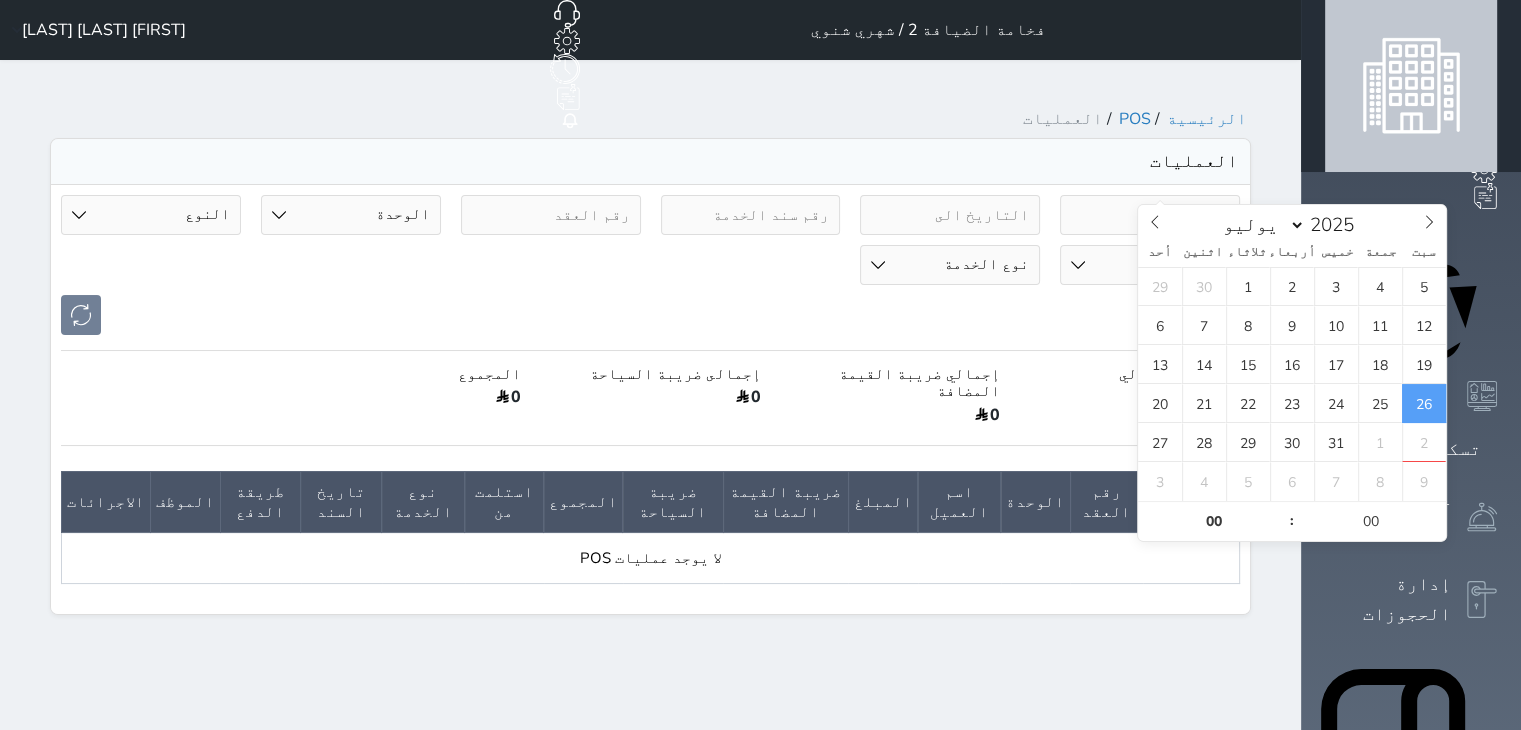 click on "2025-07-26" at bounding box center (1150, 215) 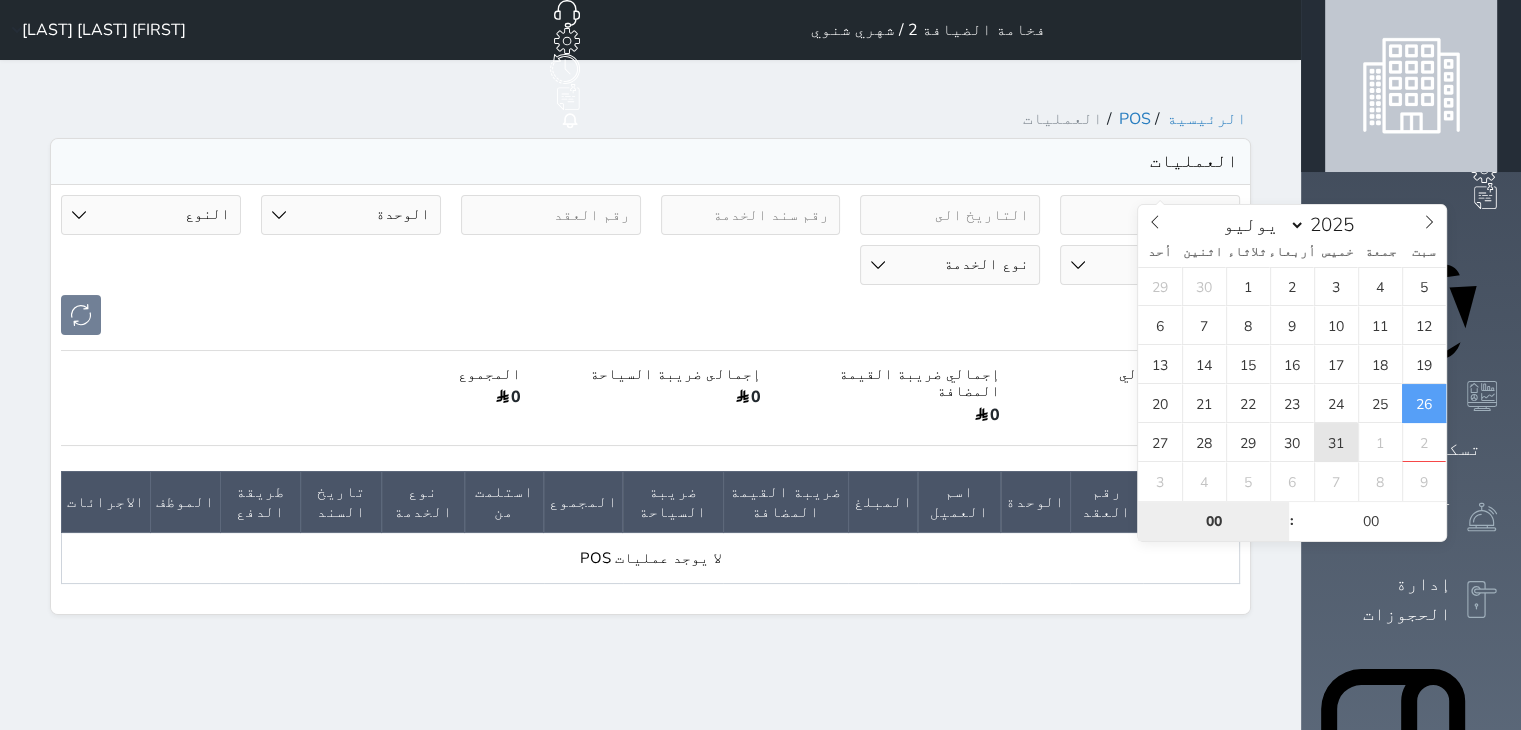 type on "2025-07-31 00:00" 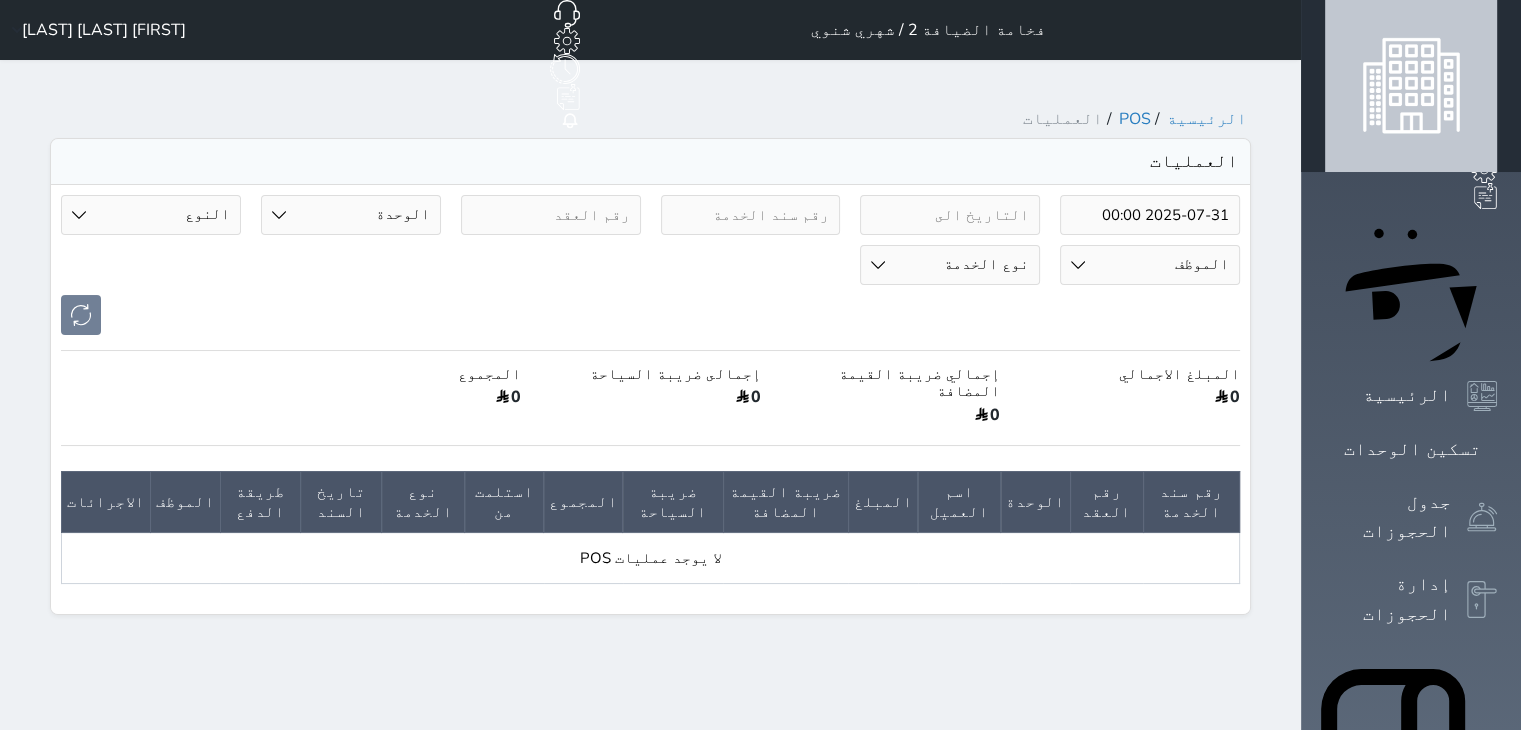 click on "[FIRST] [LAST] [LAST]" at bounding box center (104, 30) 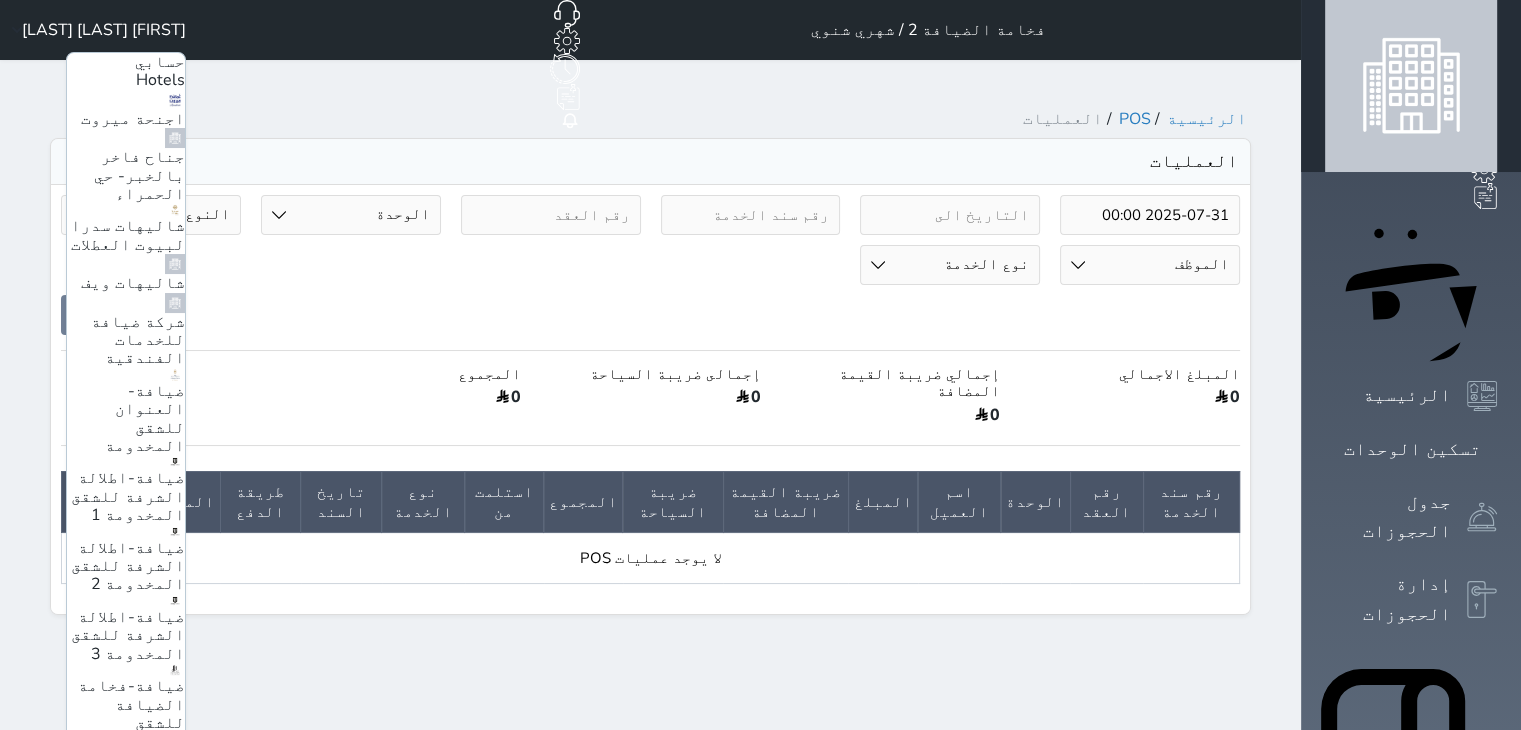 click on "شاليهات سدرا لبيوت العطلات" at bounding box center (128, 235) 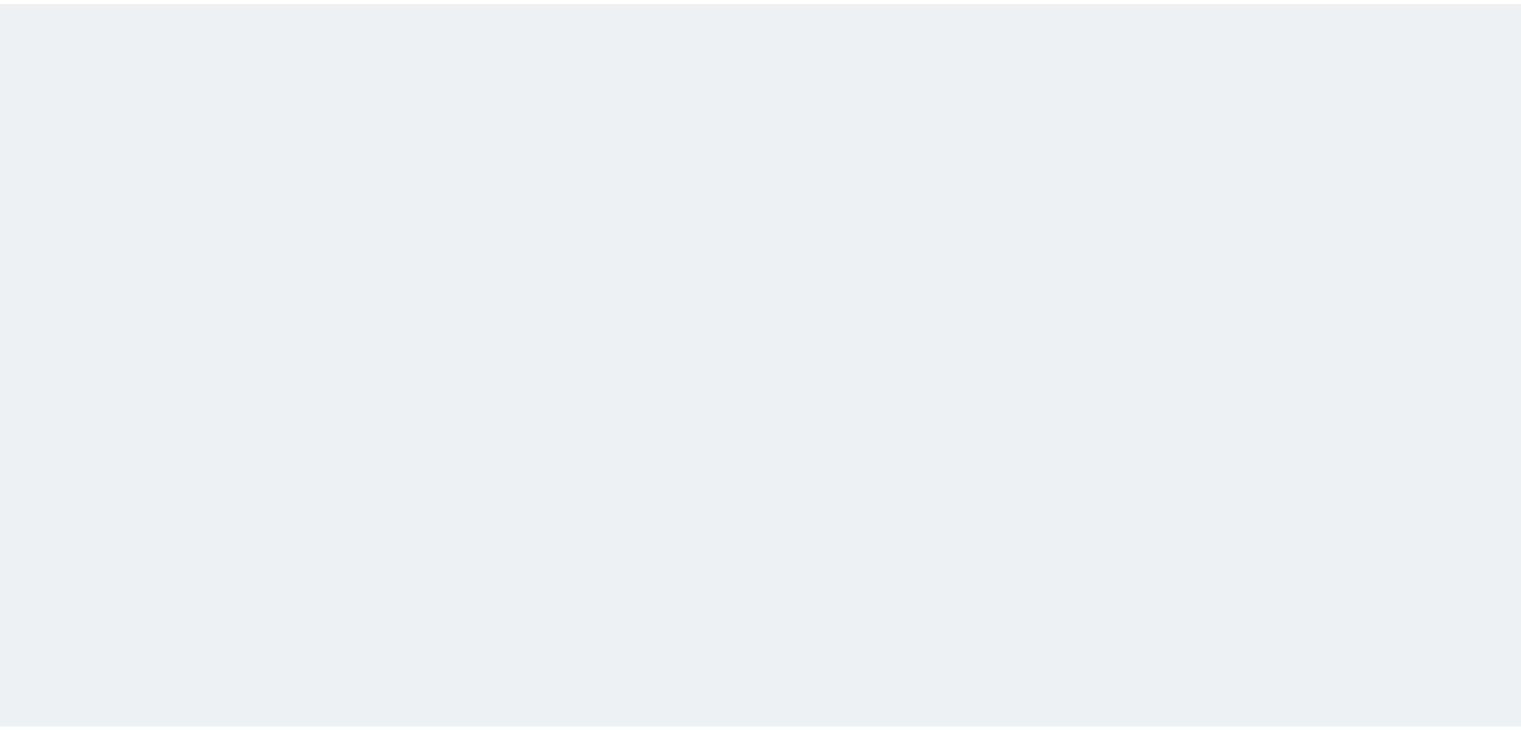 scroll, scrollTop: 0, scrollLeft: 0, axis: both 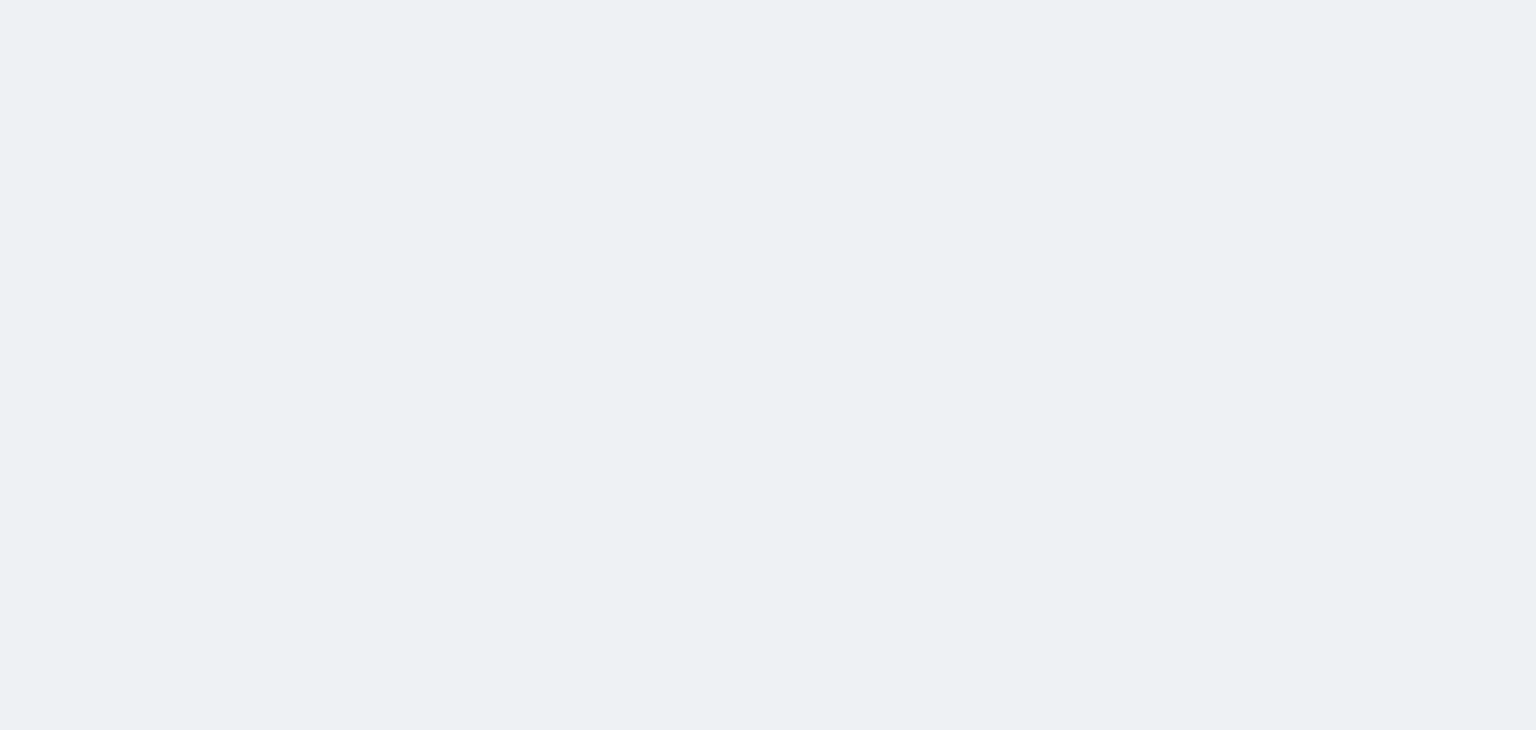 select on "invoice" 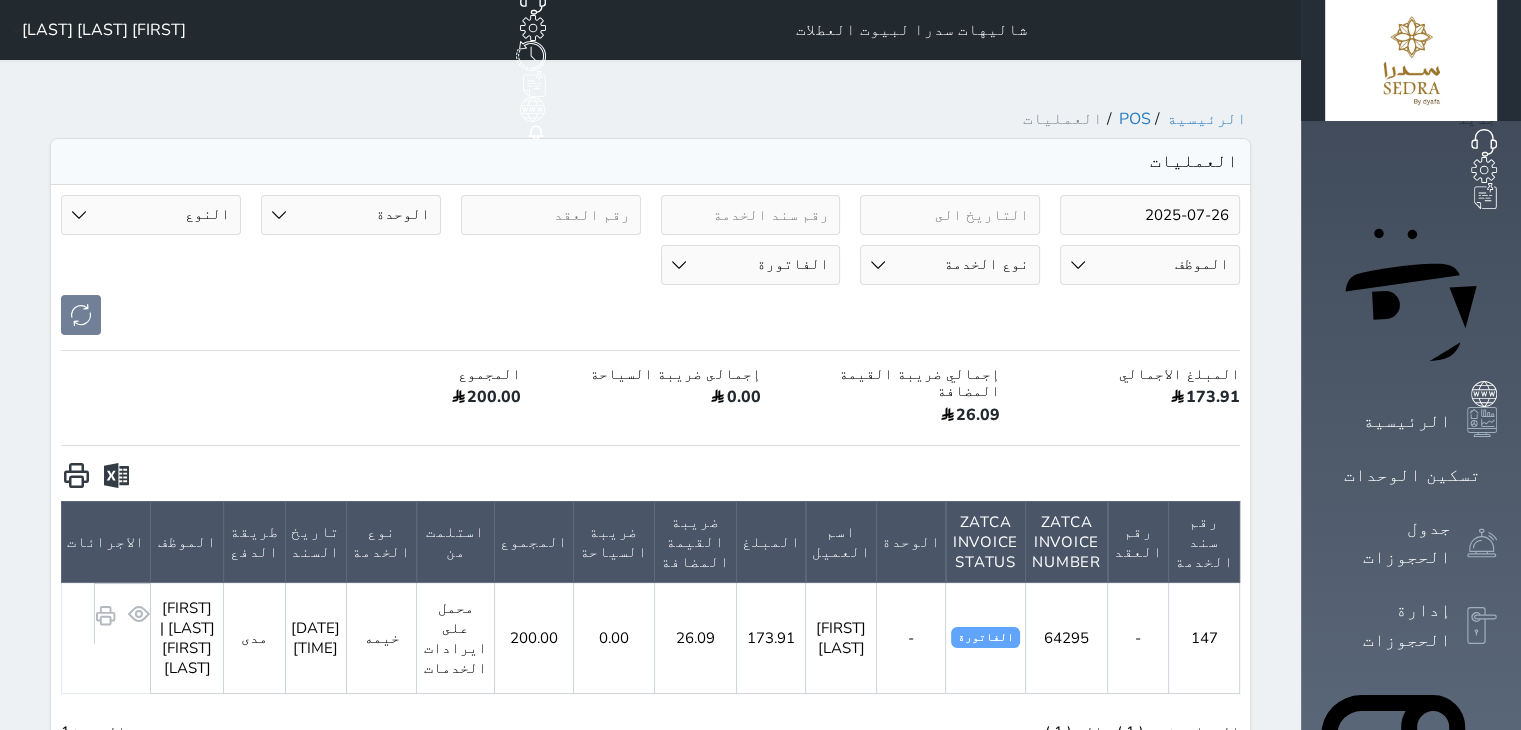 scroll, scrollTop: 0, scrollLeft: 0, axis: both 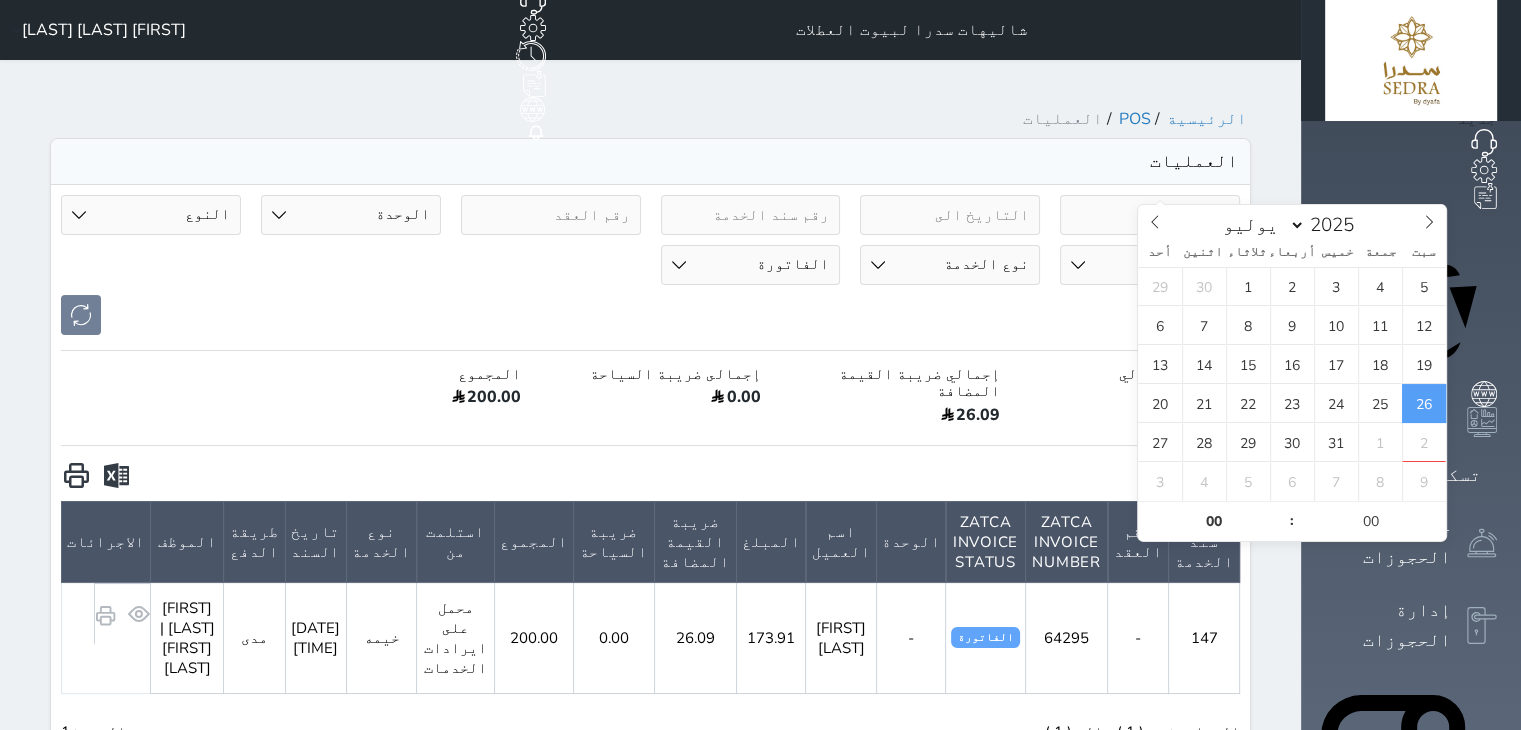 click on "2025-07-26" at bounding box center [1150, 215] 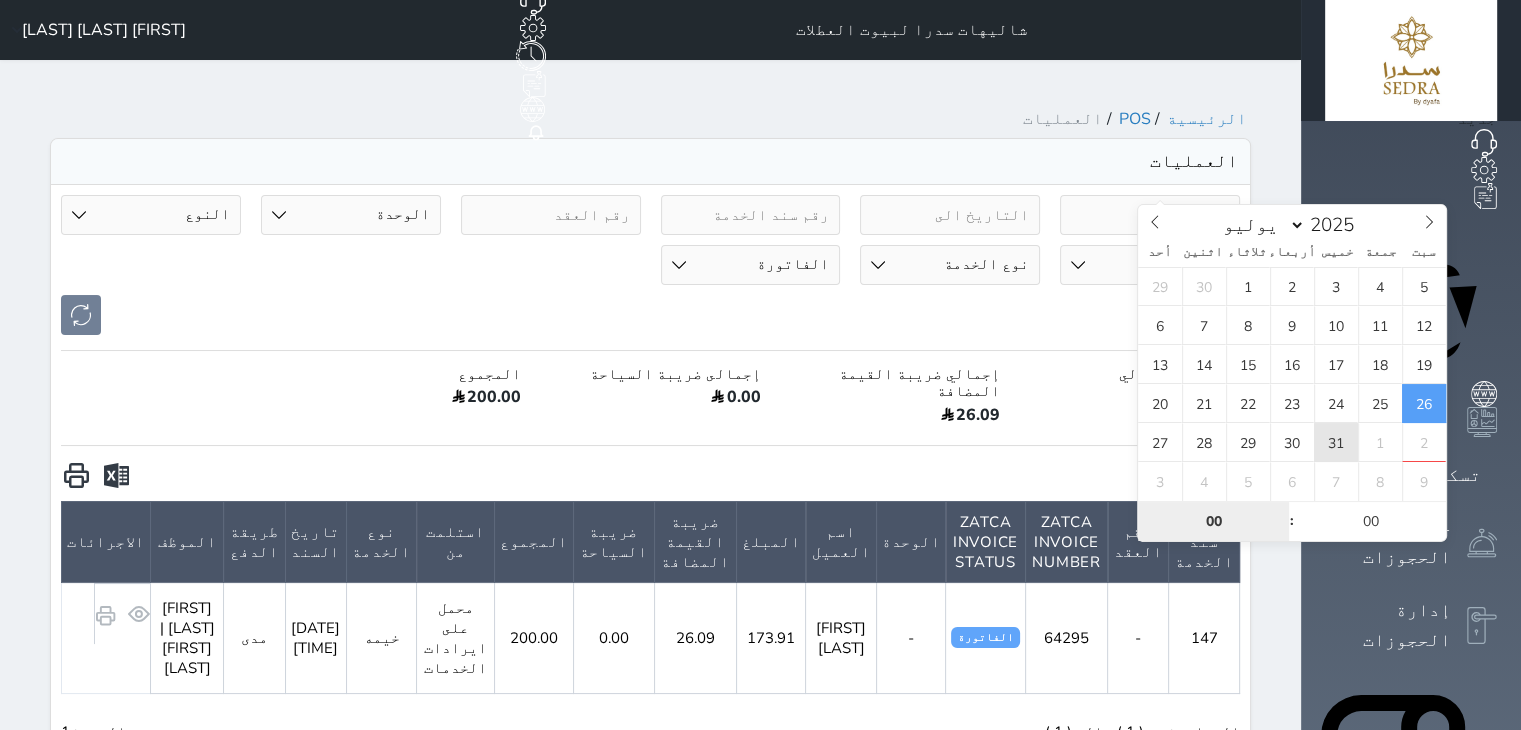 type on "2025-07-31 00:00" 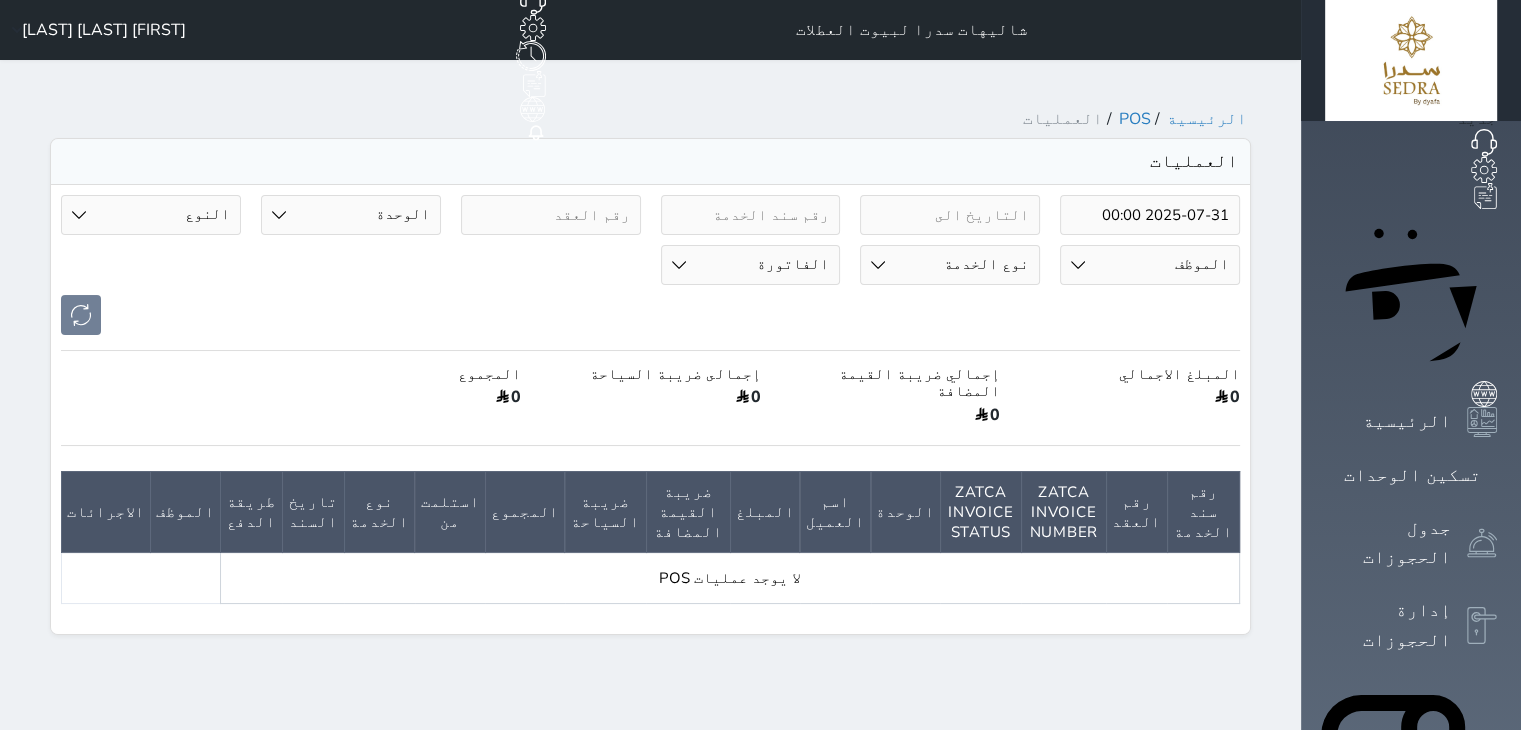 click on "[FIRST] [LAST] [LAST]" at bounding box center (95, 30) 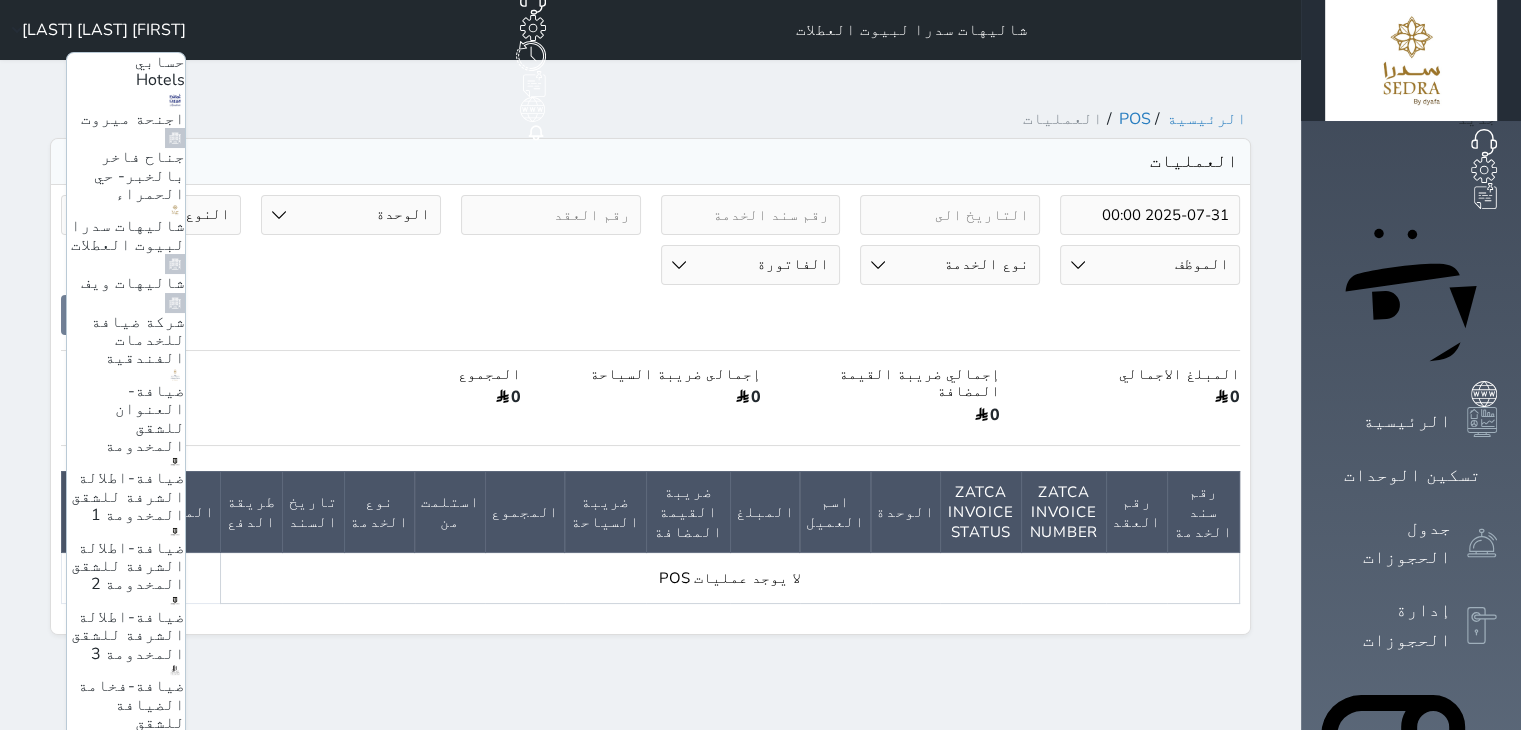 click on "شاليهات سدرا لبيوت العطلات" at bounding box center (128, 235) 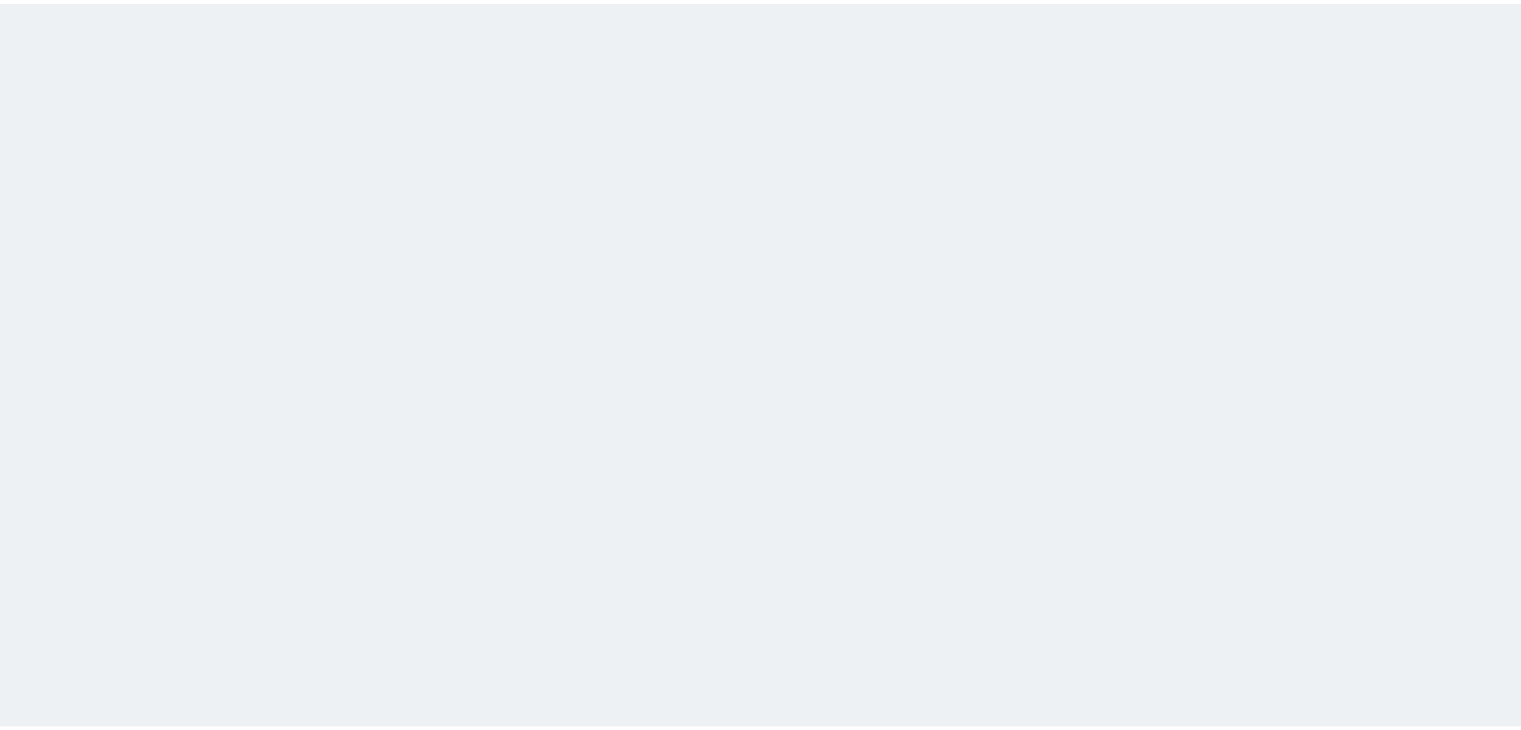 scroll, scrollTop: 0, scrollLeft: 0, axis: both 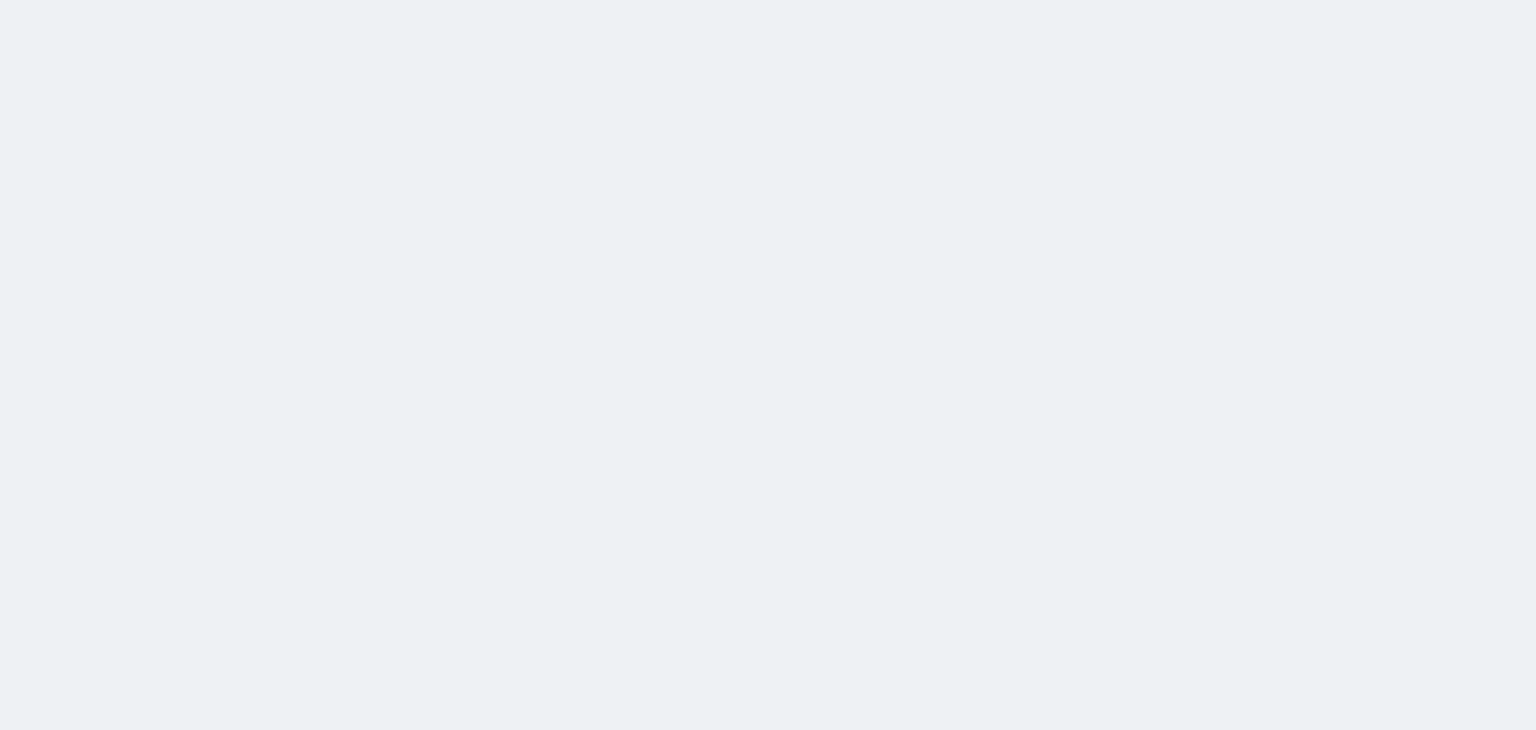 select on "invoice" 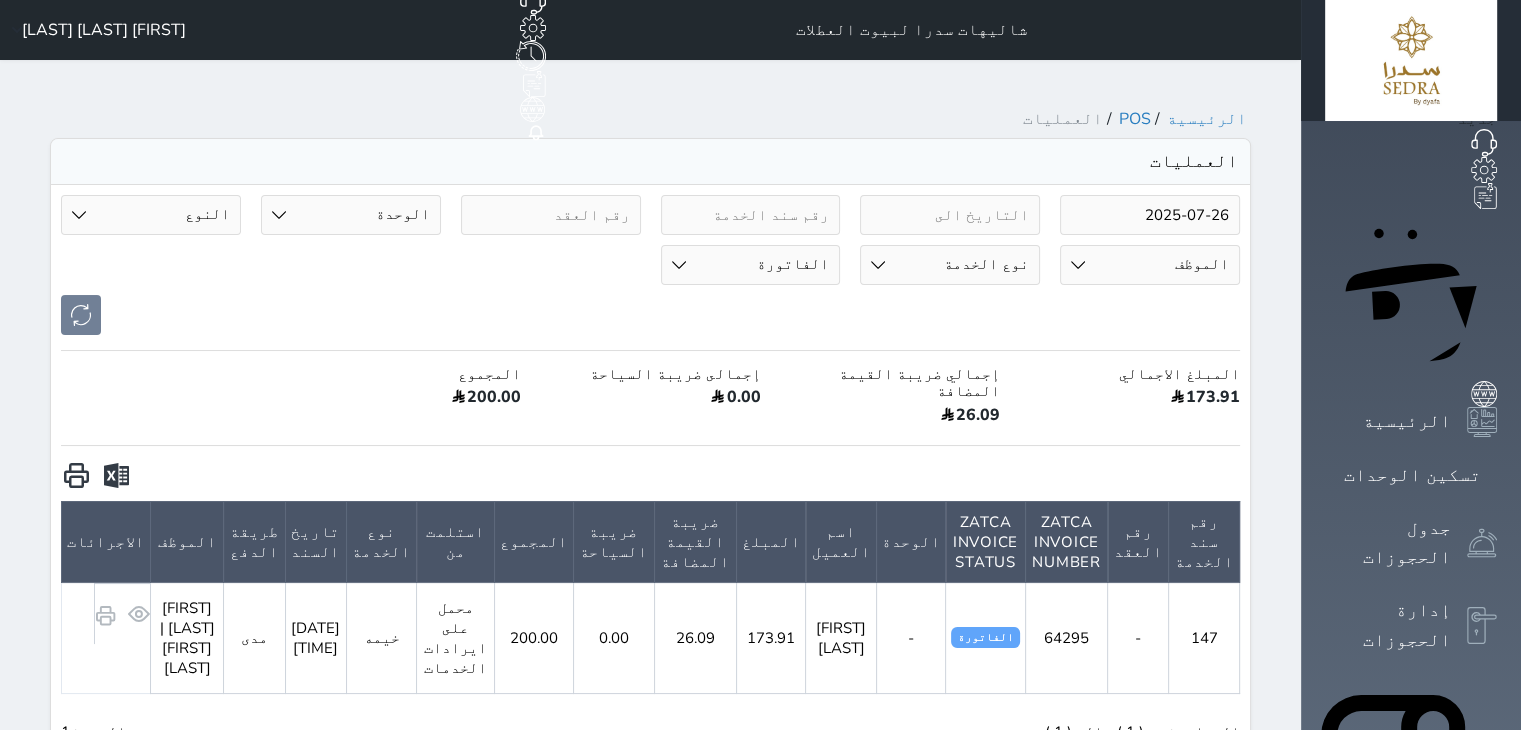 click on "2025-07-26" at bounding box center [1150, 215] 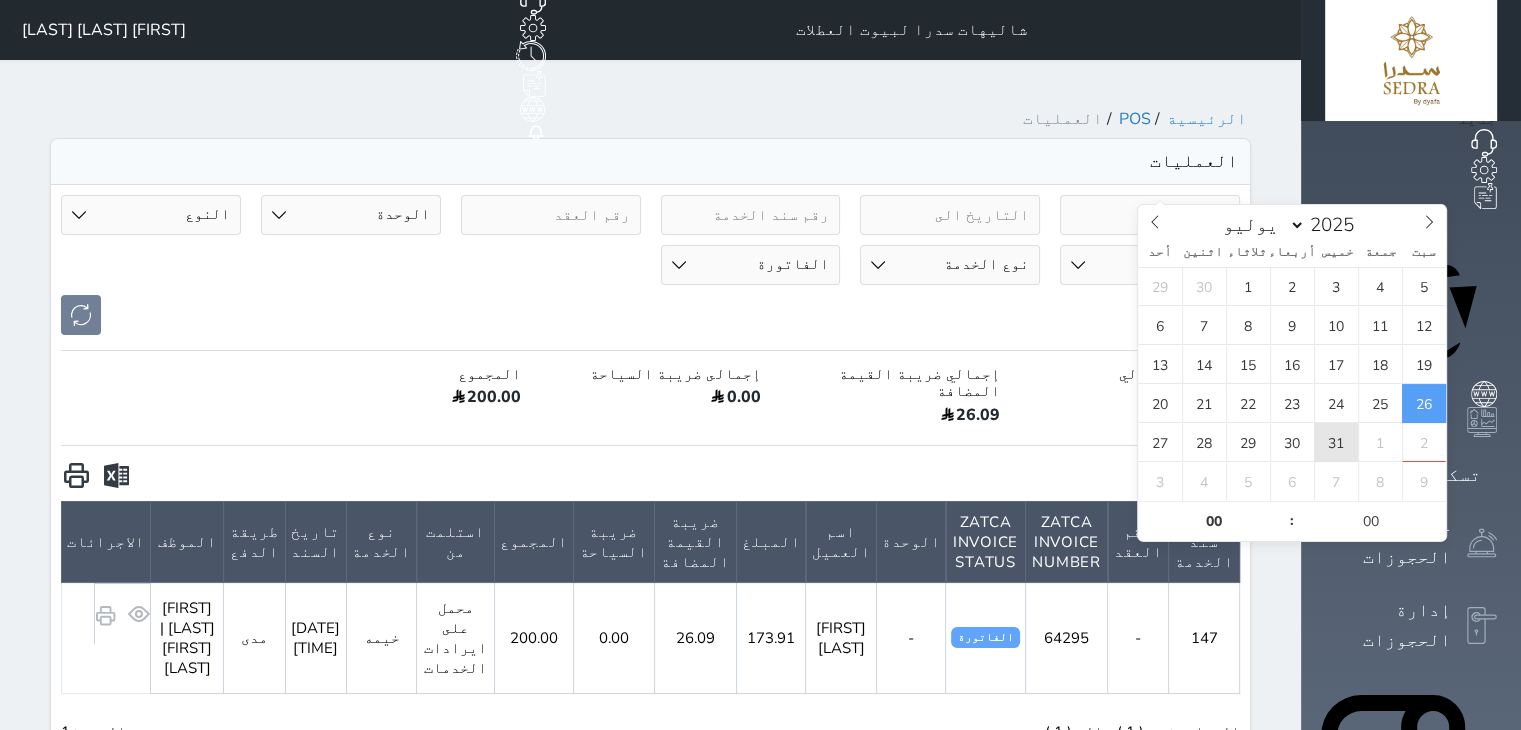 scroll, scrollTop: 0, scrollLeft: 0, axis: both 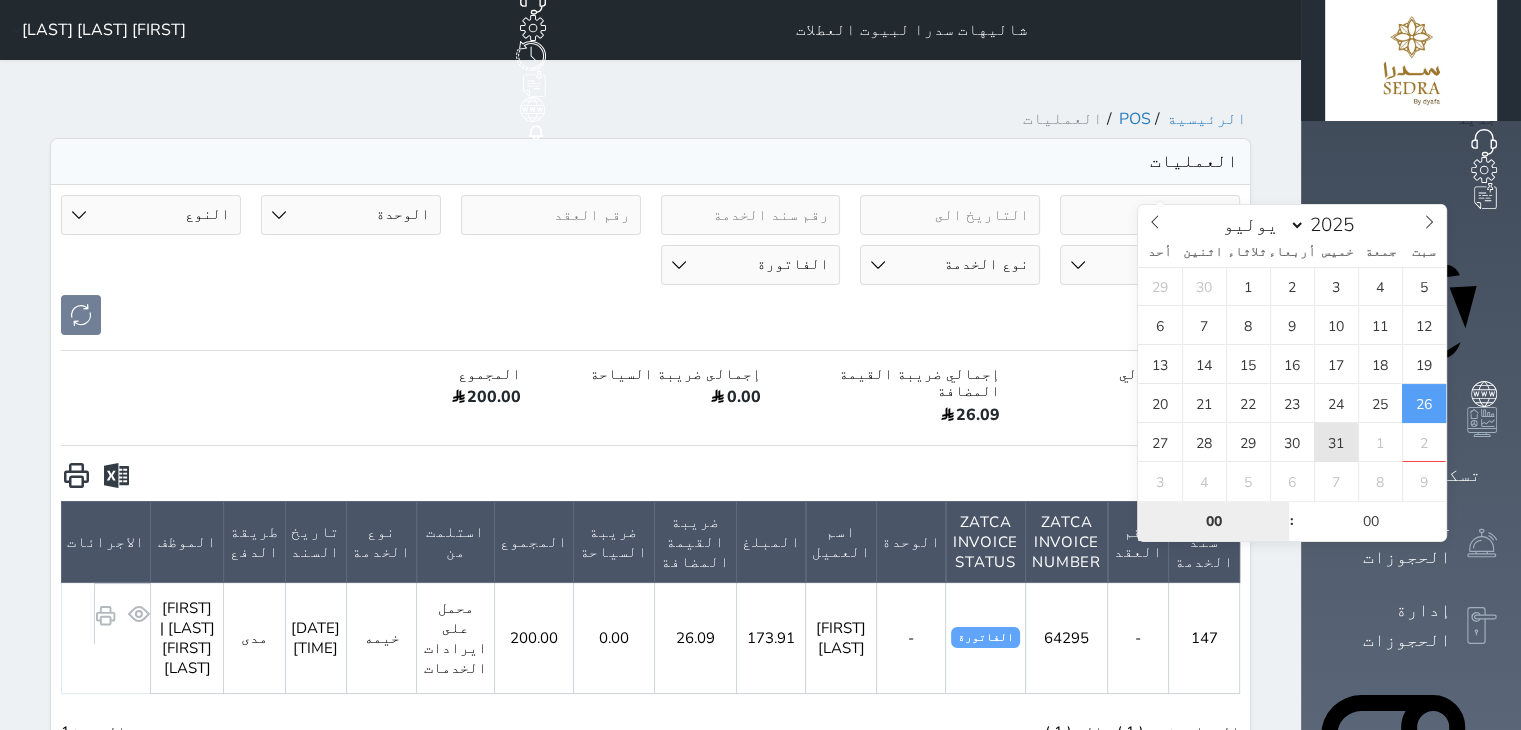 type on "2025-07-31 00:00" 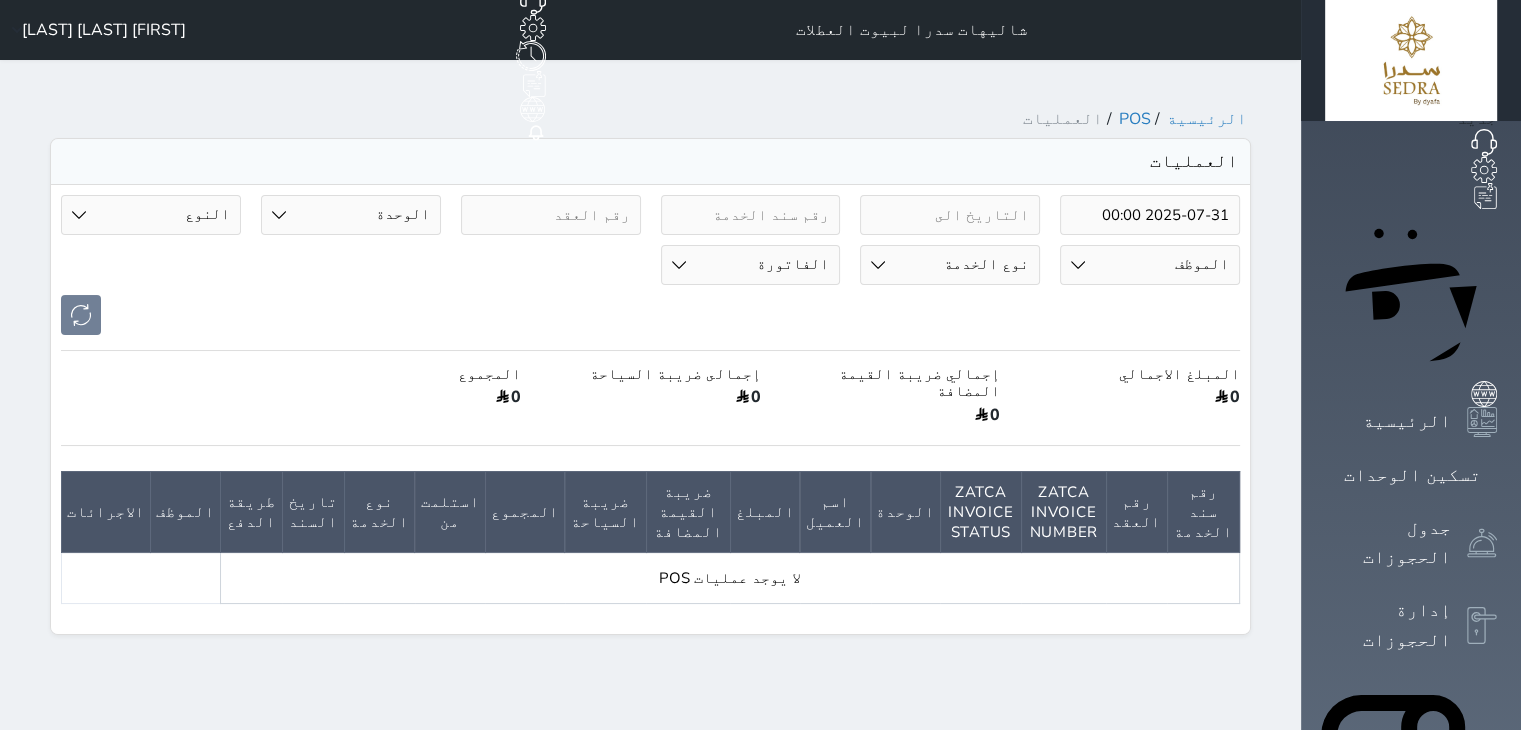 click on "[FIRST] [LAST]" at bounding box center [104, 30] 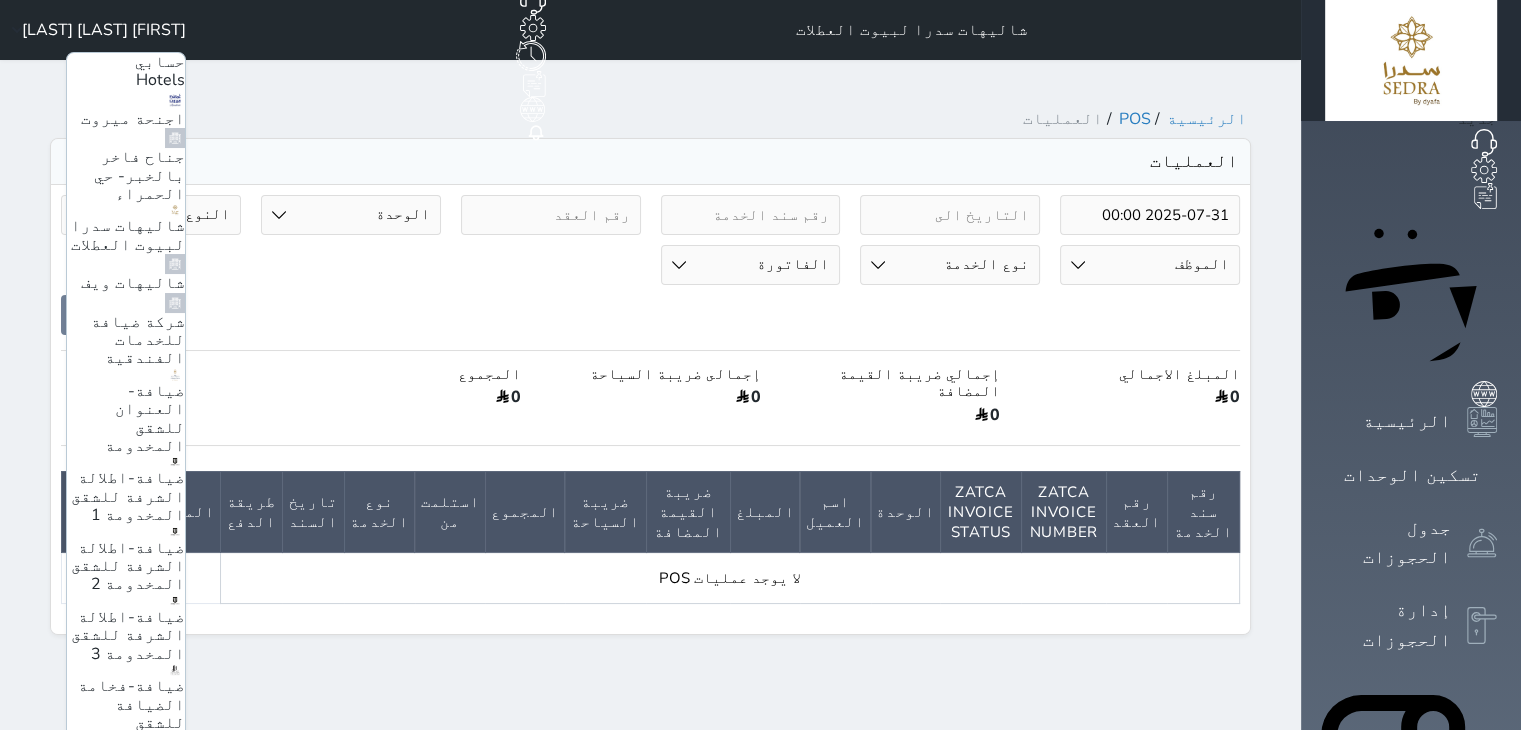 click on "ضيافة-فندق كارم راس تنورة" at bounding box center (136, 899) 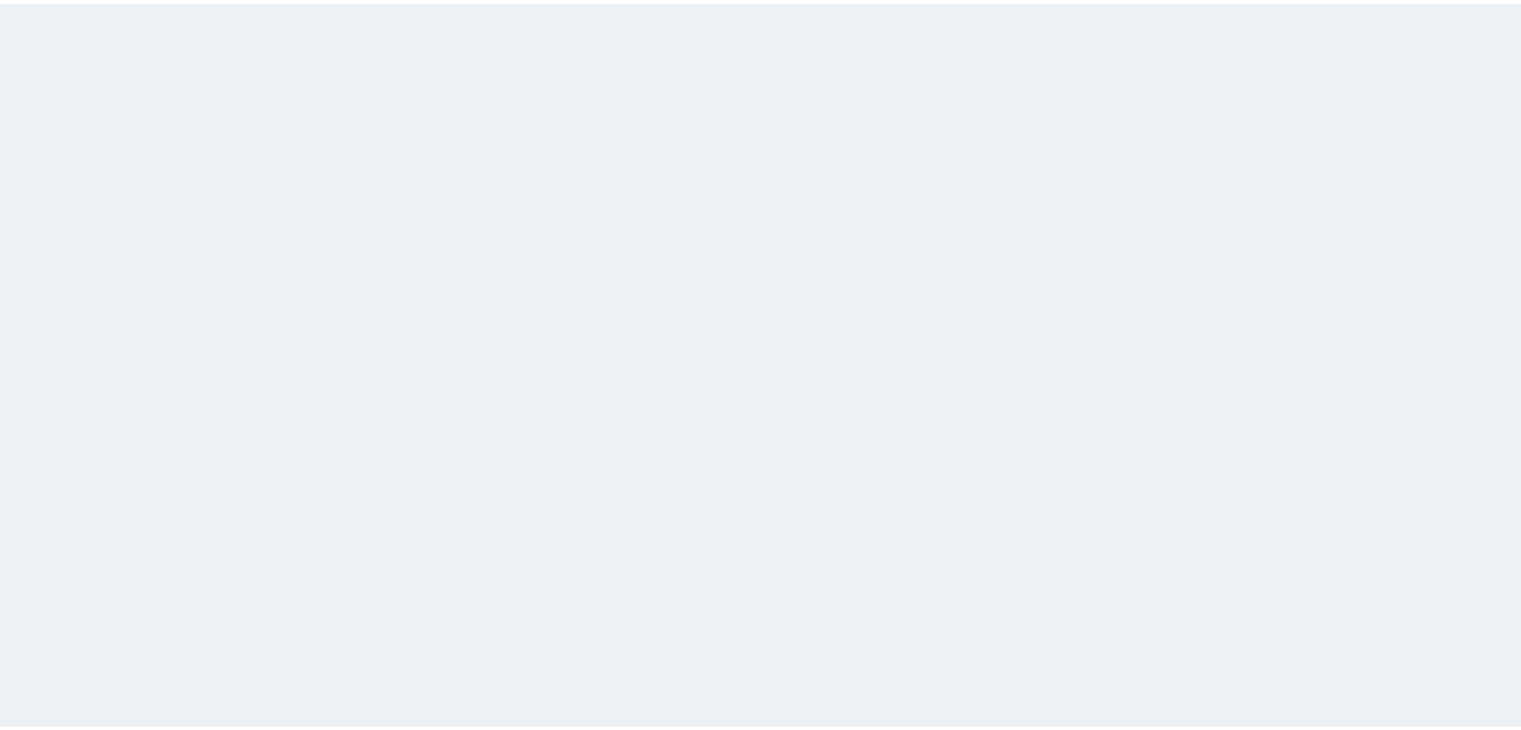 scroll, scrollTop: 0, scrollLeft: 0, axis: both 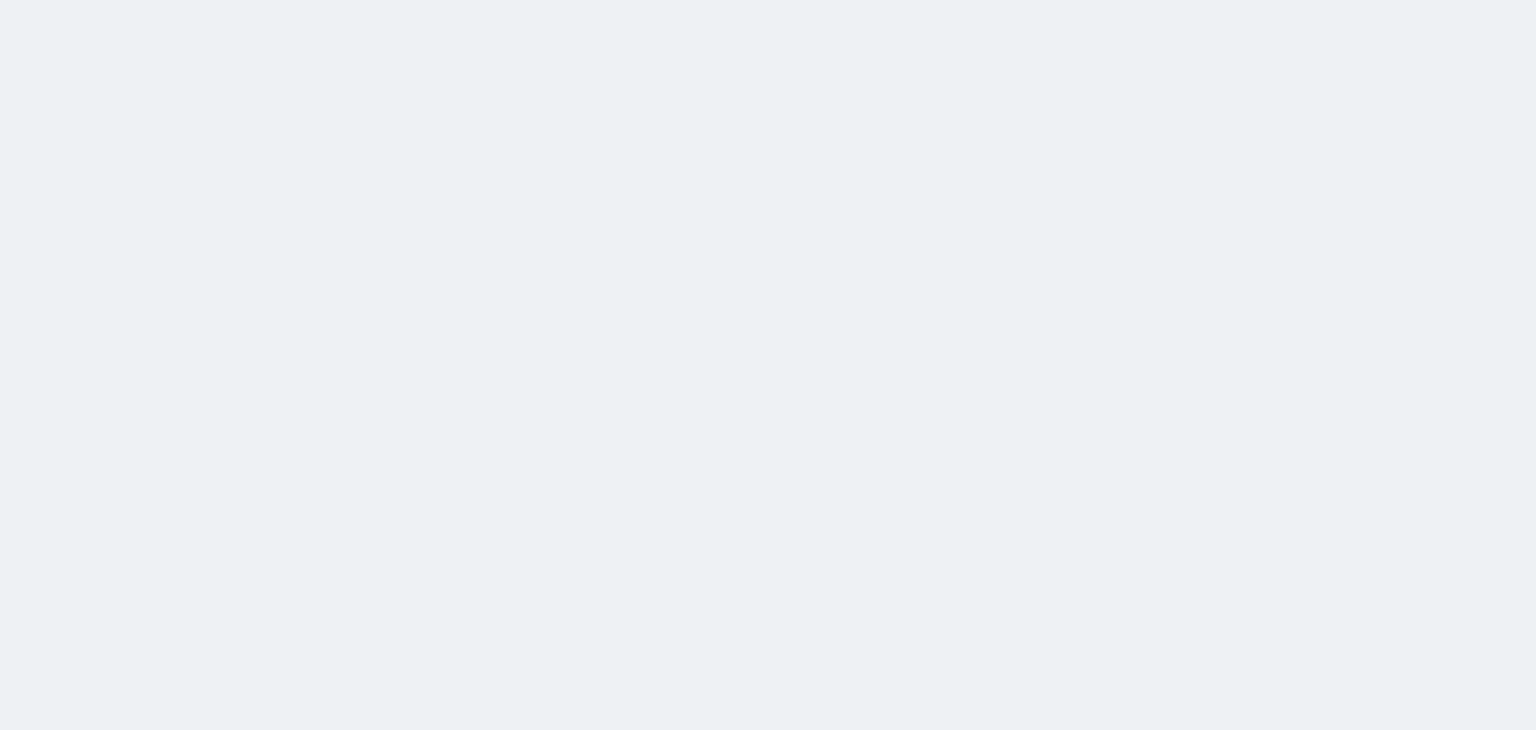 select on "invoice" 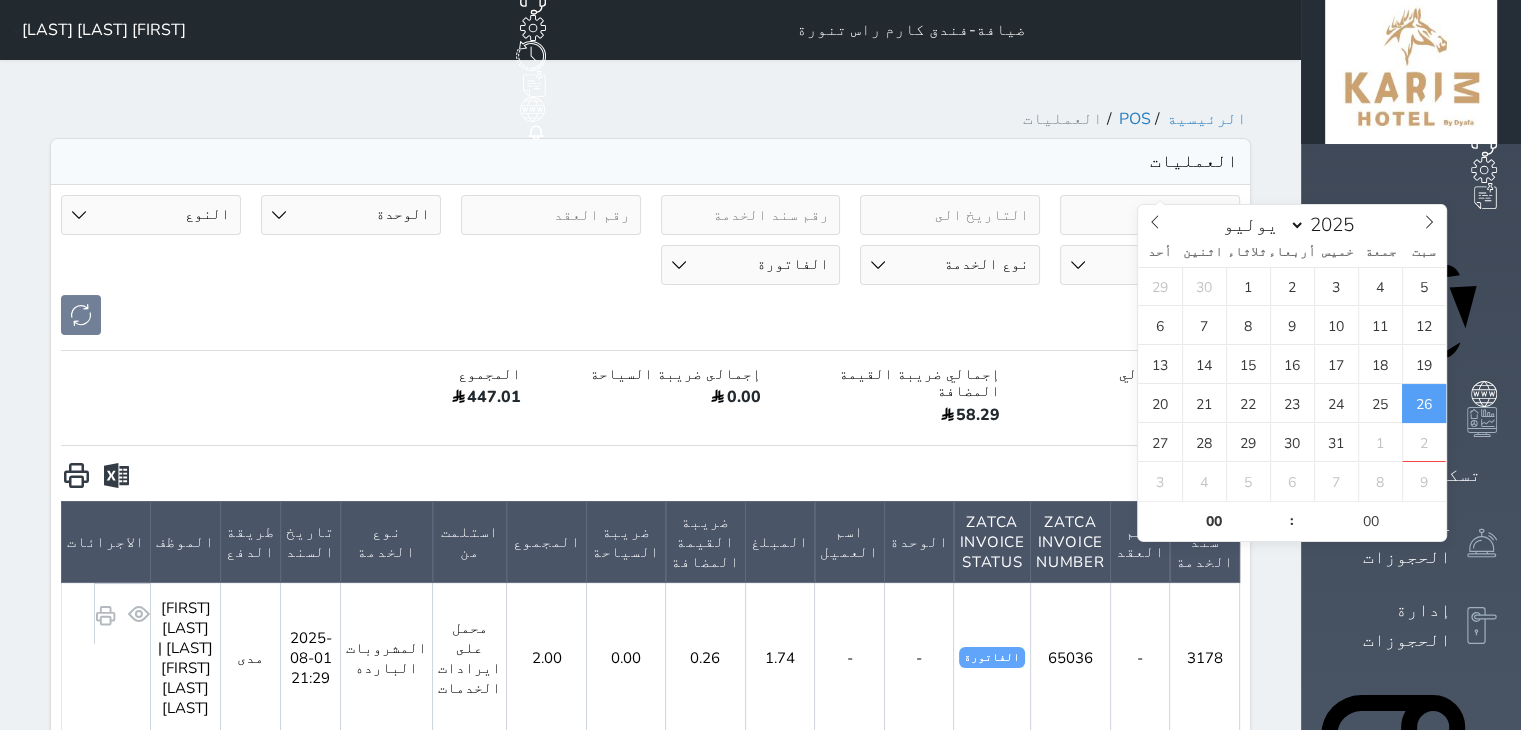 click on "2025-07-26" at bounding box center [1150, 215] 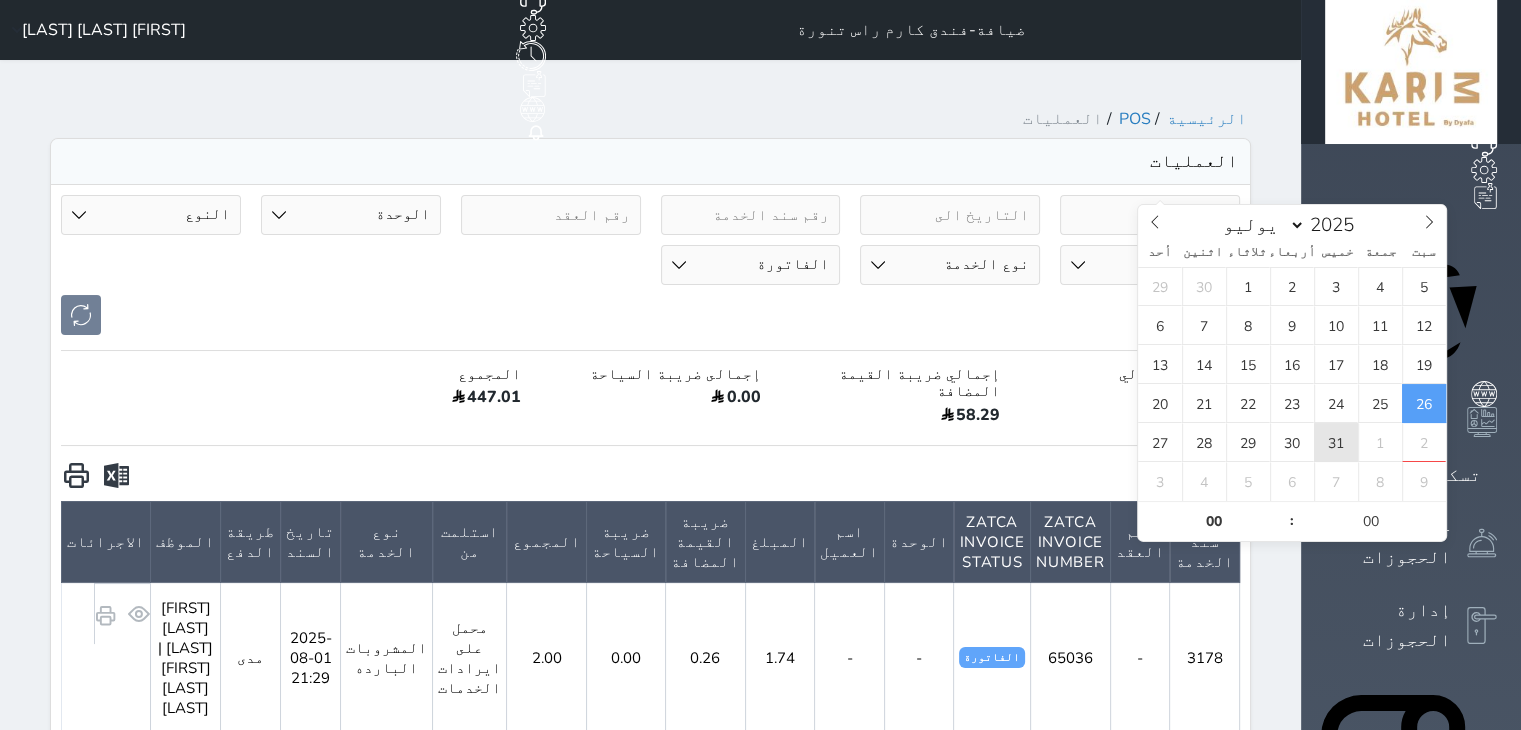 scroll, scrollTop: 0, scrollLeft: 0, axis: both 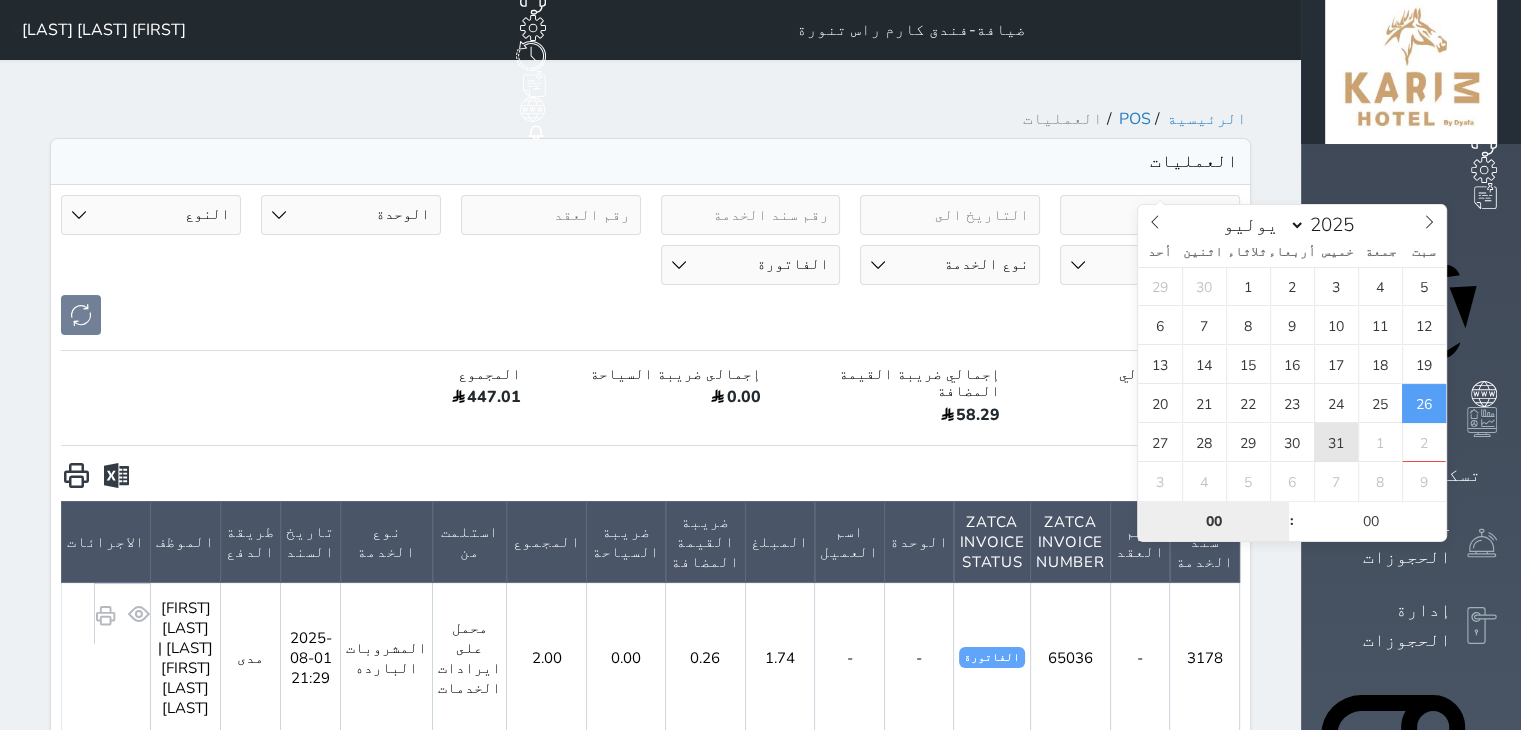 type on "2025-07-31 00:00" 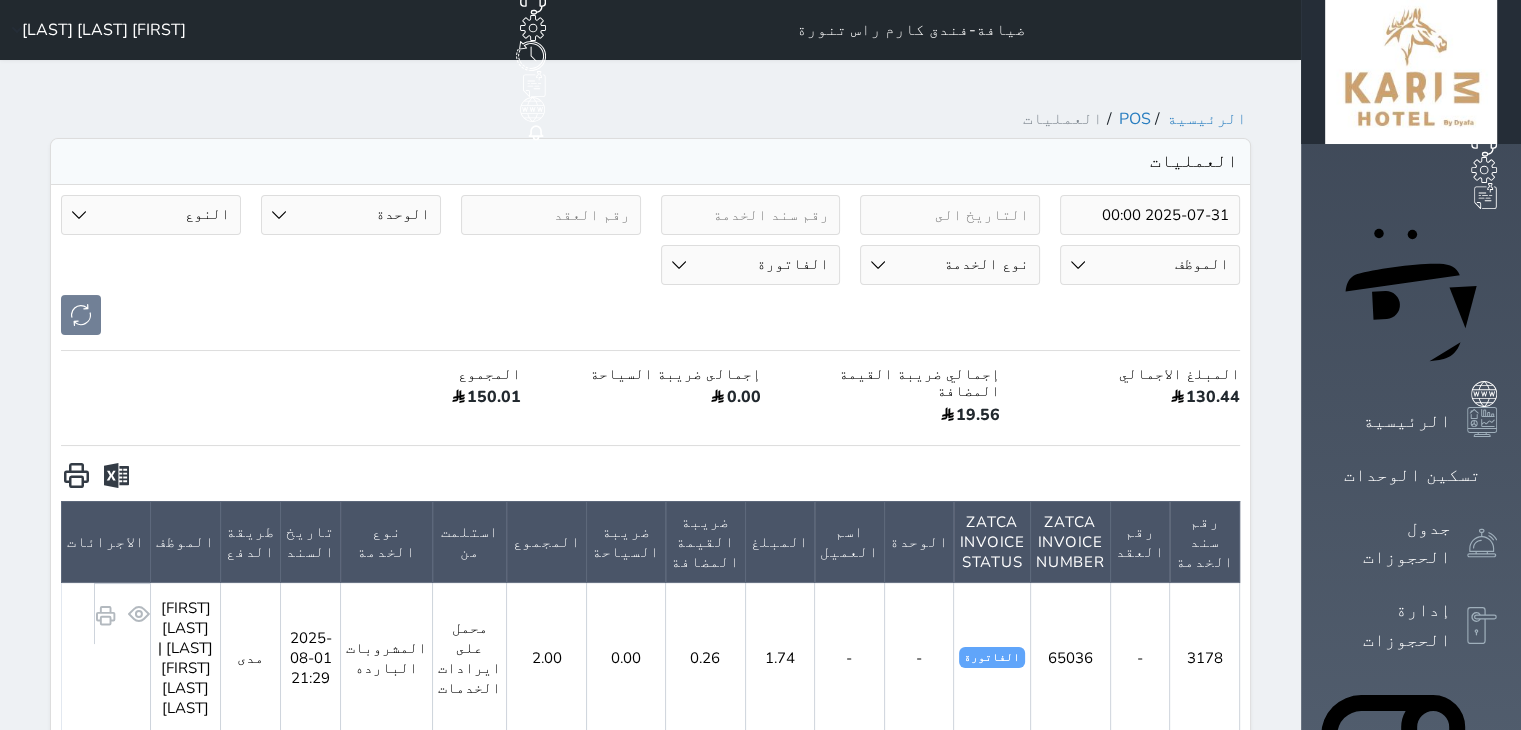 click at bounding box center (116, 476) 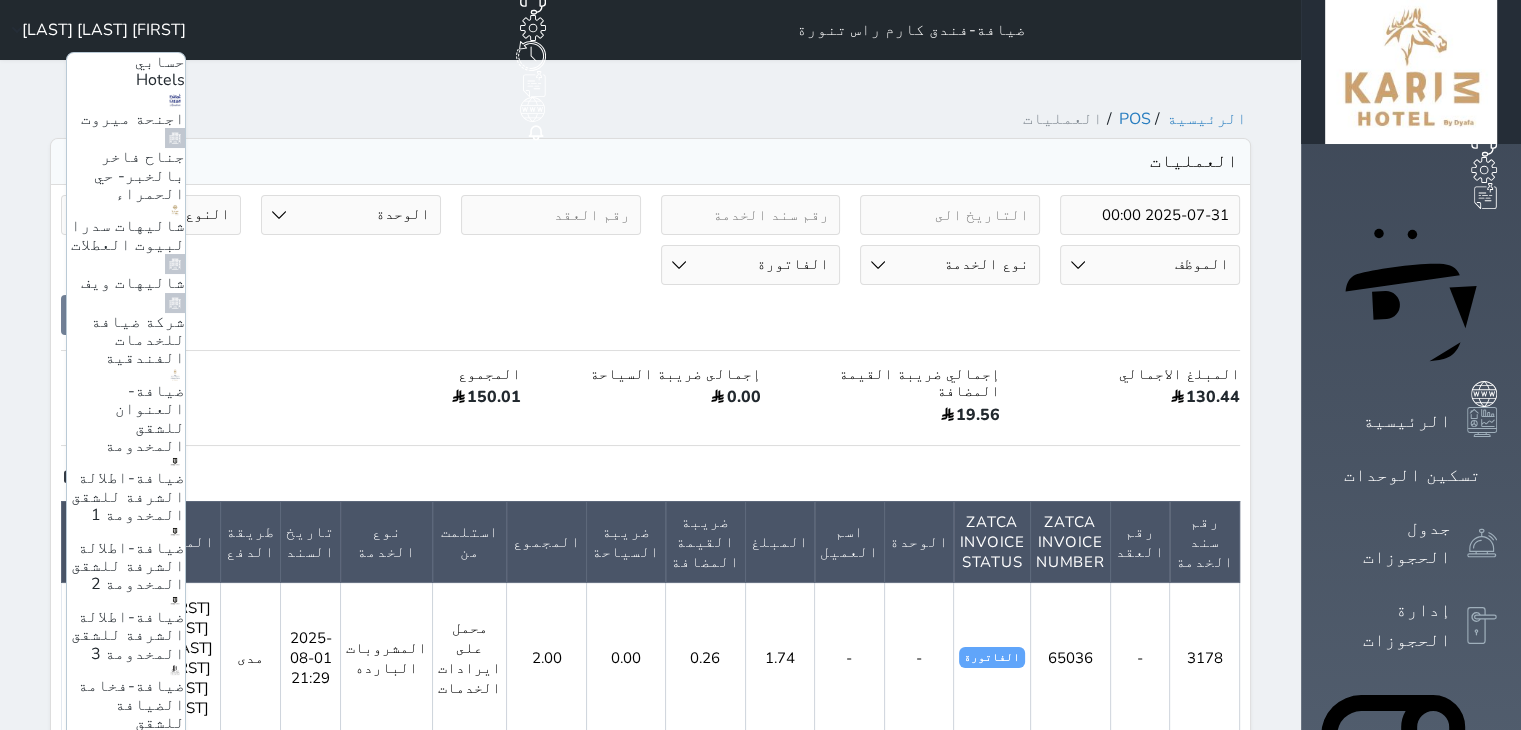 scroll, scrollTop: 79, scrollLeft: 0, axis: vertical 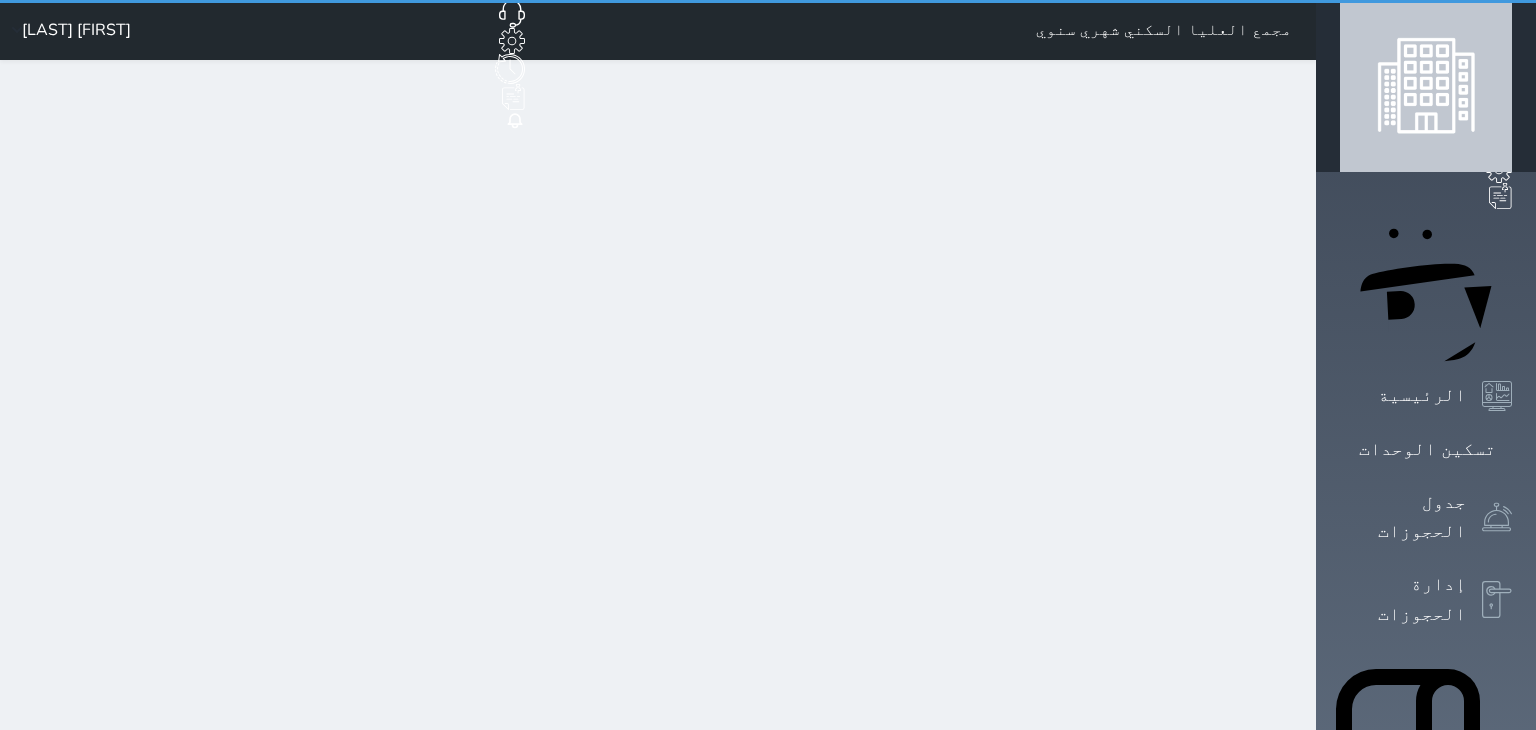 select on "6" 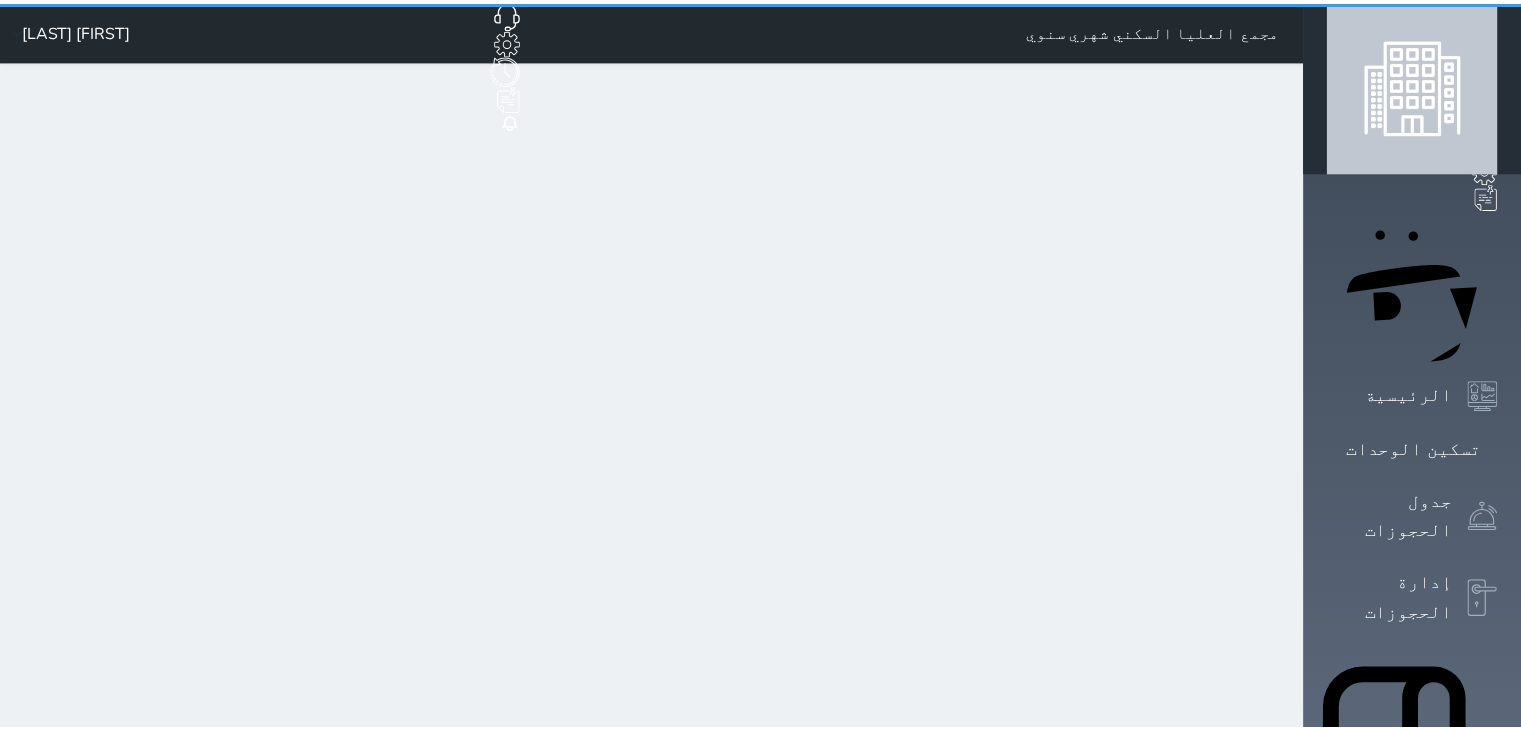 scroll, scrollTop: 0, scrollLeft: 0, axis: both 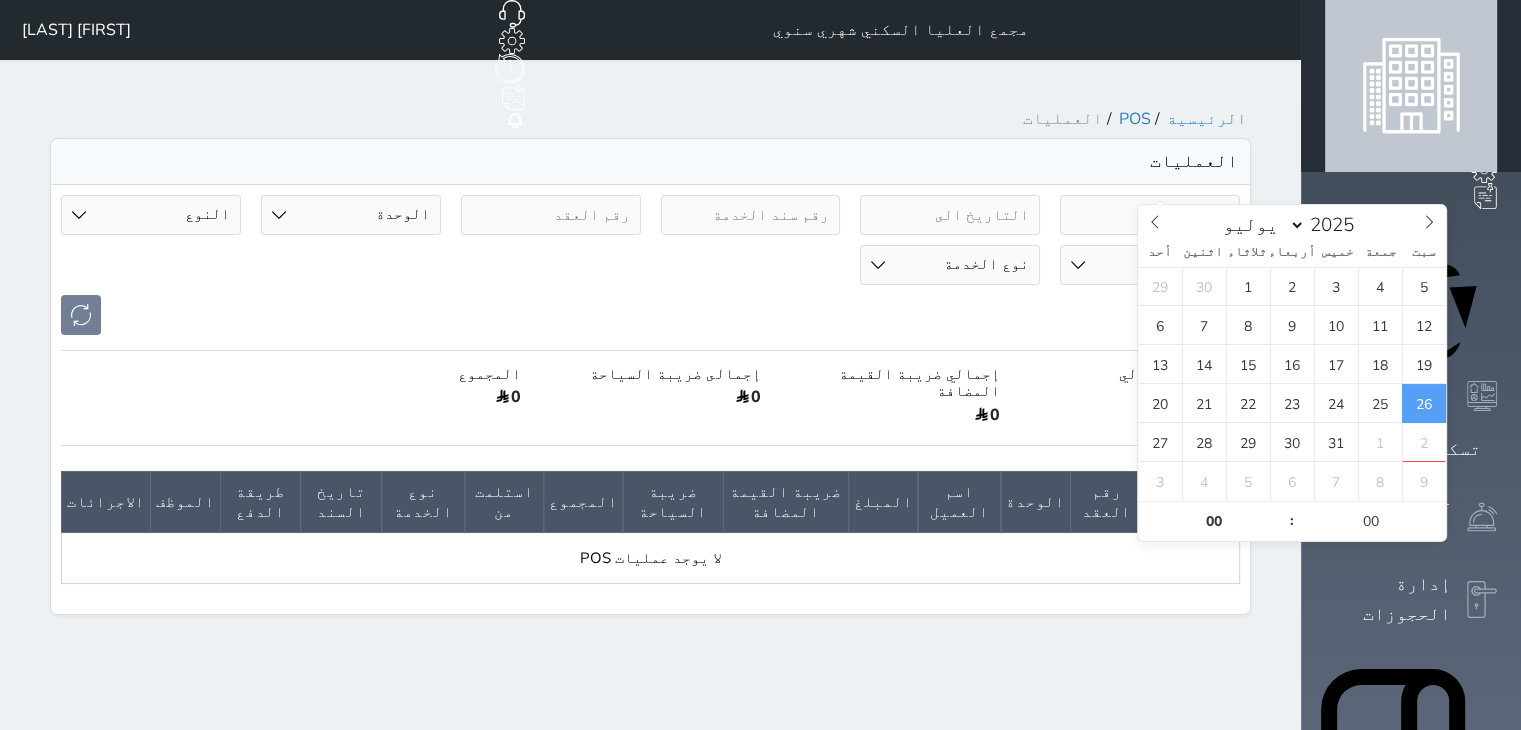 click on "2025-07-26" at bounding box center (1150, 215) 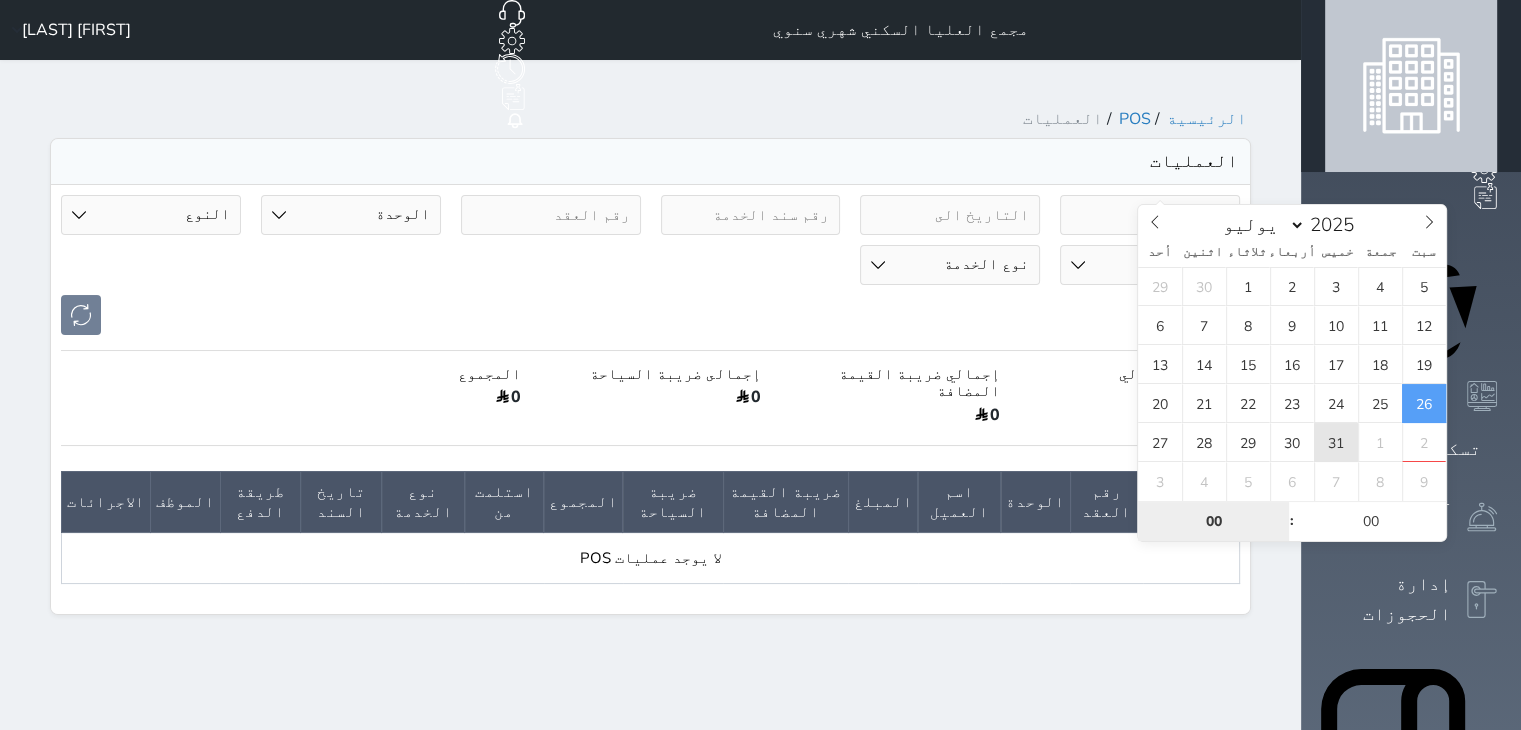 type on "2025-07-31 00:00" 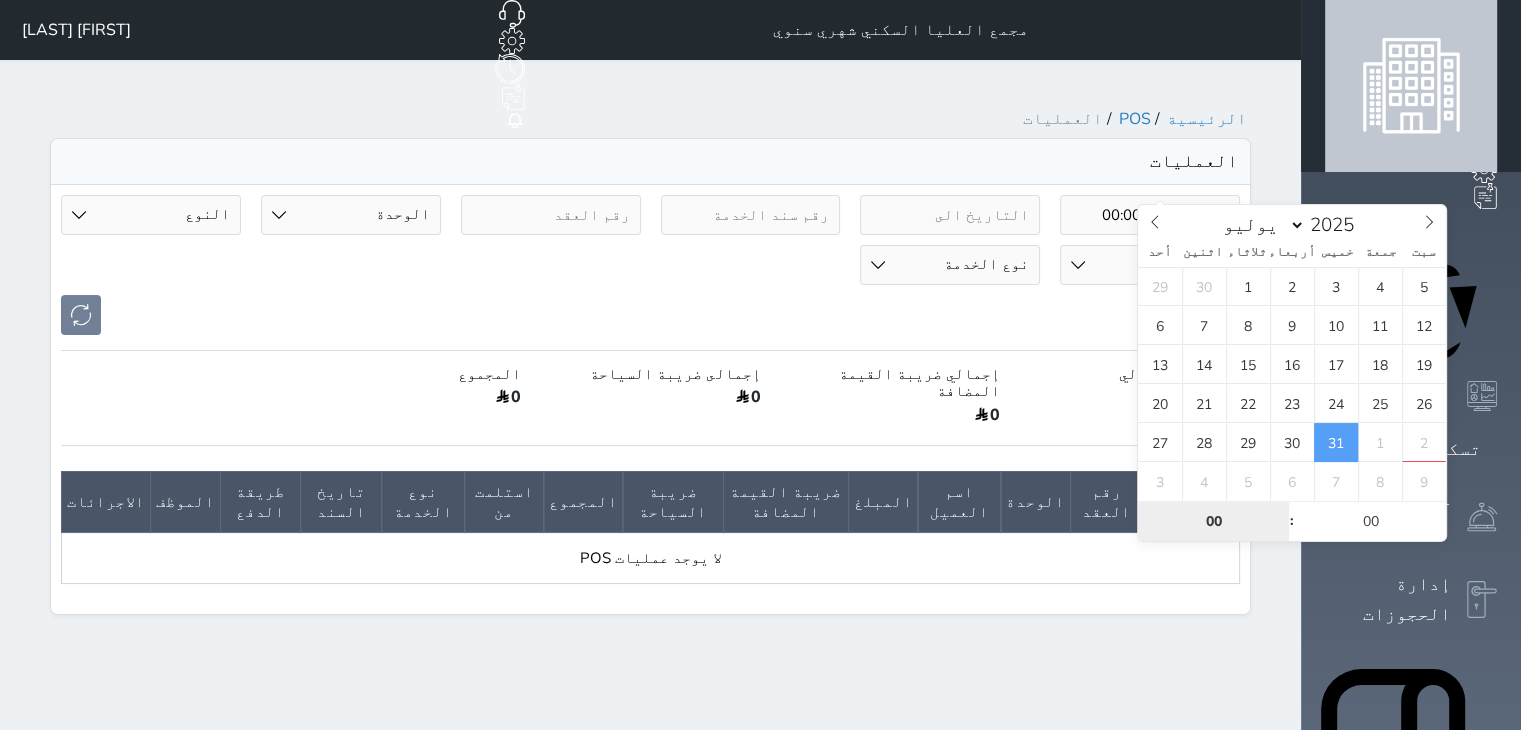 scroll, scrollTop: 12, scrollLeft: 0, axis: vertical 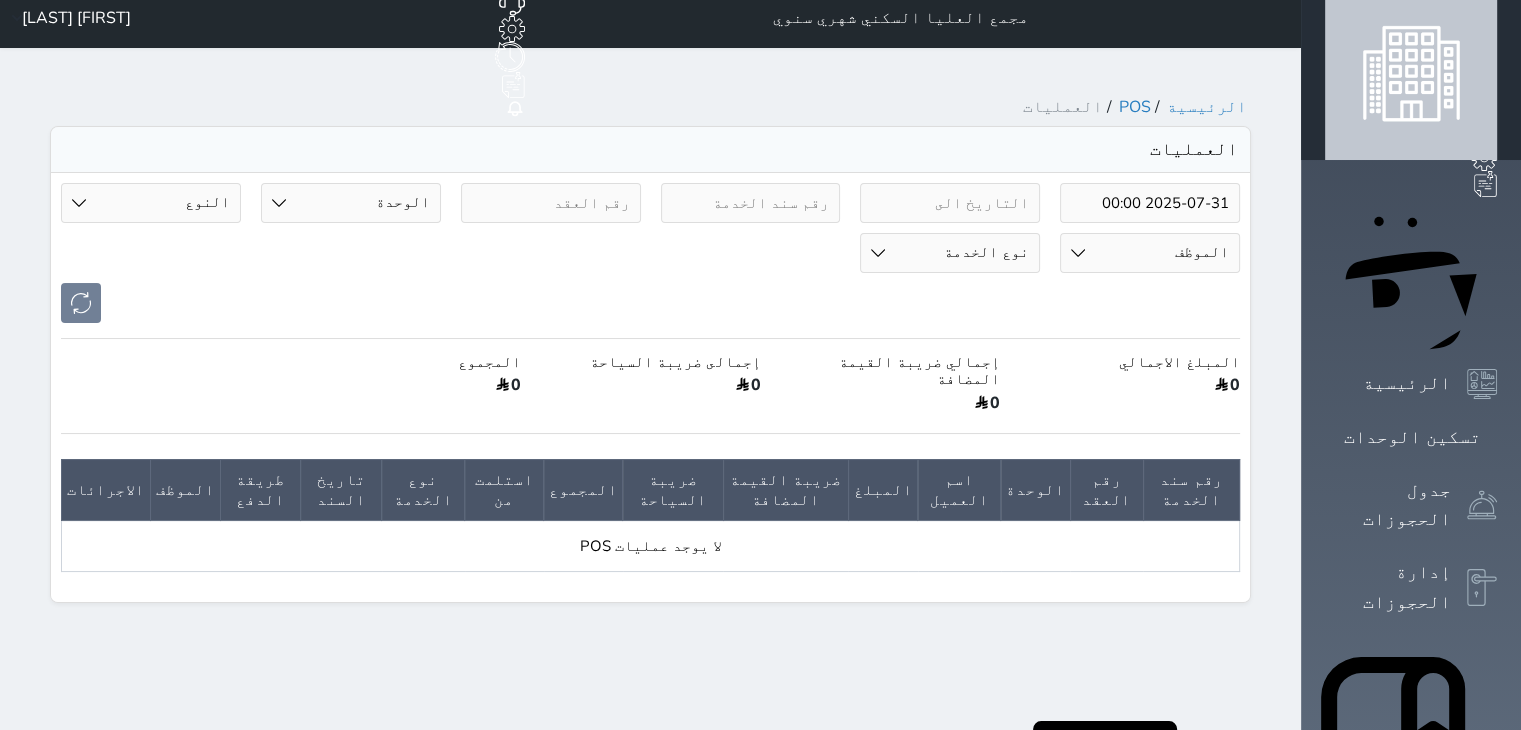 click on "[FIRST] [LAST]" at bounding box center [76, 18] 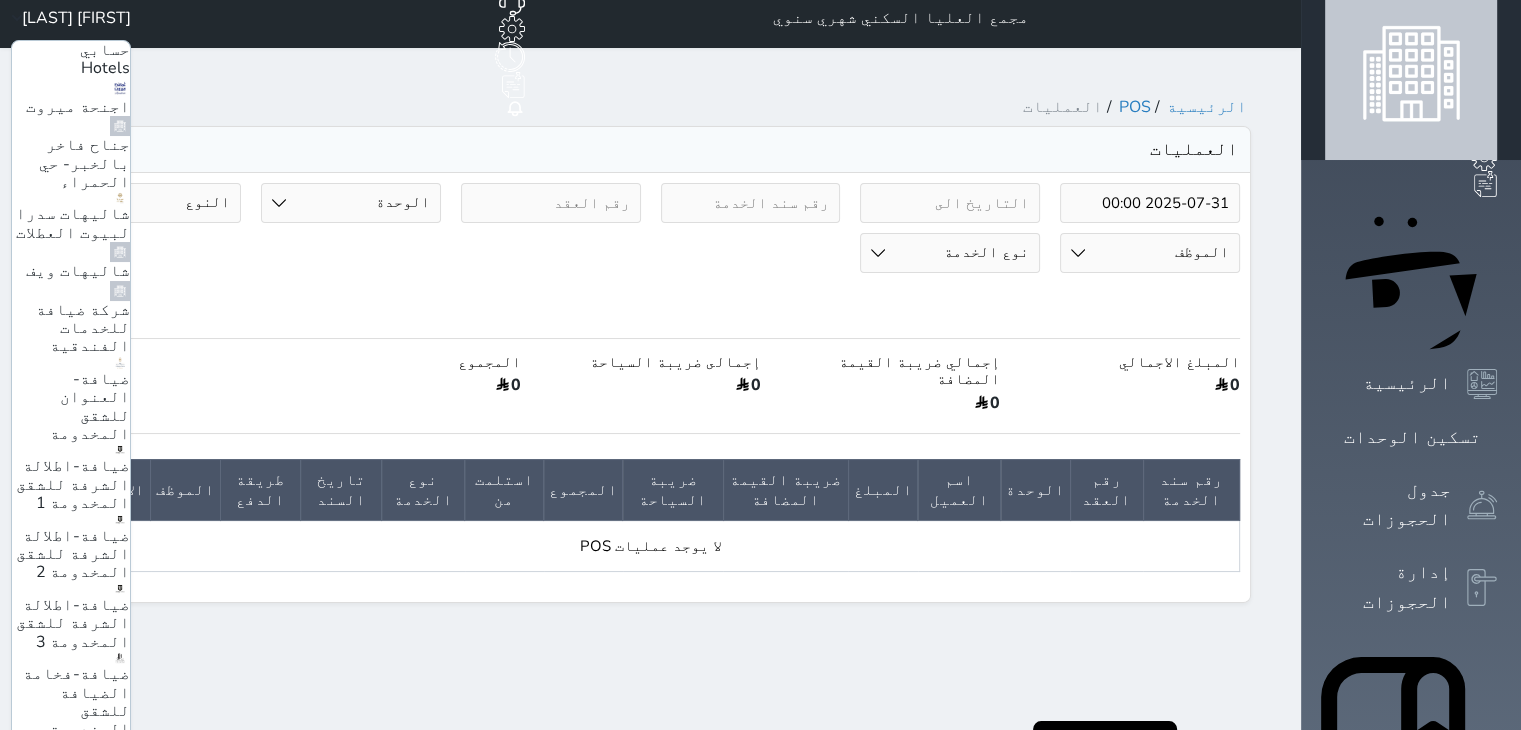 click on "كمباوند الحمراء شهري/سنوي" at bounding box center [87, 1037] 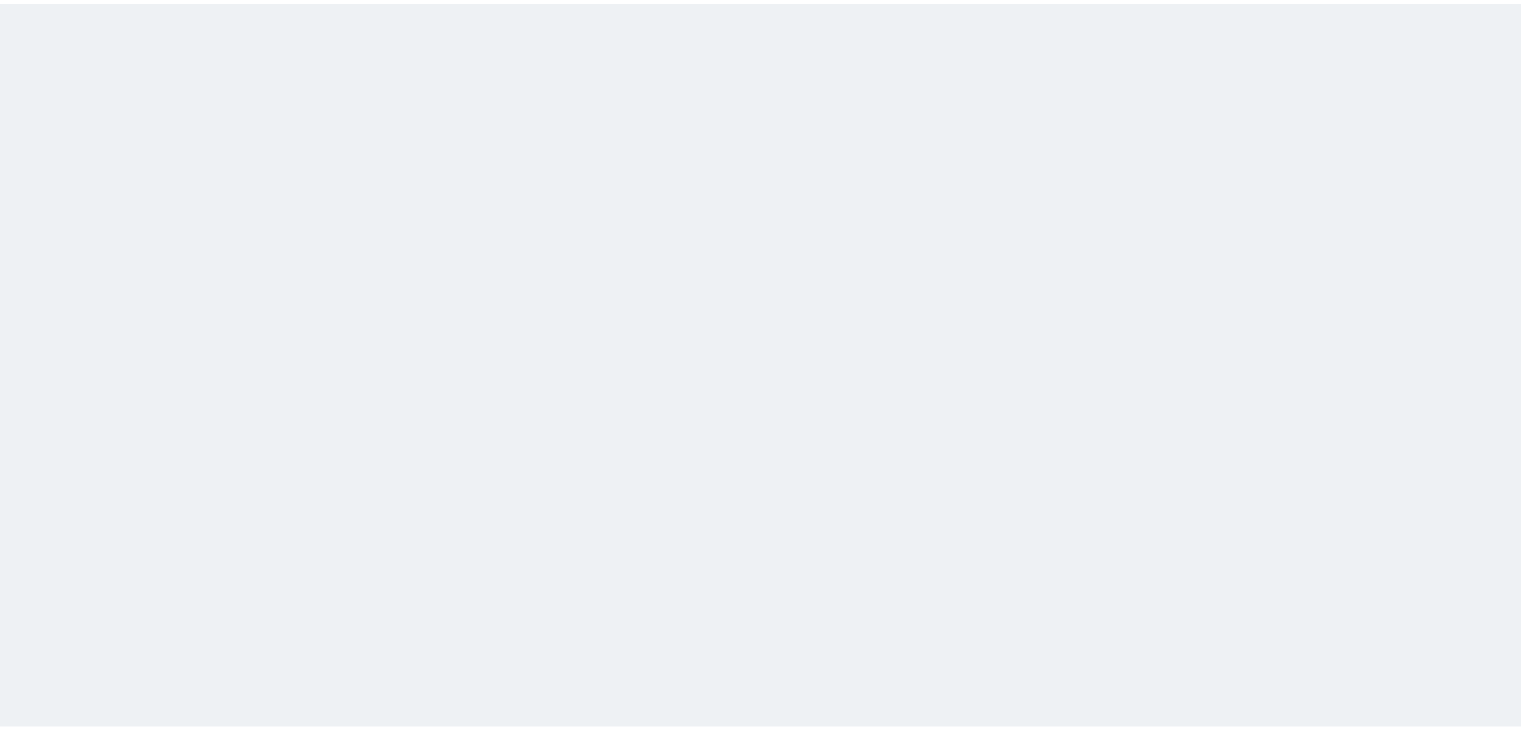 scroll, scrollTop: 0, scrollLeft: 0, axis: both 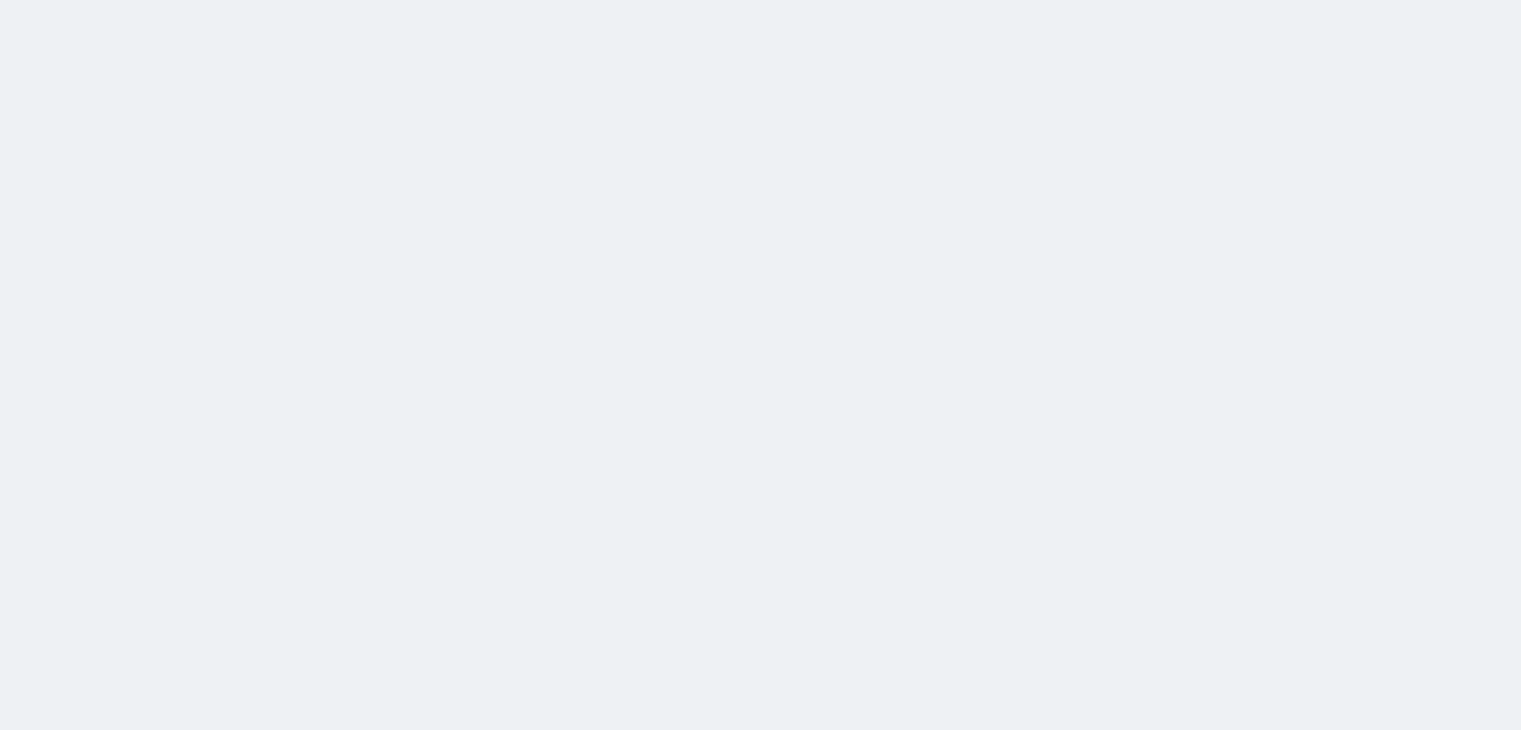 select on "6" 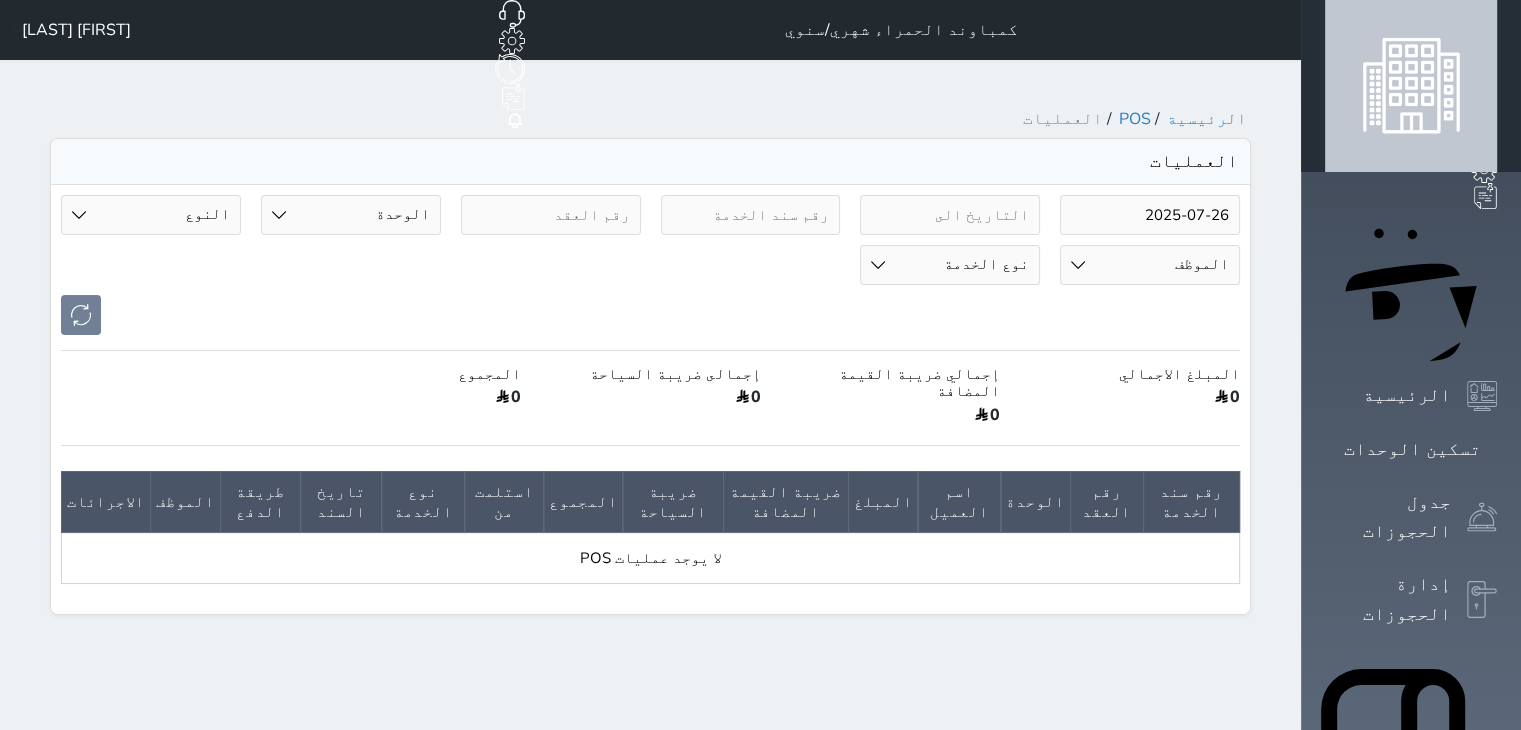drag, startPoint x: 1282, startPoint y: 160, endPoint x: 1263, endPoint y: 175, distance: 24.207438 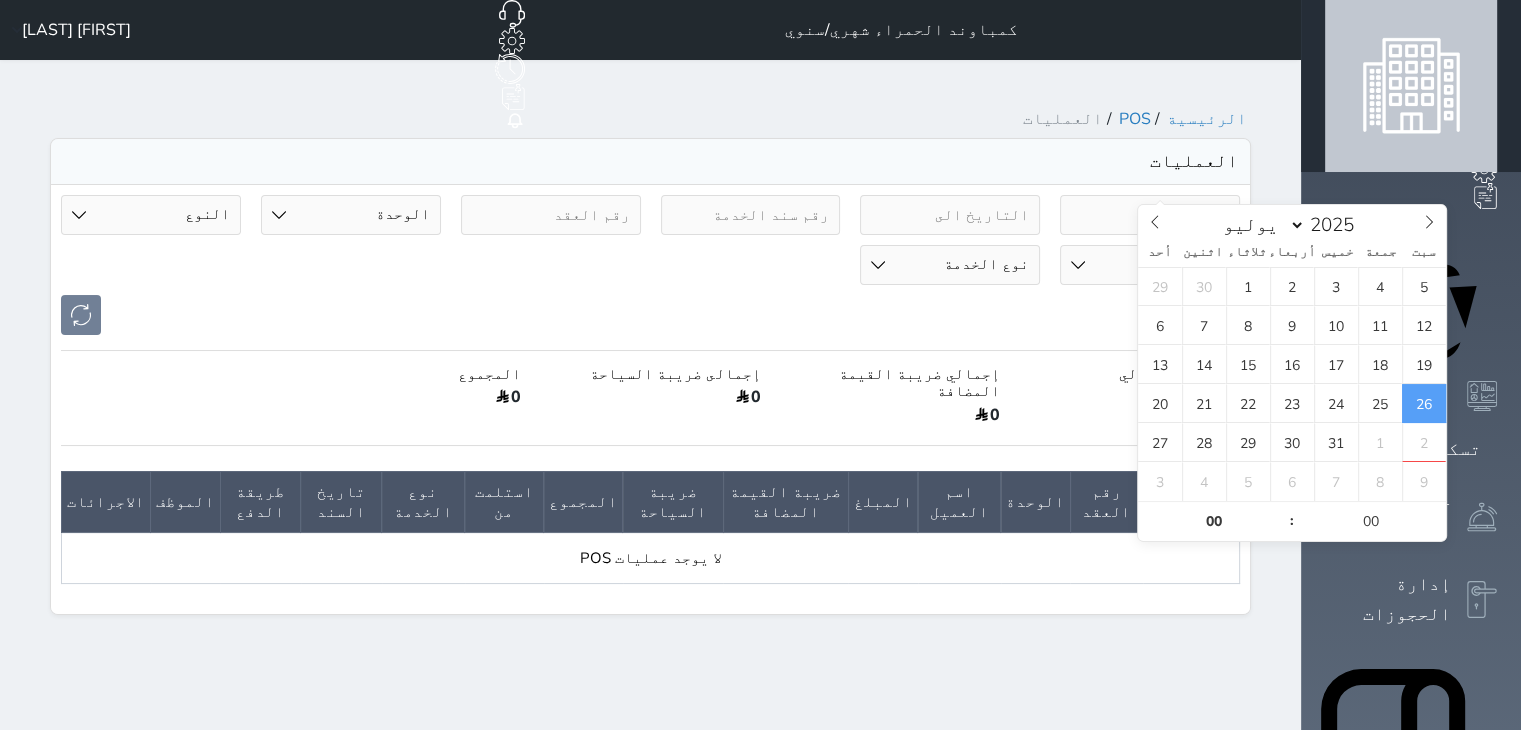click on "2025-07-26" at bounding box center [1150, 215] 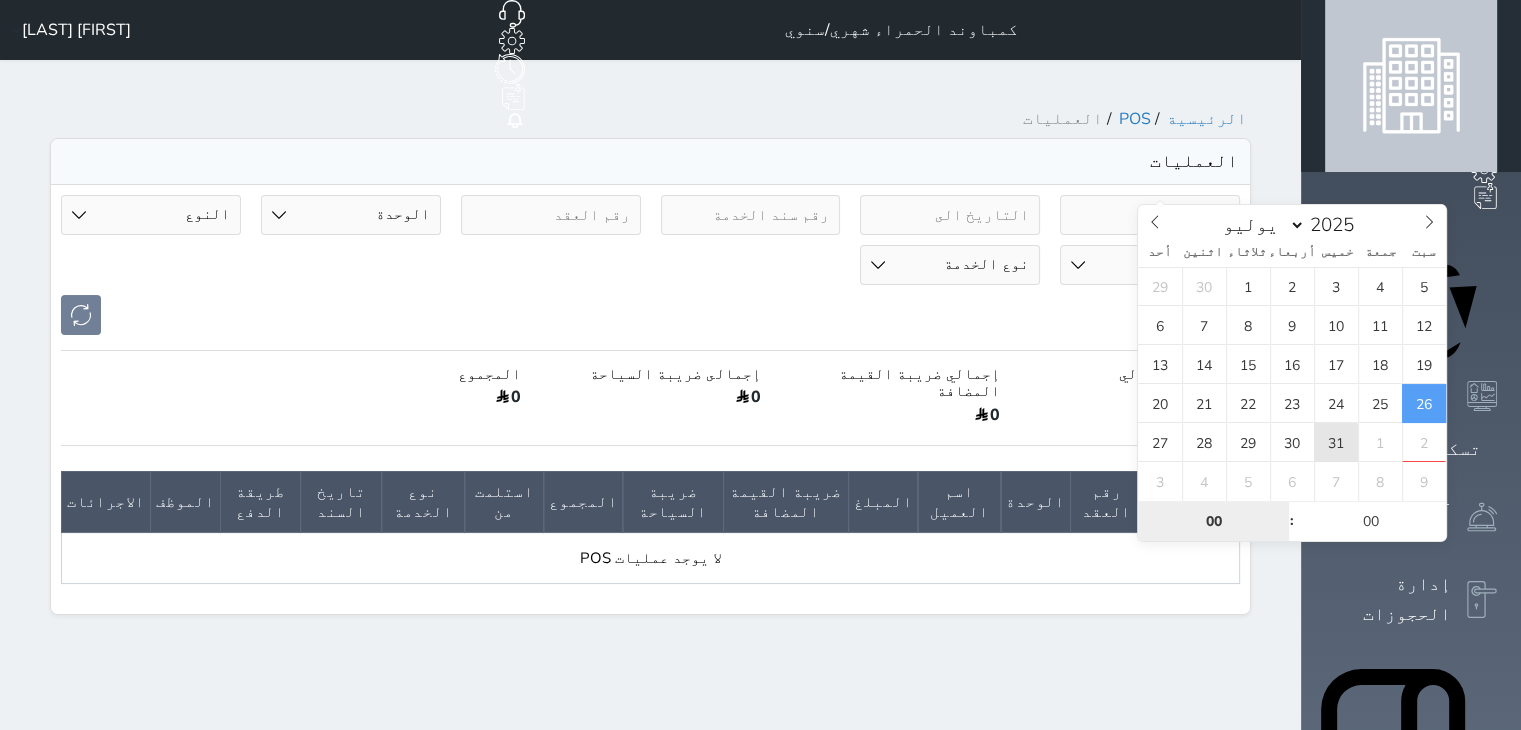 type on "2025-07-31 00:00" 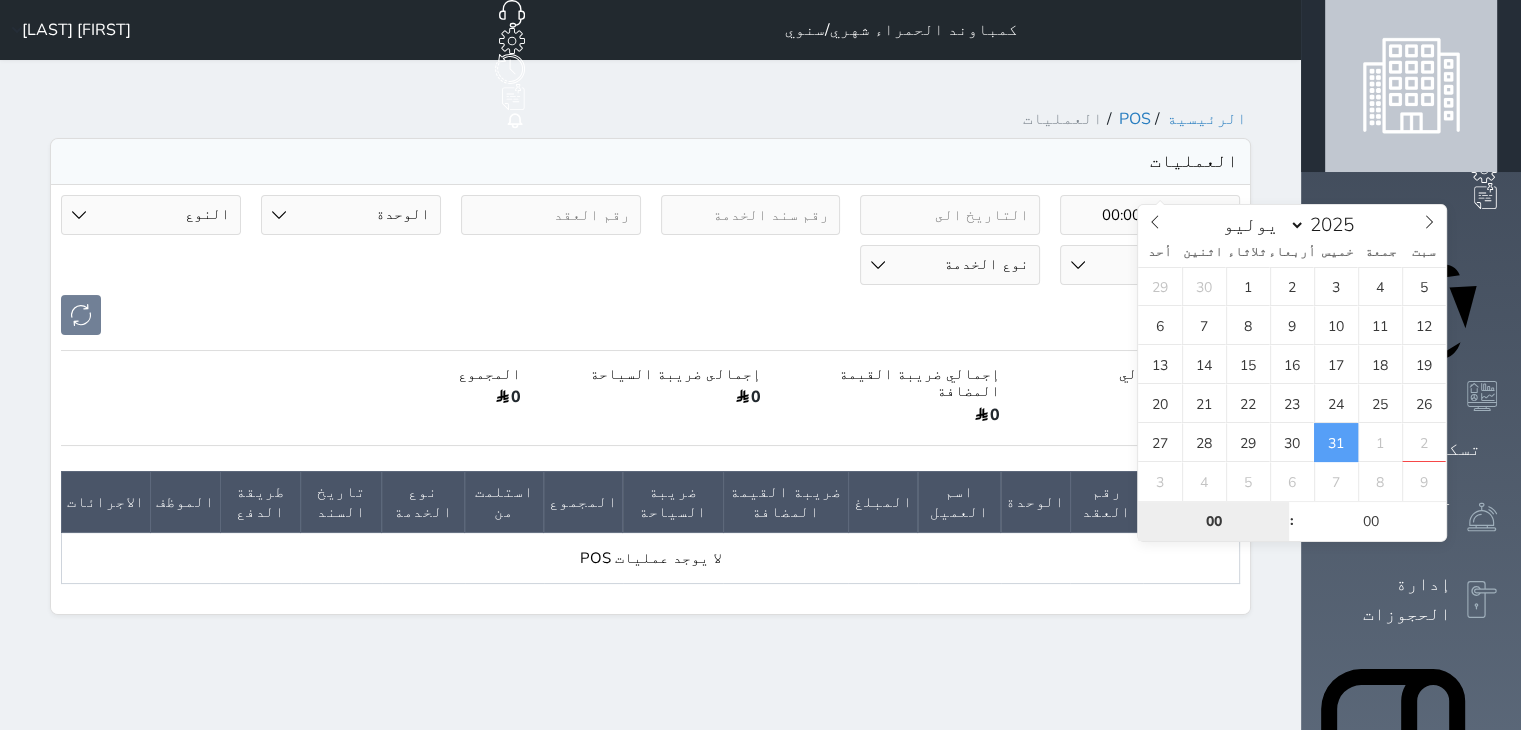 scroll, scrollTop: 0, scrollLeft: 0, axis: both 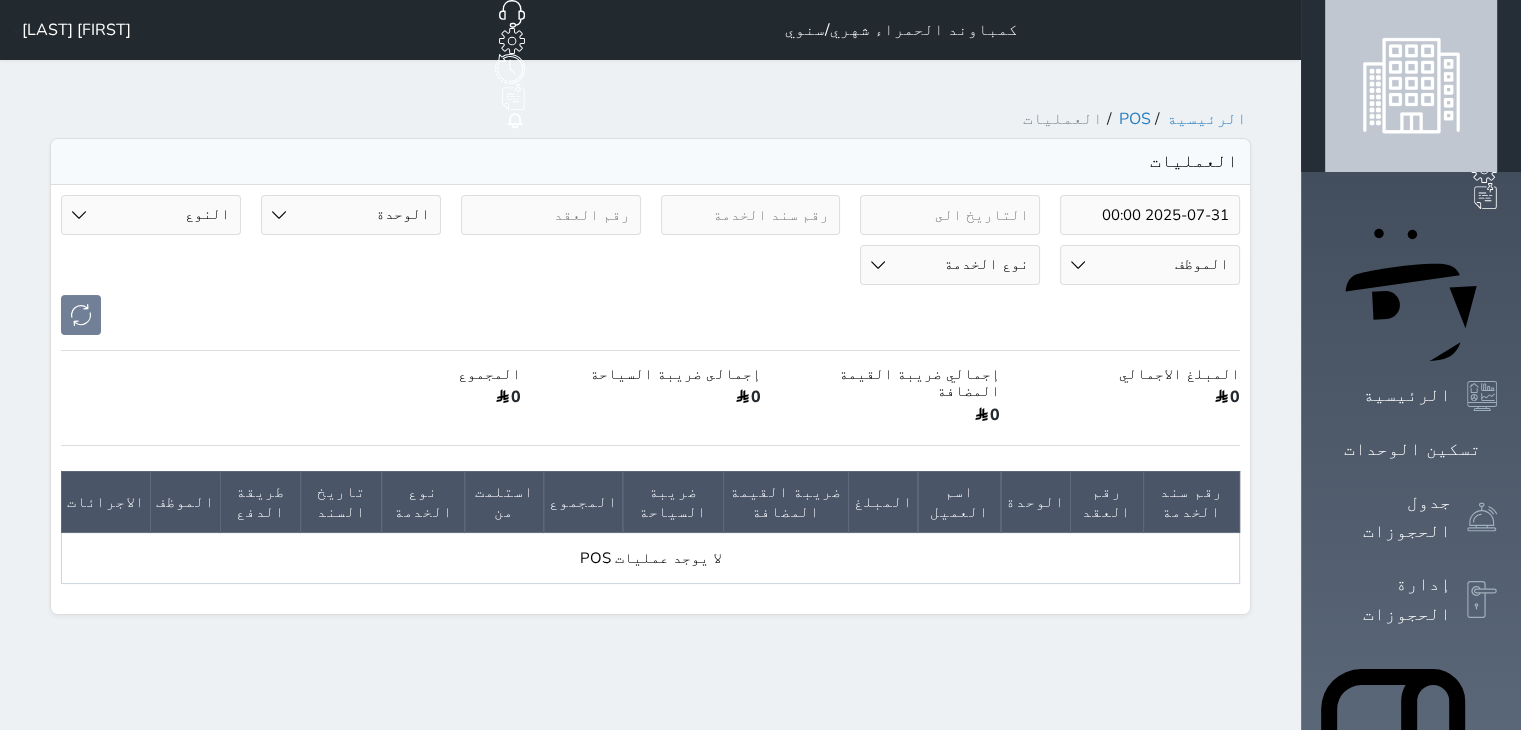 click on "[FIRST] [LAST]" at bounding box center (76, 30) 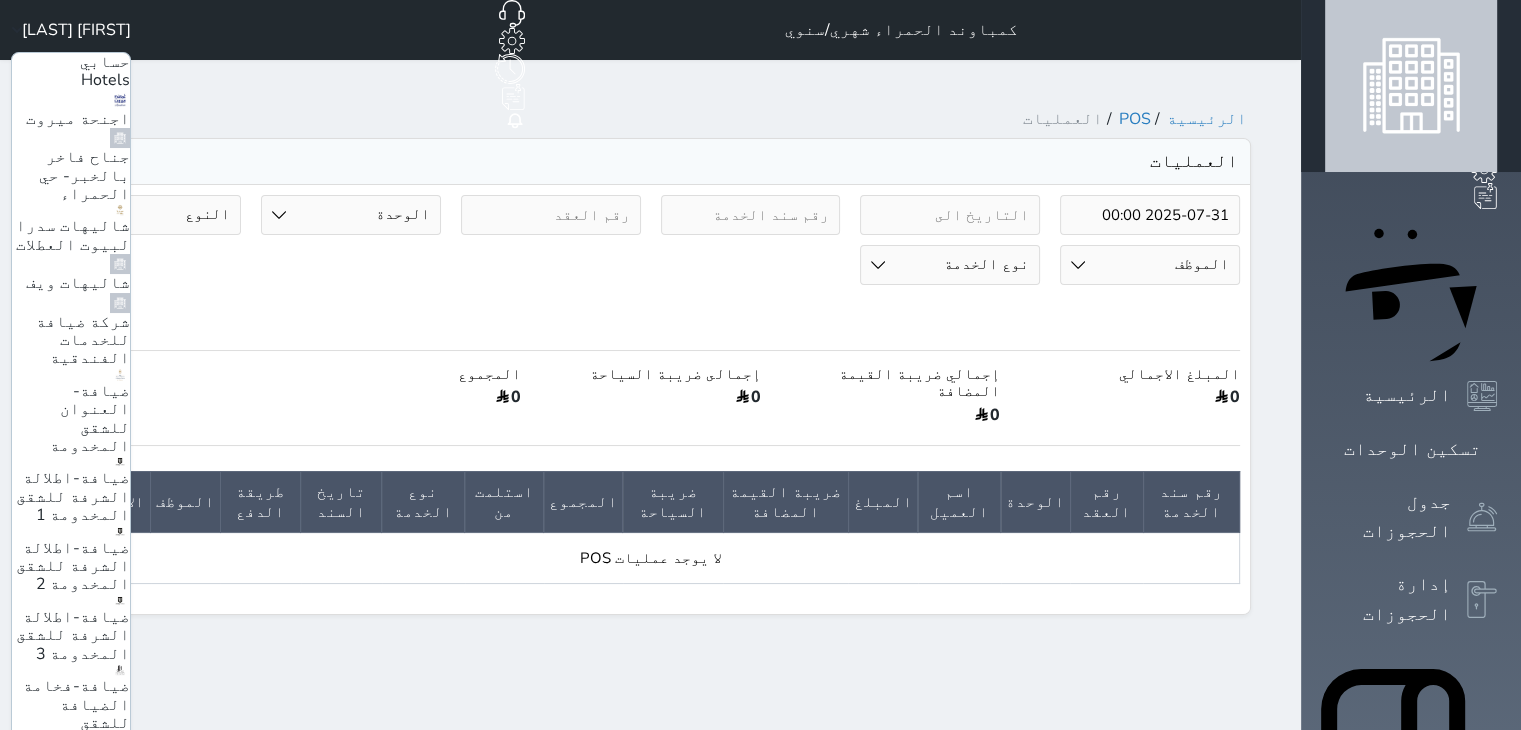 click on "ضيافة-فخامة الضيافة للشقق المخدومة" at bounding box center [76, 713] 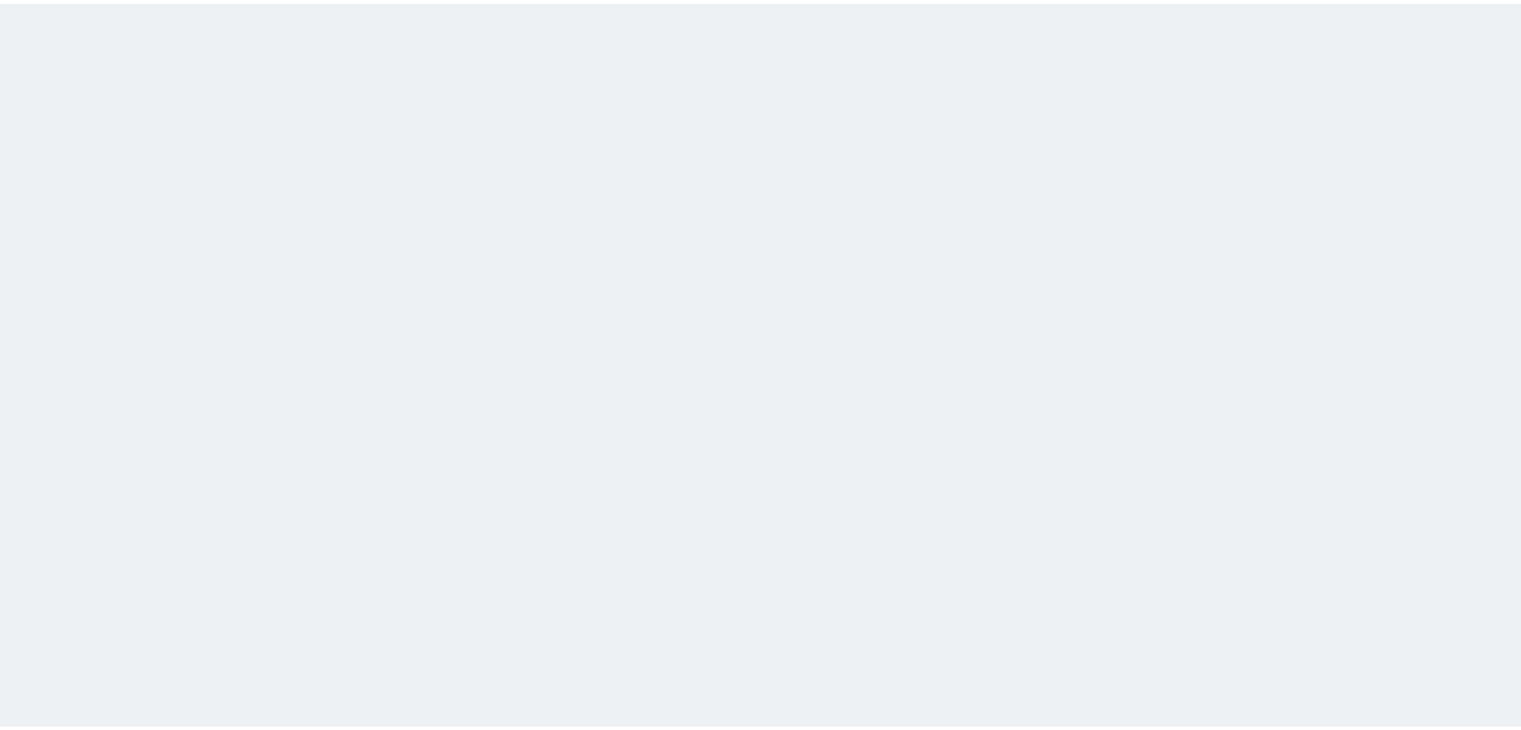scroll, scrollTop: 0, scrollLeft: 0, axis: both 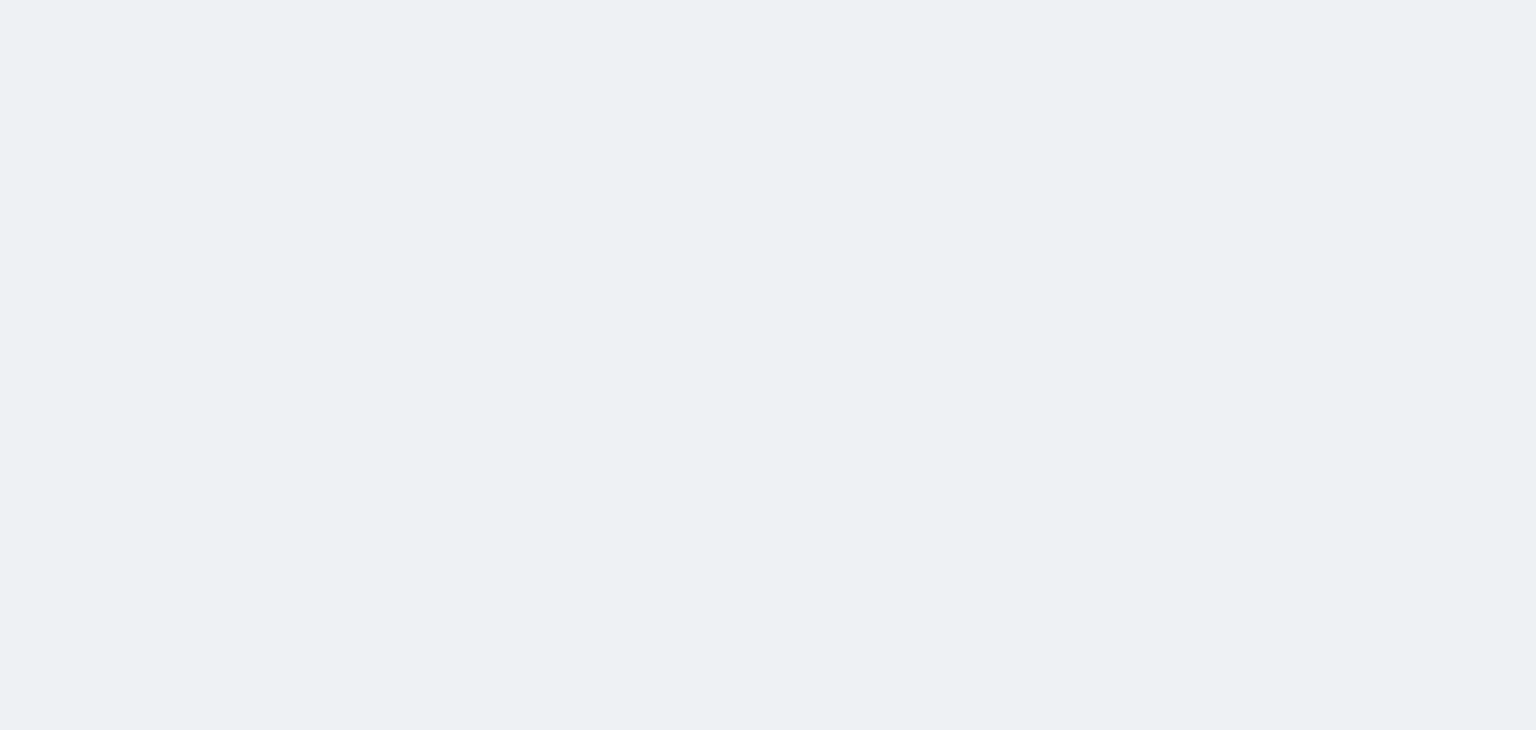 select on "invoice" 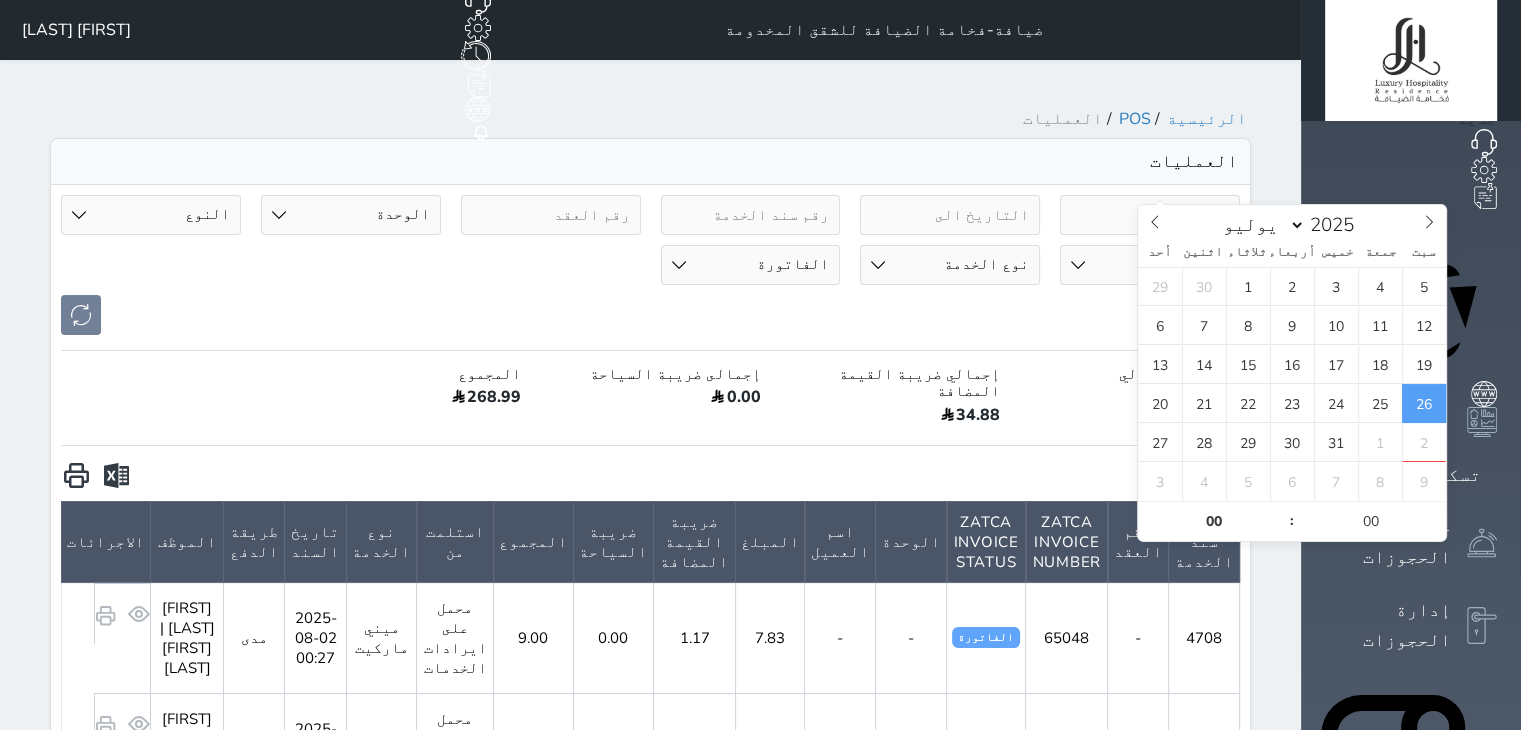 click on "2025-07-26" at bounding box center (1150, 215) 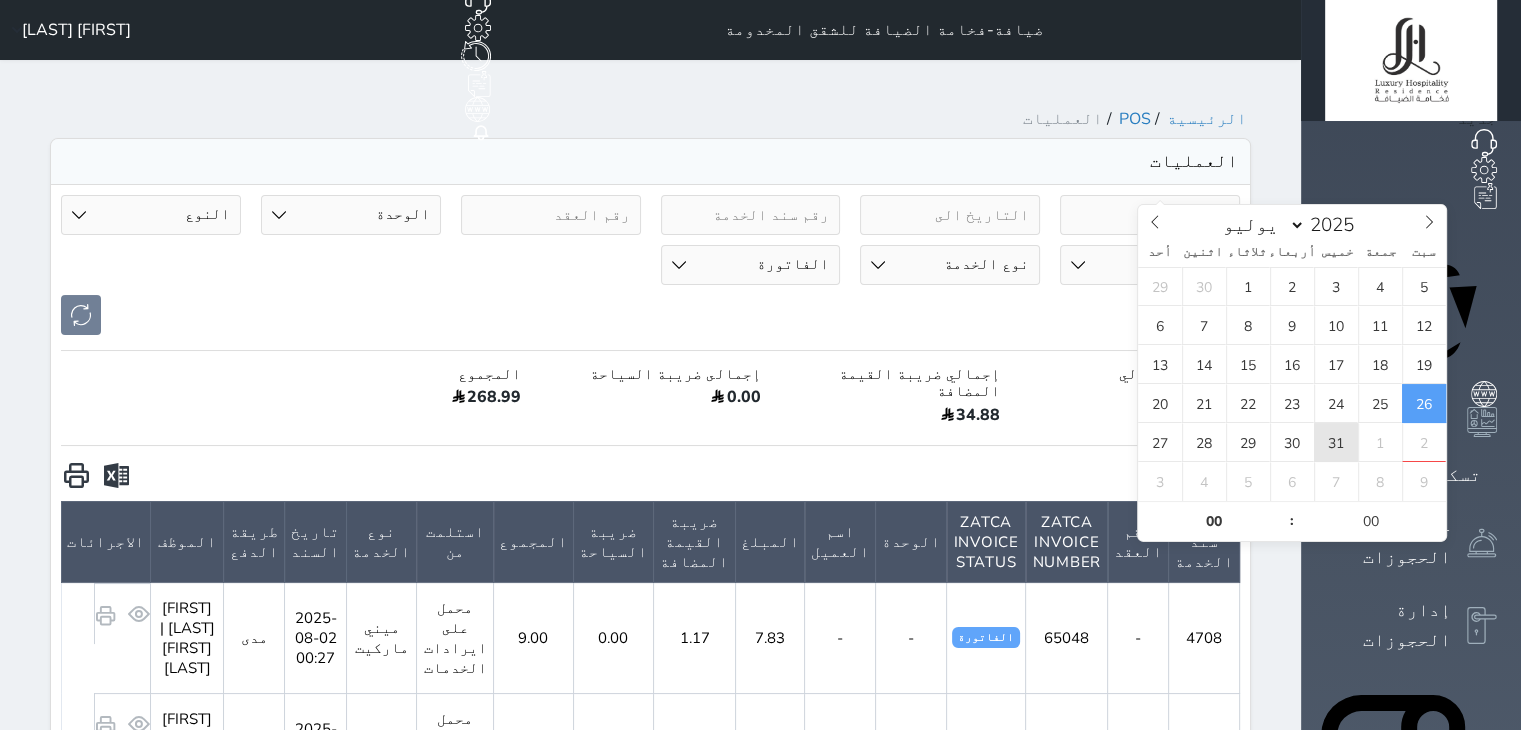 scroll, scrollTop: 0, scrollLeft: 0, axis: both 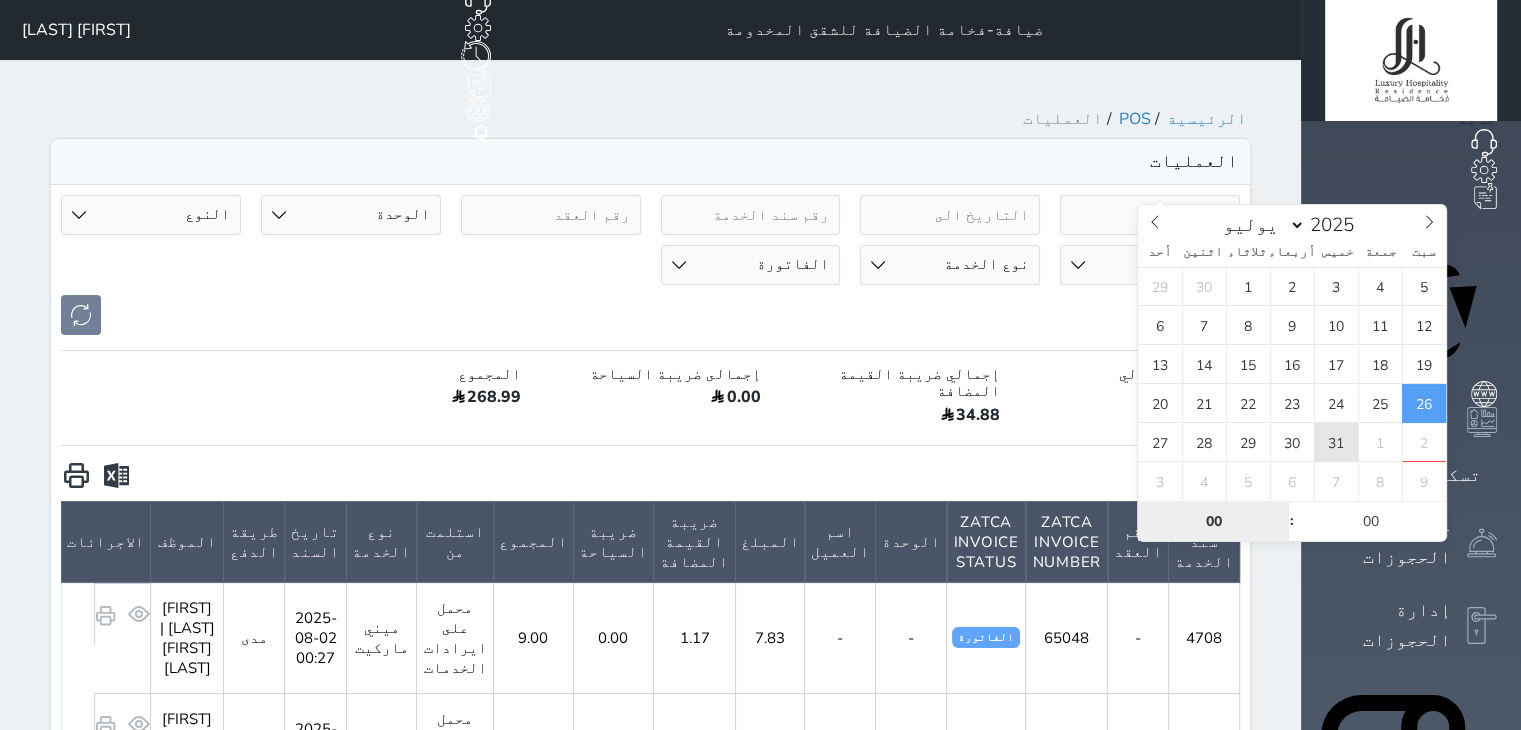 type on "2025-07-31 00:00" 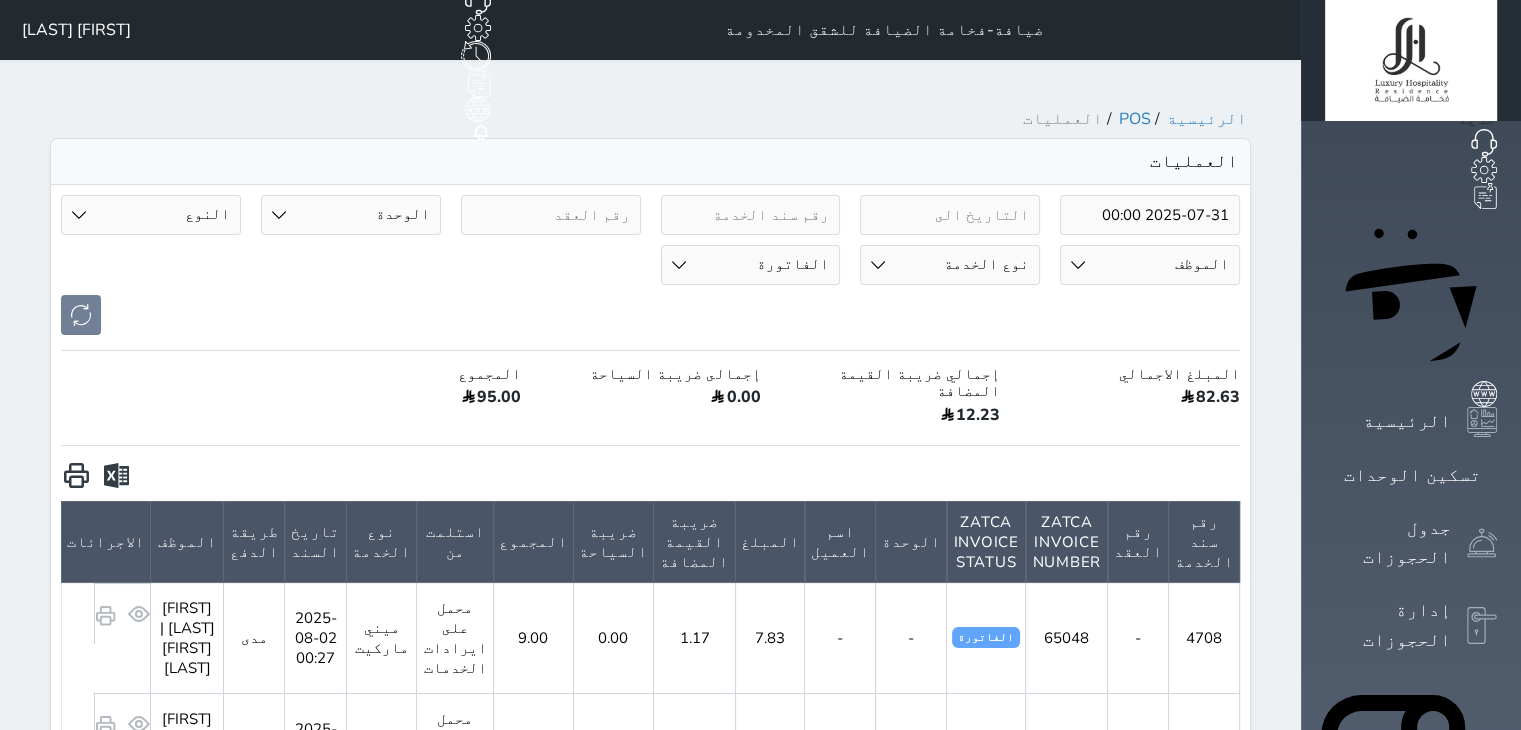 click at bounding box center [116, 476] 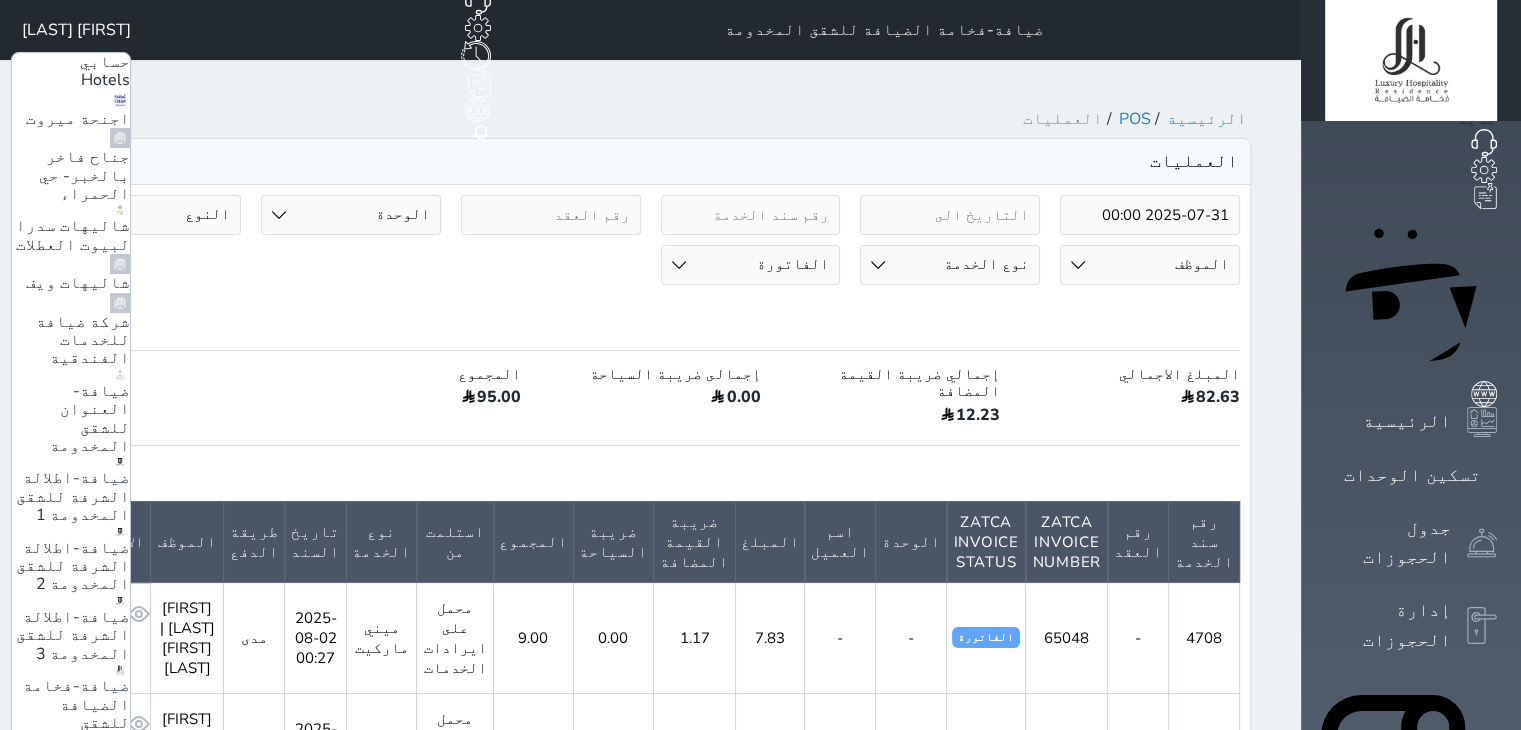click on "مجمع الخزامى السكني ، شهري/سنوي" at bounding box center (73, 1124) 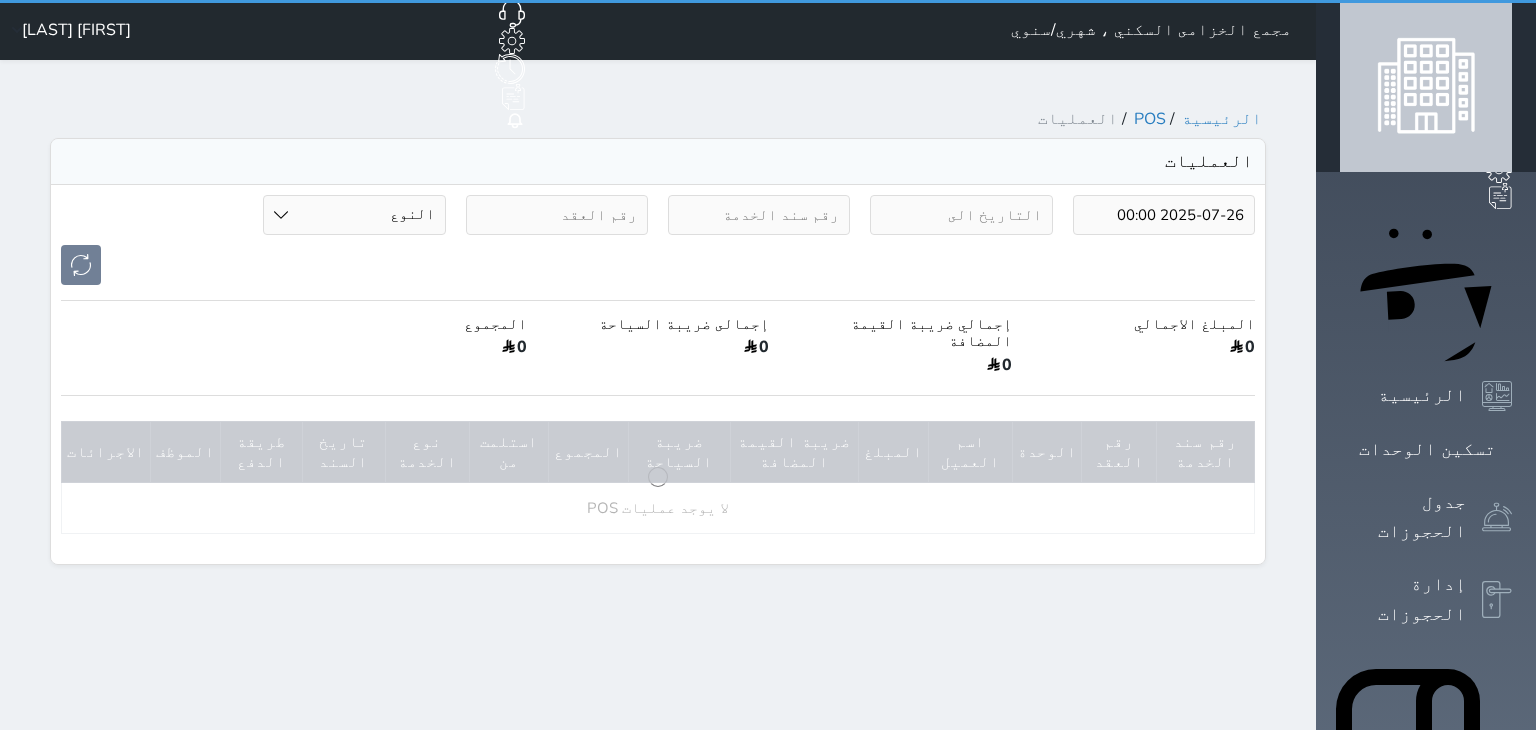 select on "6" 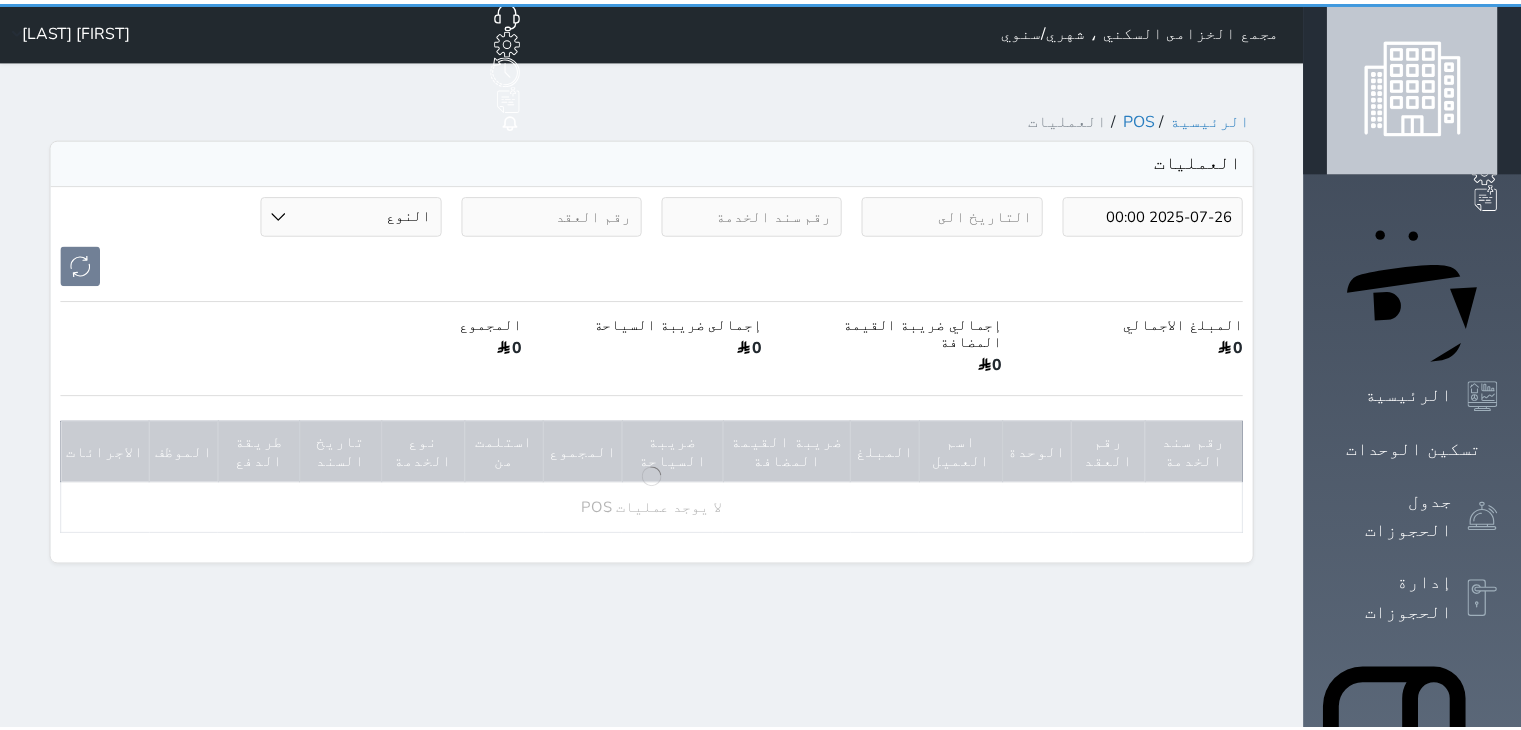 scroll, scrollTop: 0, scrollLeft: 0, axis: both 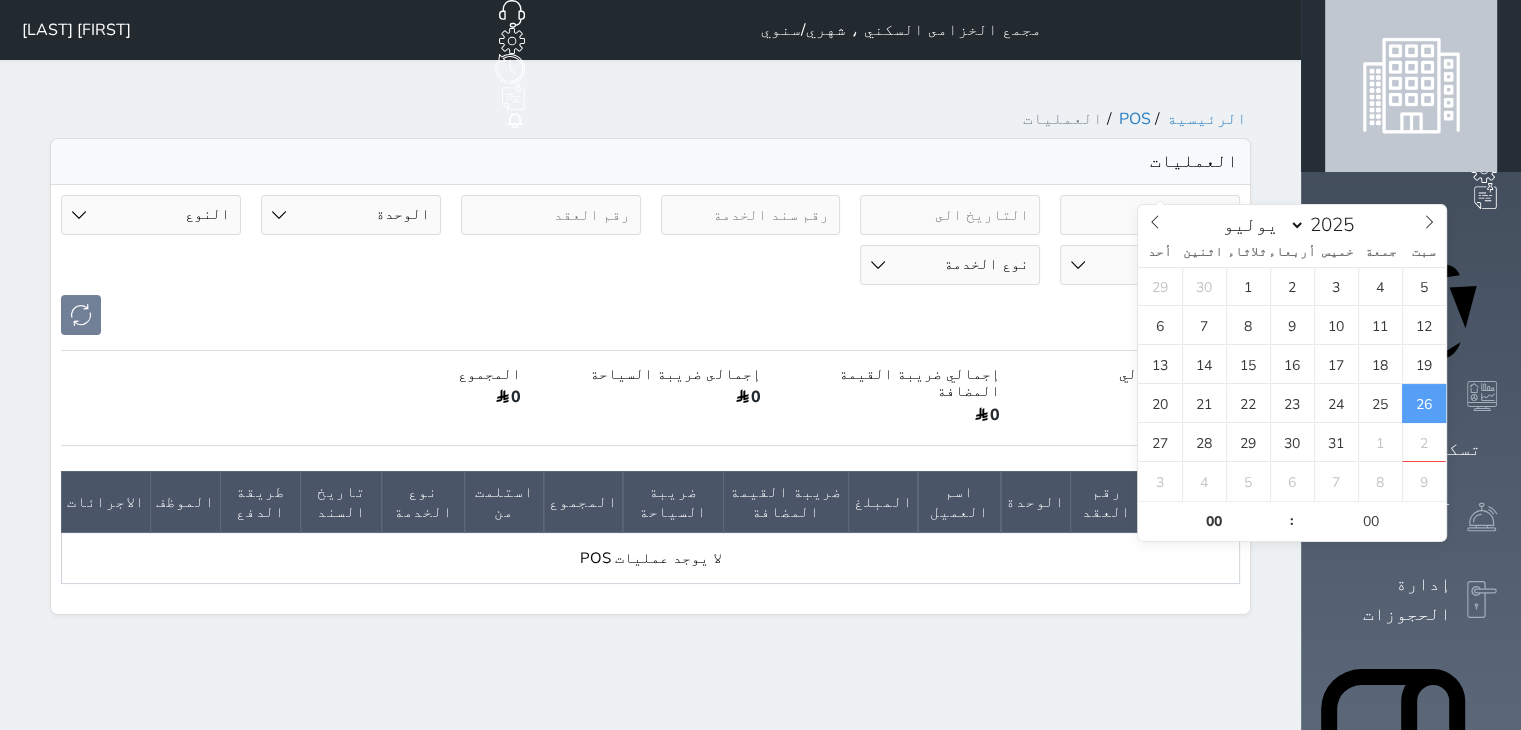 click on "2025-07-26" at bounding box center (1150, 215) 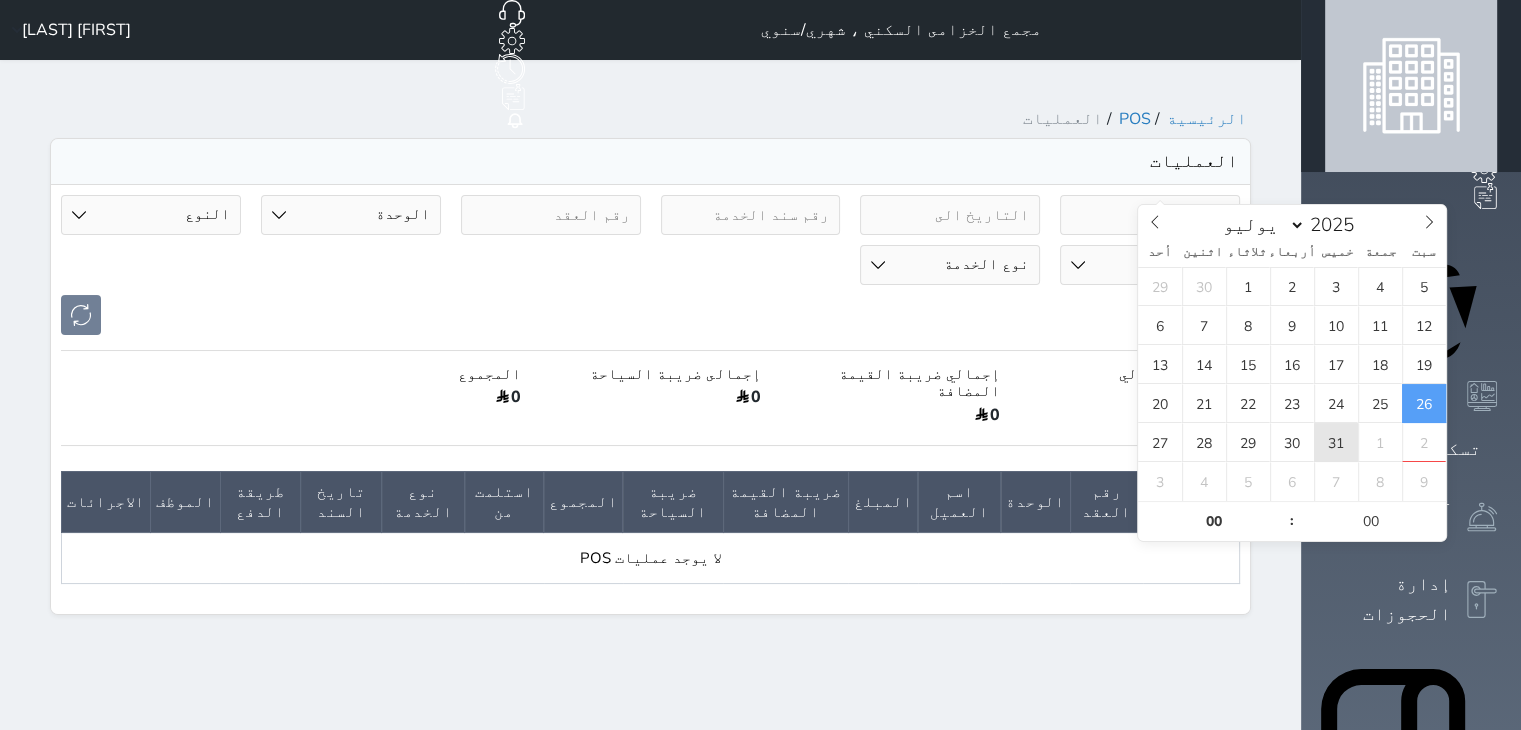 scroll, scrollTop: 0, scrollLeft: 0, axis: both 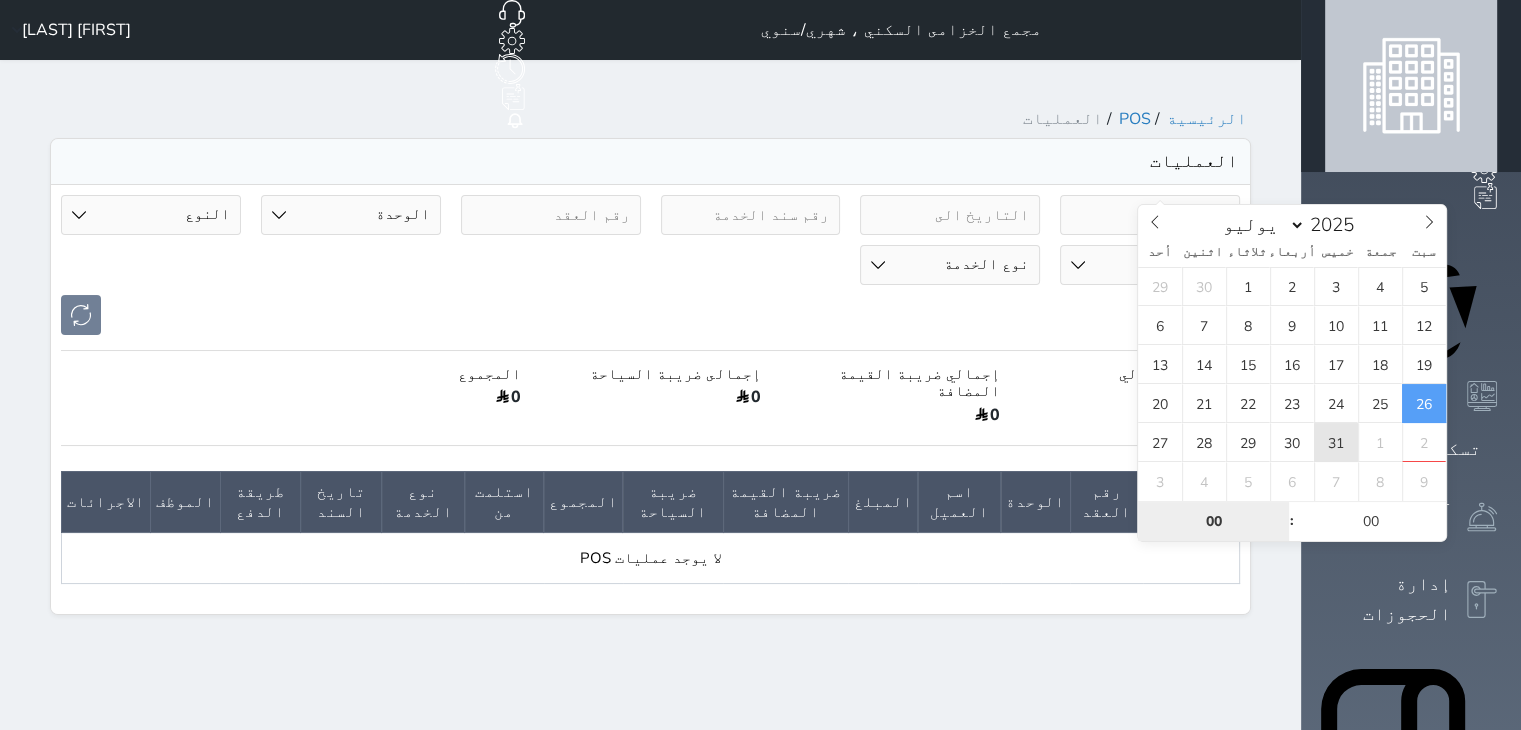 type on "2025-07-31 00:00" 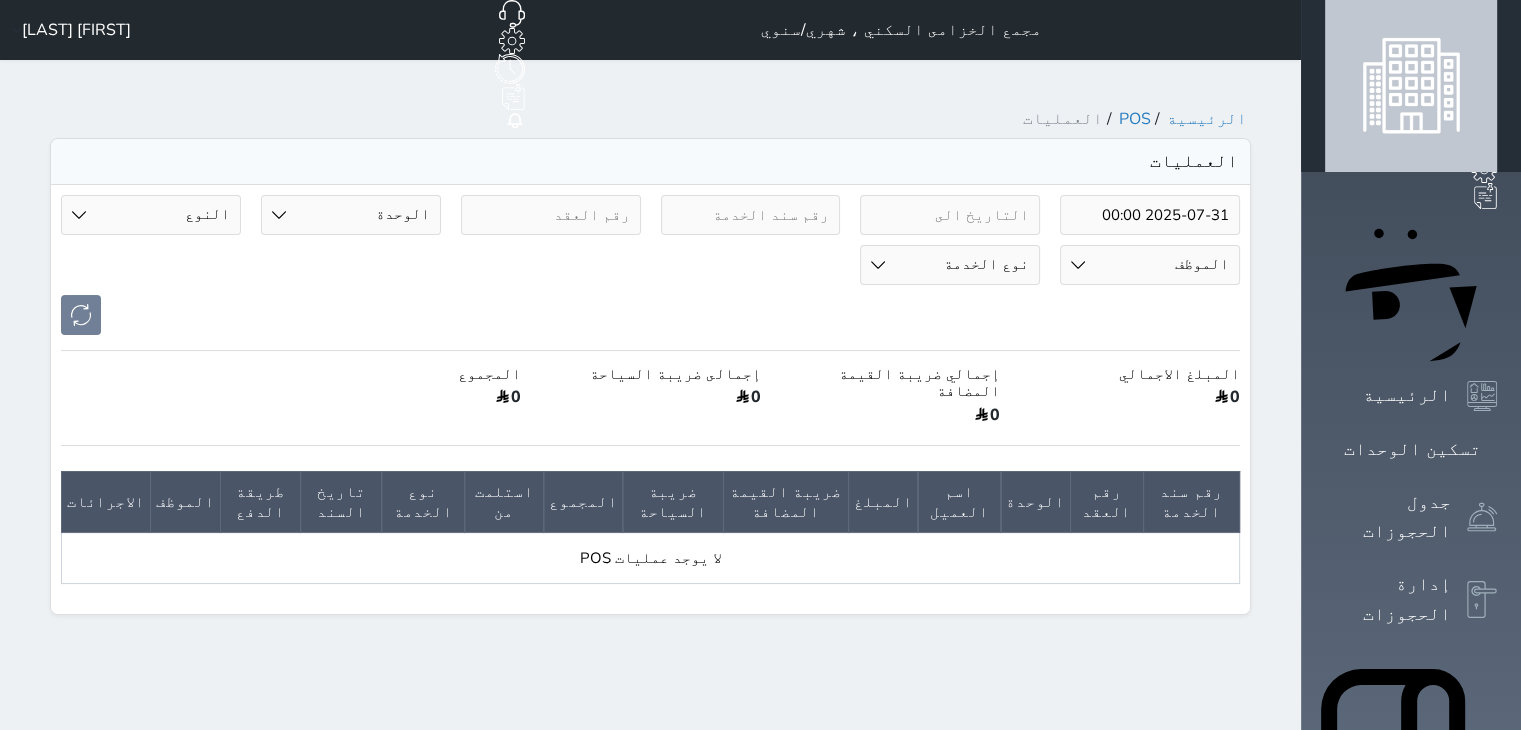 click on "[FIRST] [LAST]" at bounding box center (76, 30) 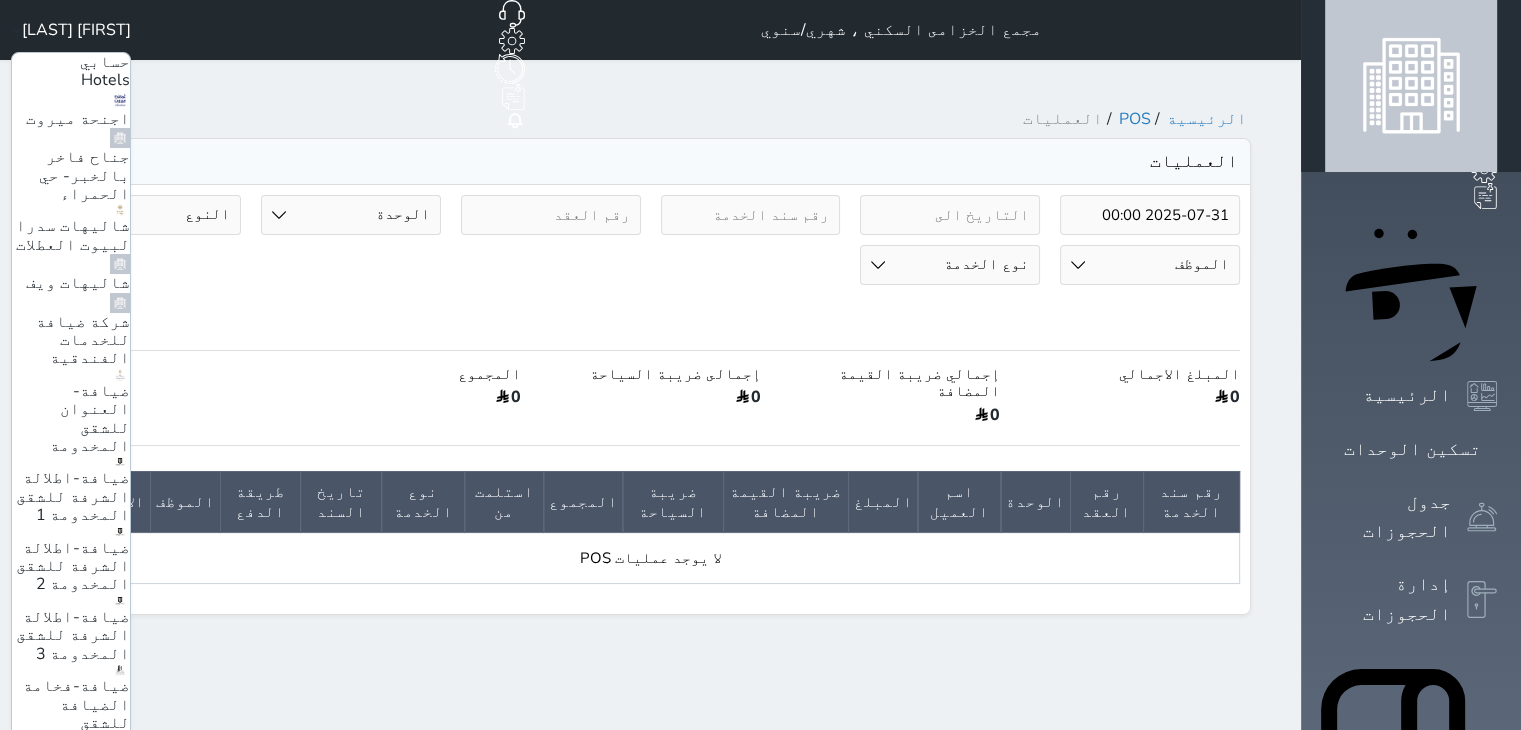 click on "مجمع الدمام شهري/سنوي" at bounding box center [78, 1191] 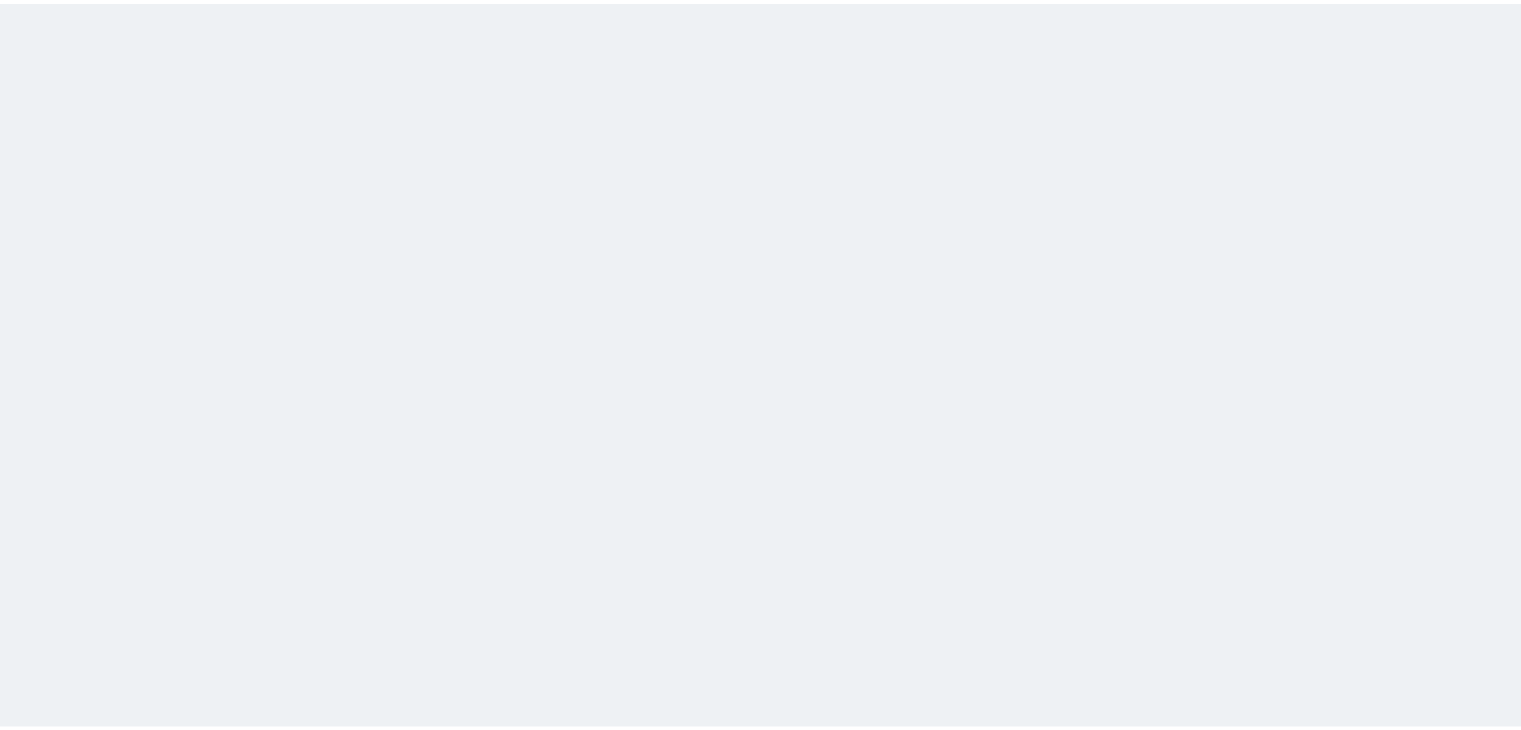 scroll, scrollTop: 0, scrollLeft: 0, axis: both 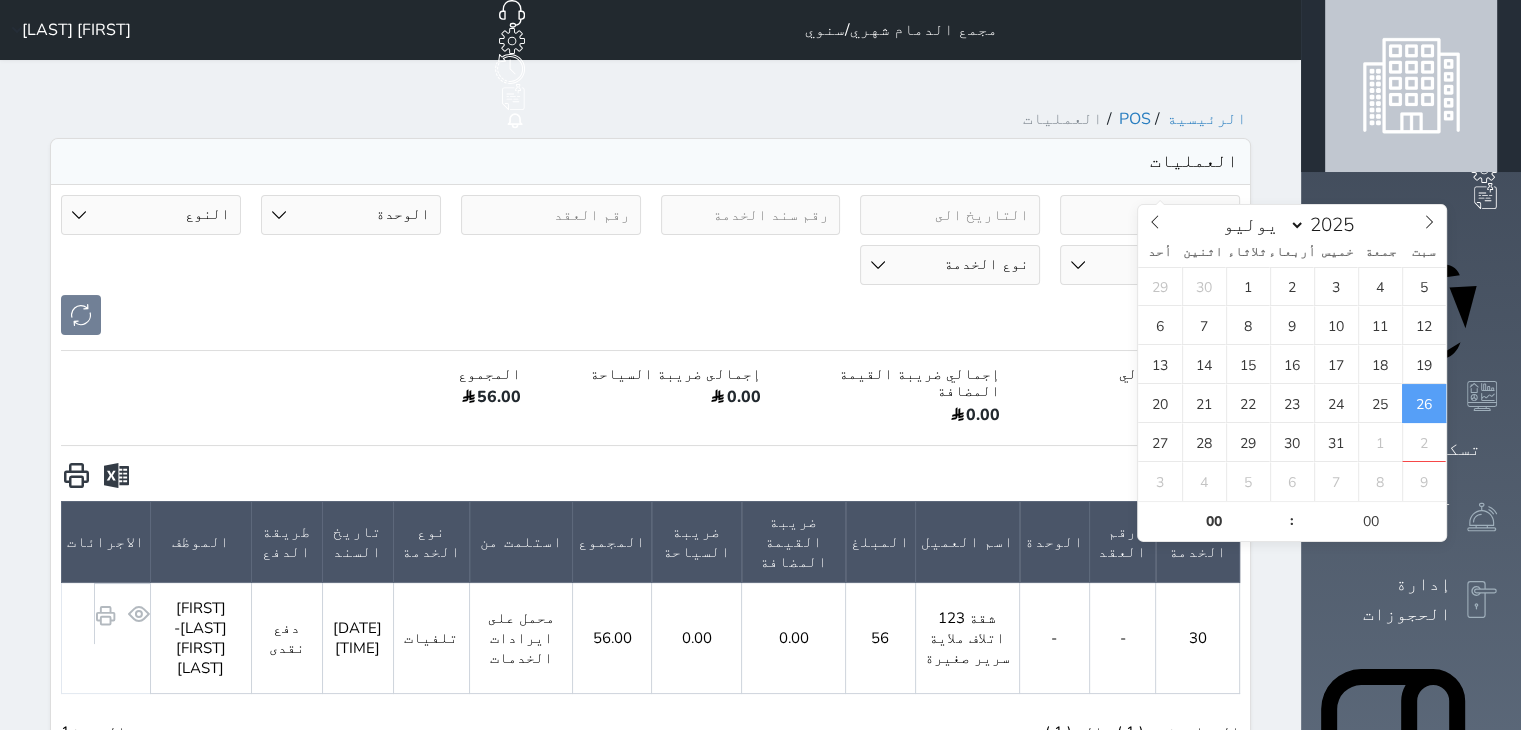 click on "2025-07-26" at bounding box center [1150, 215] 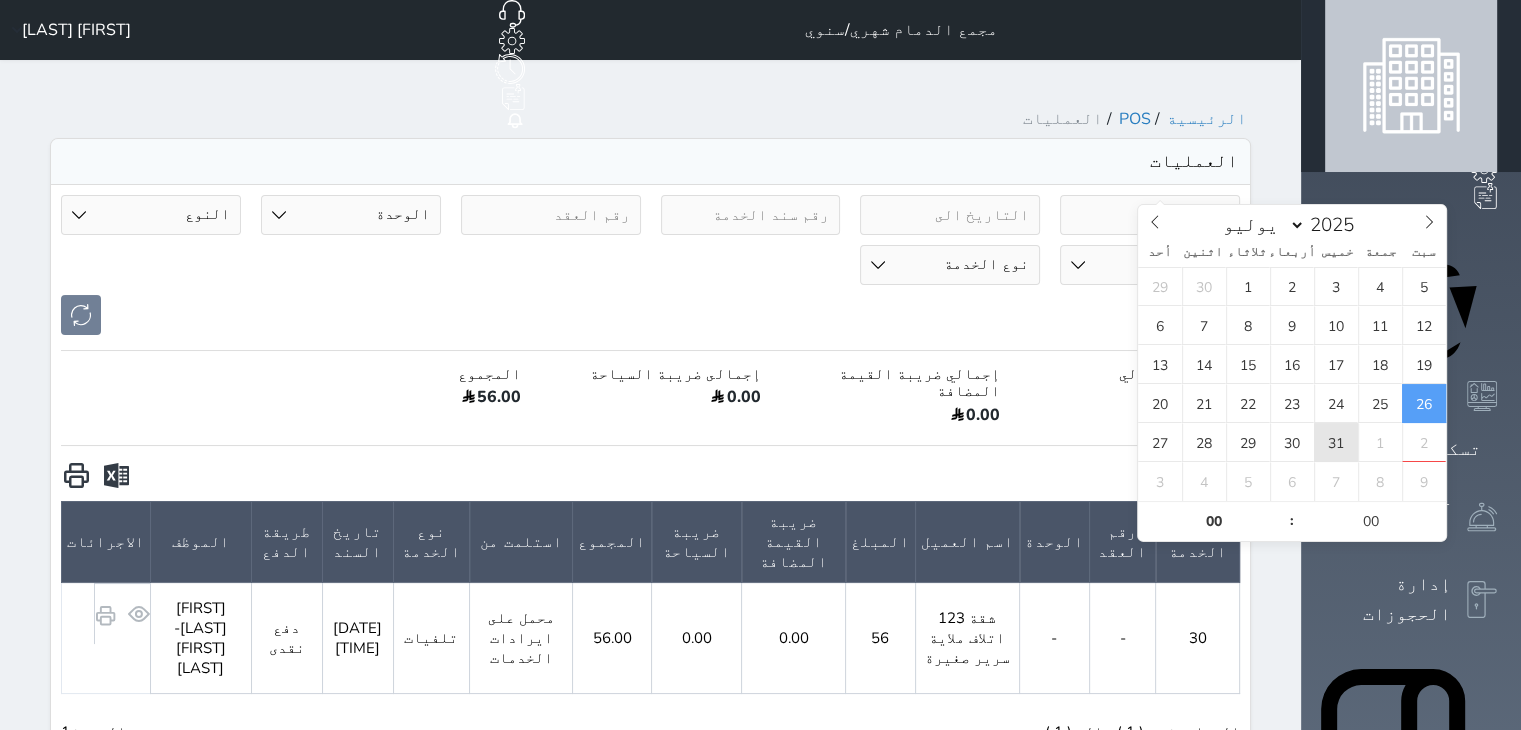 scroll, scrollTop: 0, scrollLeft: 0, axis: both 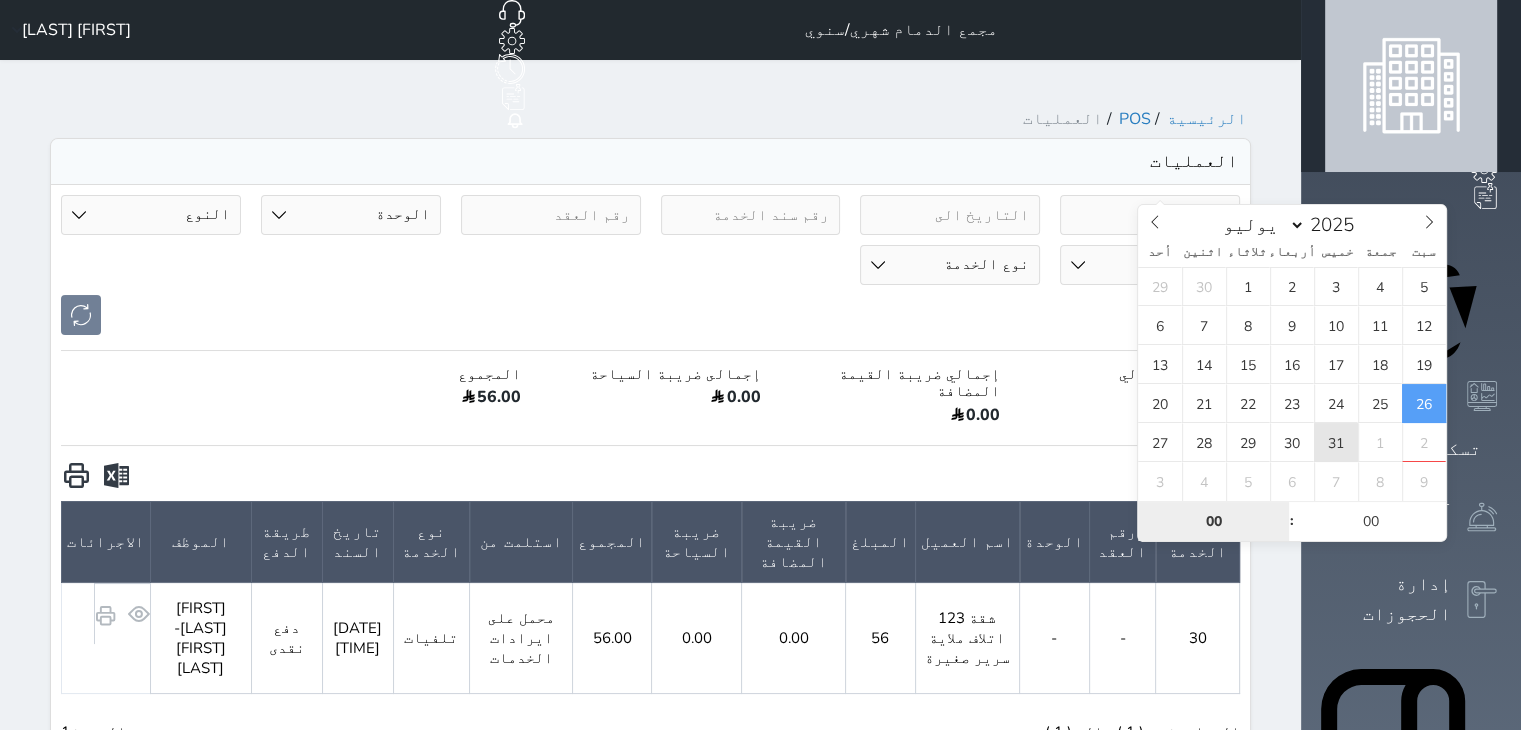 type on "2025-07-31 00:00" 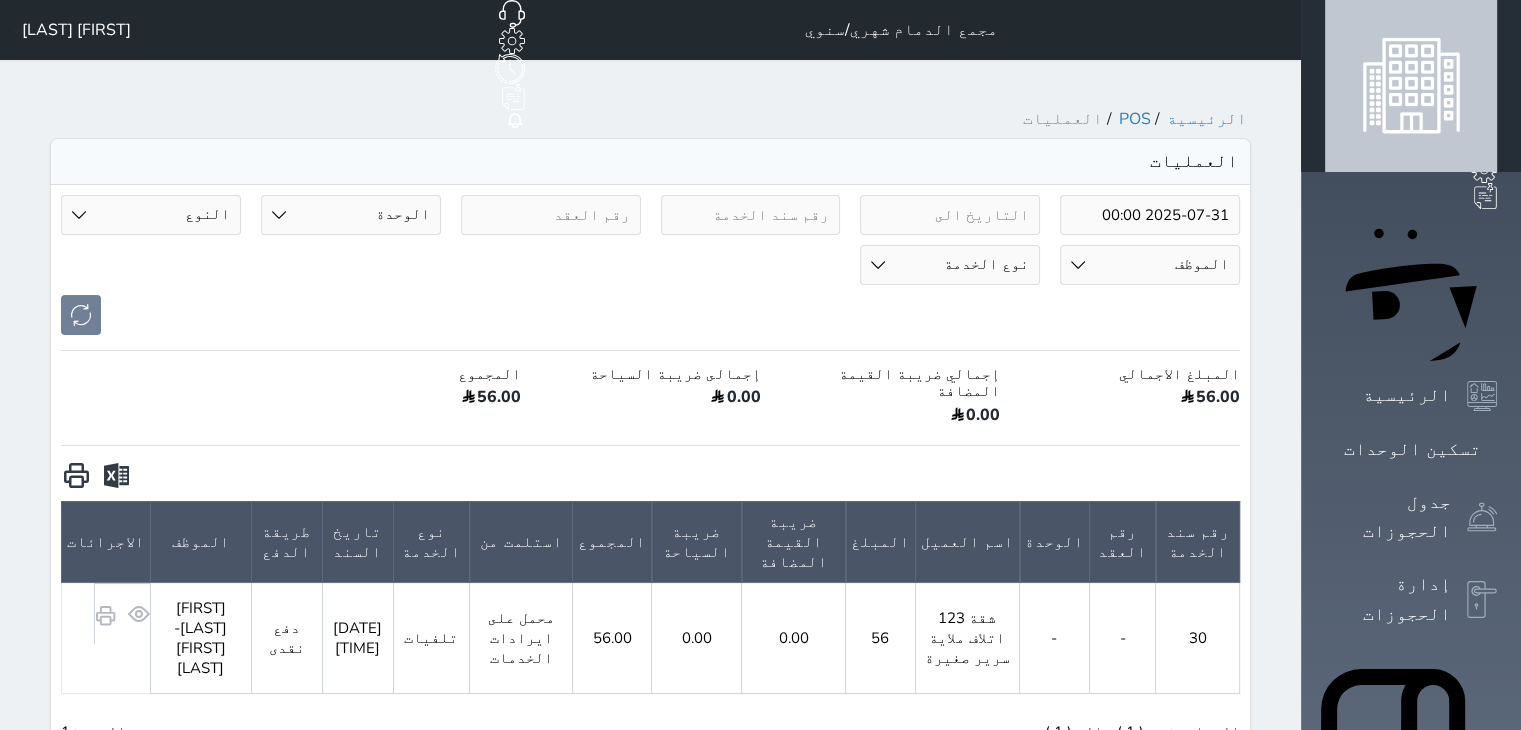 click at bounding box center [116, 476] 